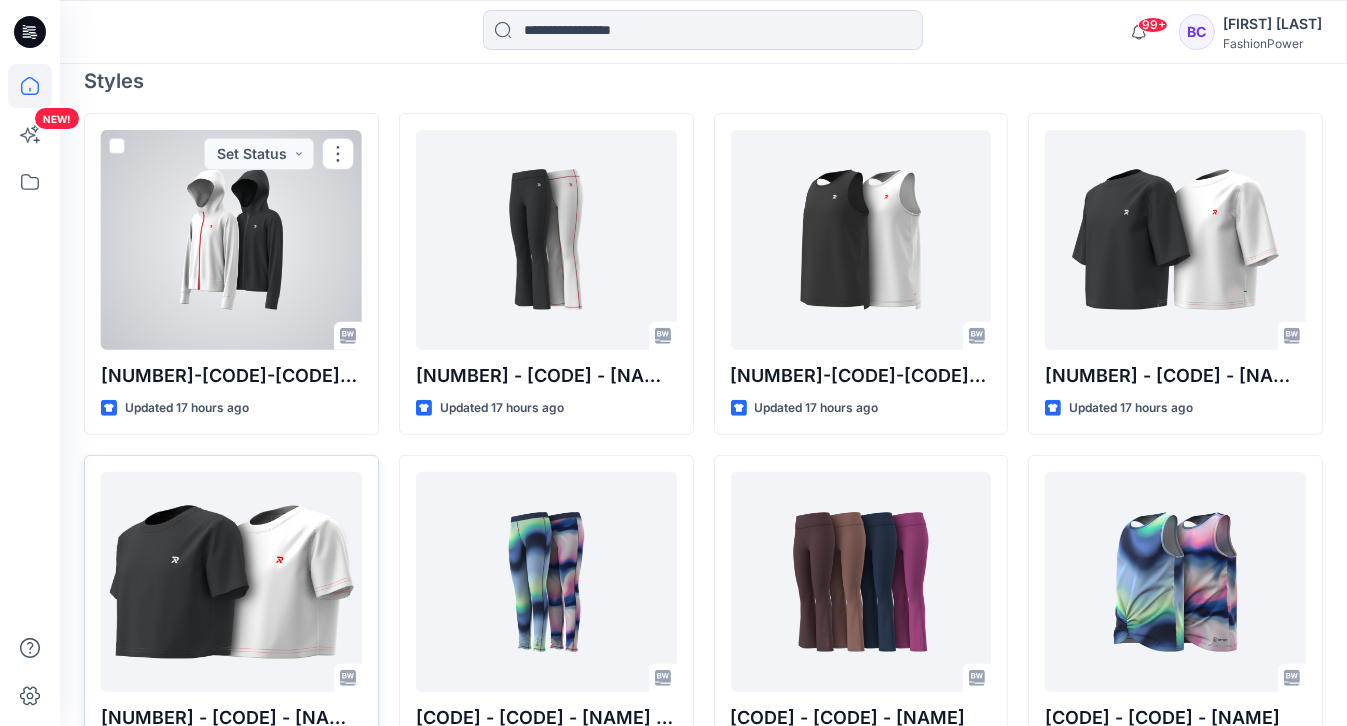 scroll, scrollTop: 720, scrollLeft: 0, axis: vertical 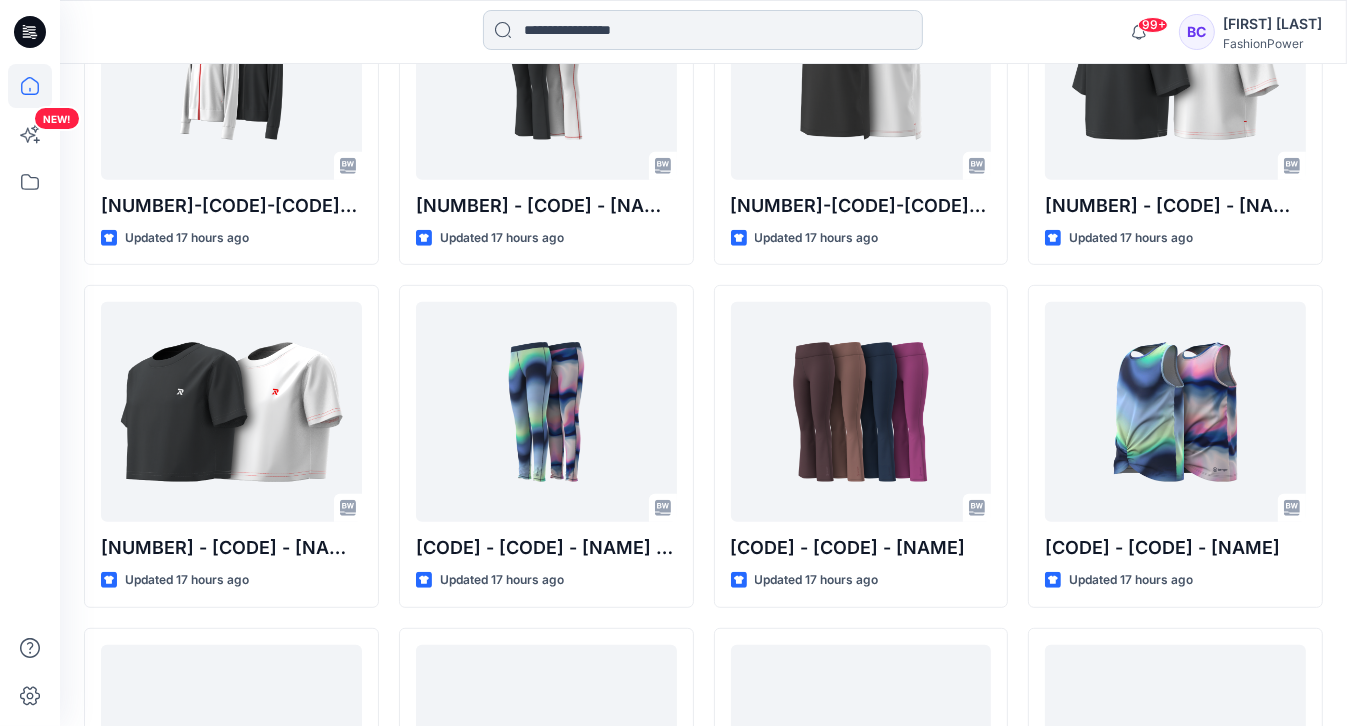 click at bounding box center (703, 30) 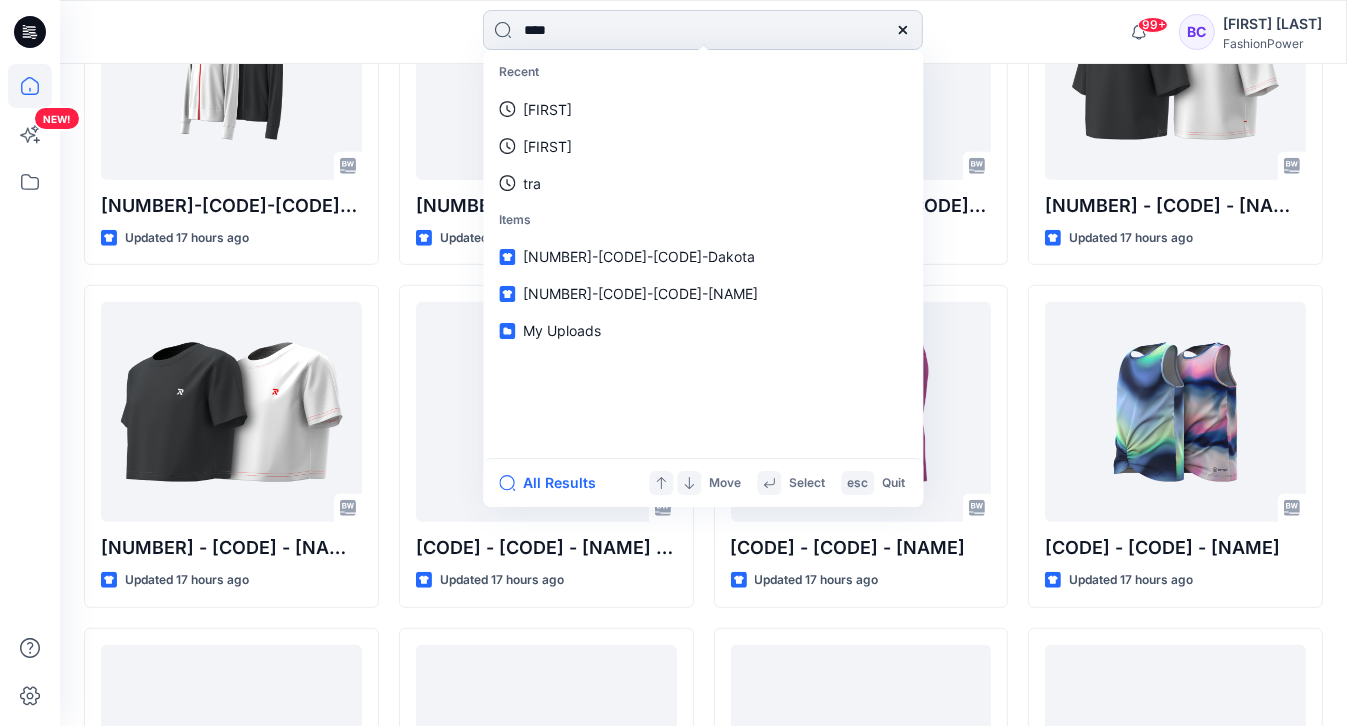 type on "*****" 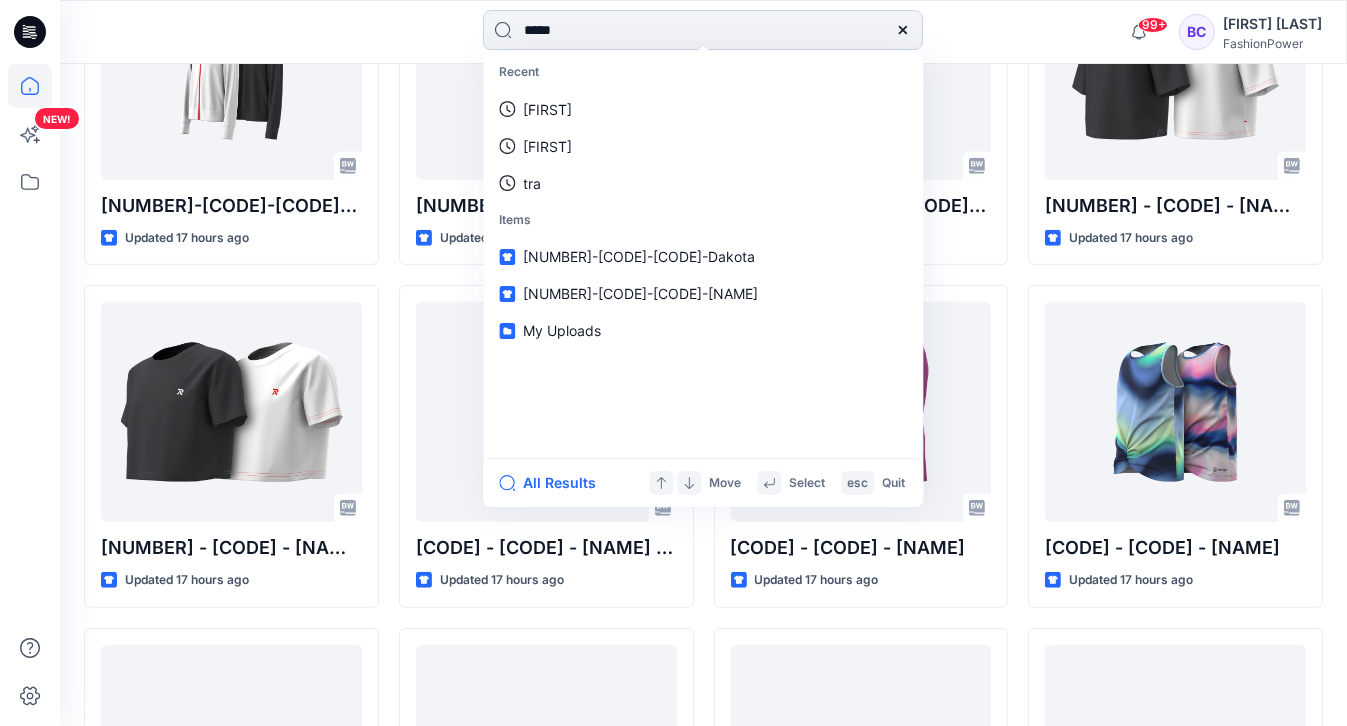 scroll, scrollTop: 0, scrollLeft: 0, axis: both 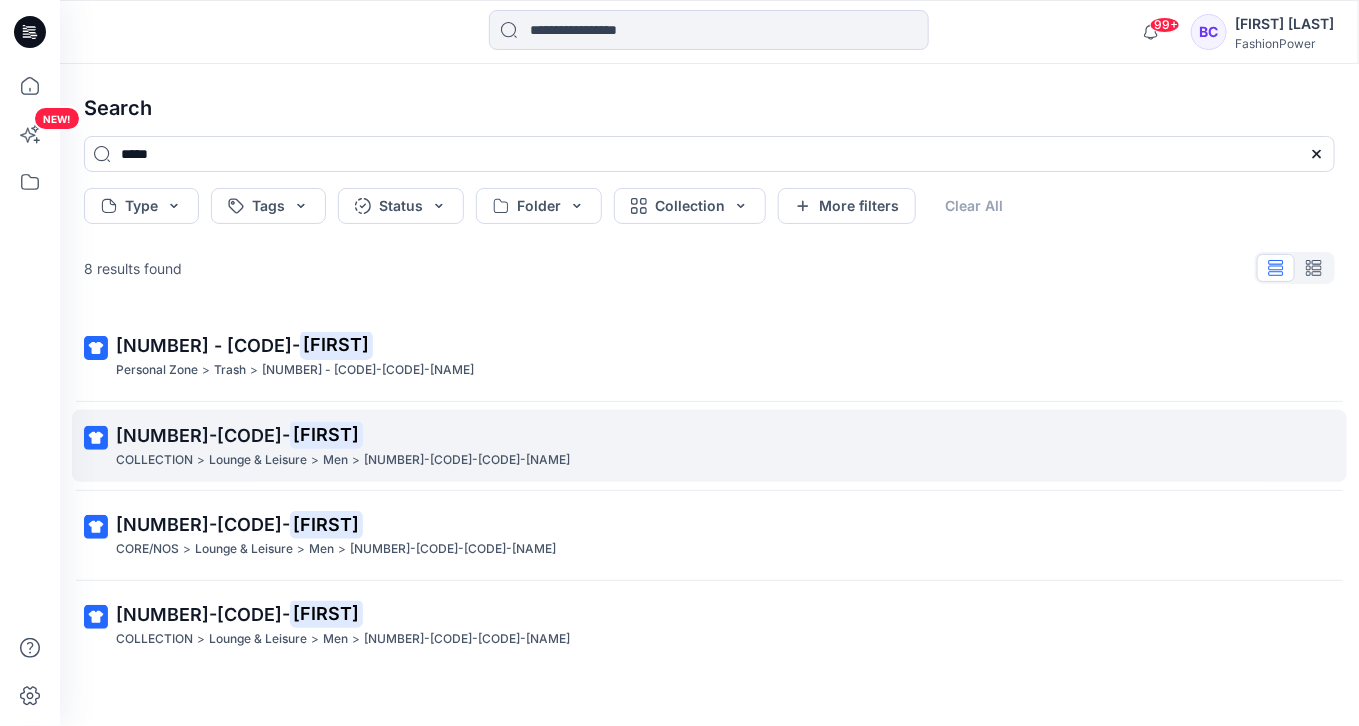click on "Men" at bounding box center [335, 460] 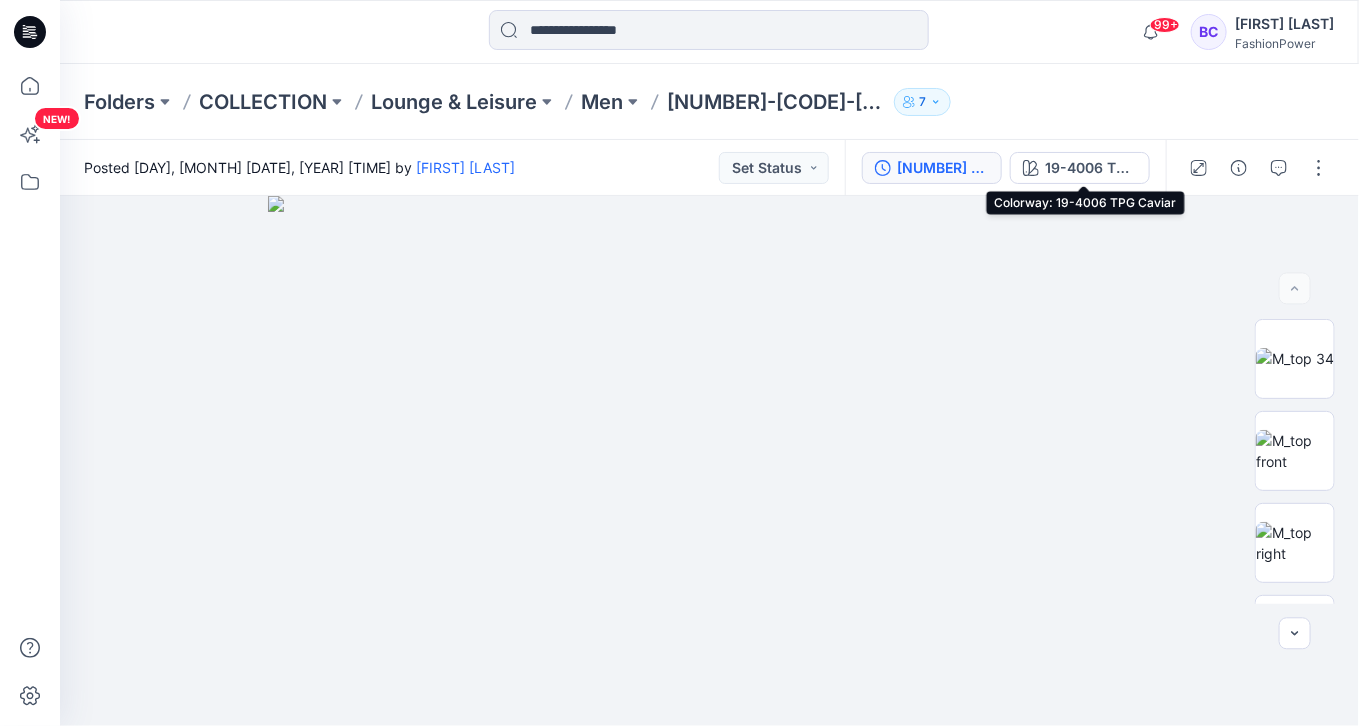 click on "[NUMBER] - [CODE]-[CODE]-[NAME]" at bounding box center [943, 168] 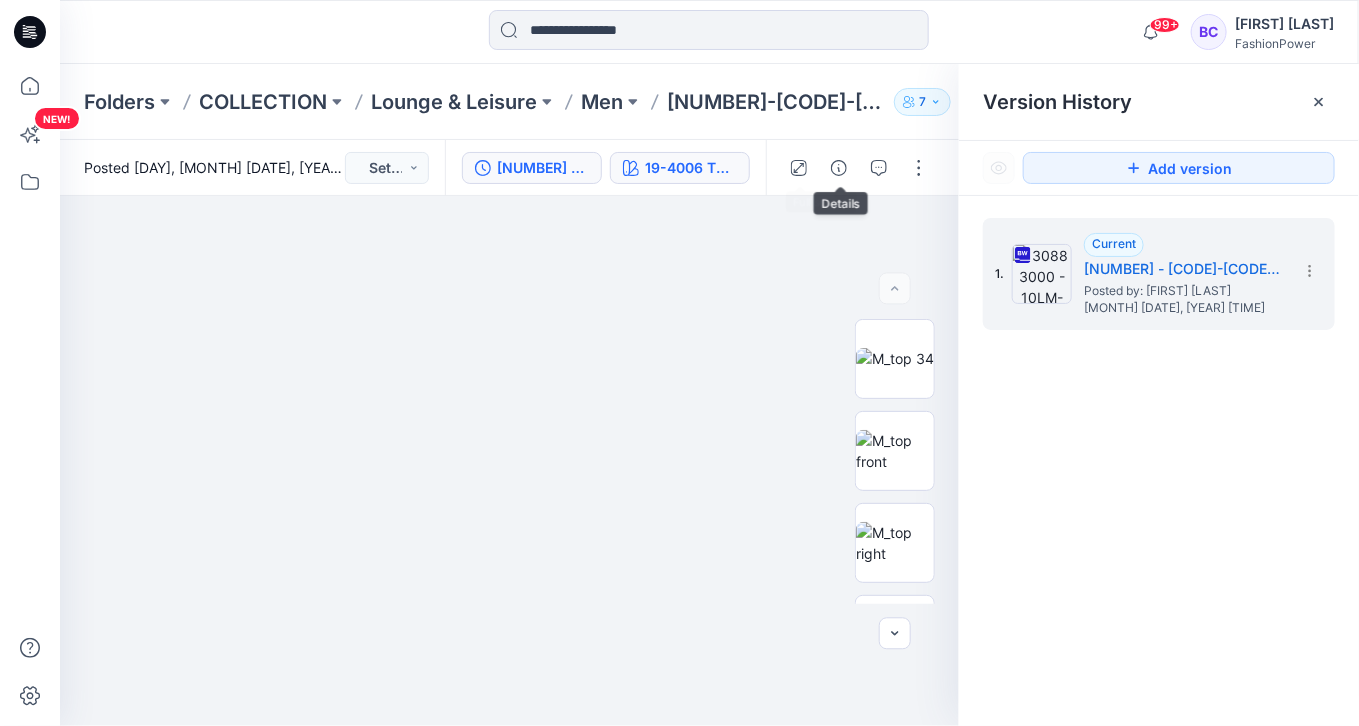 click on "19-4006 TPG Caviar" at bounding box center (691, 168) 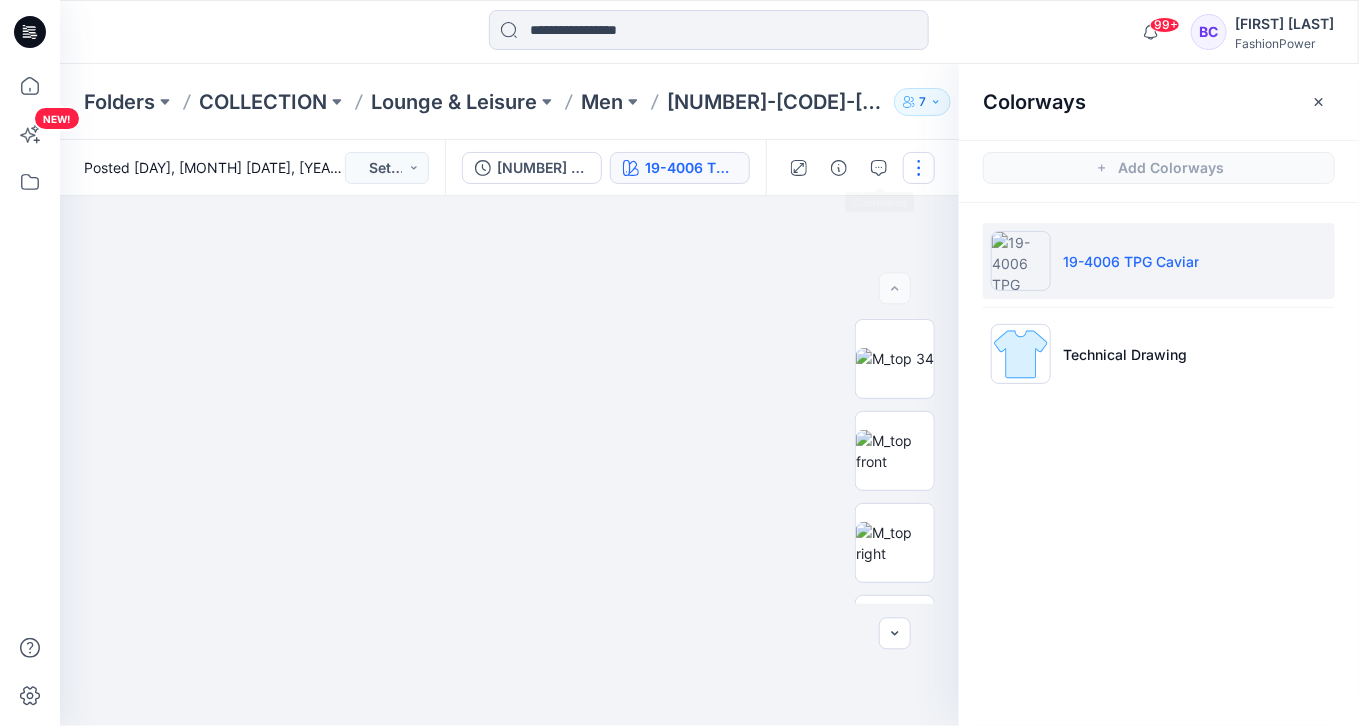 click at bounding box center (919, 168) 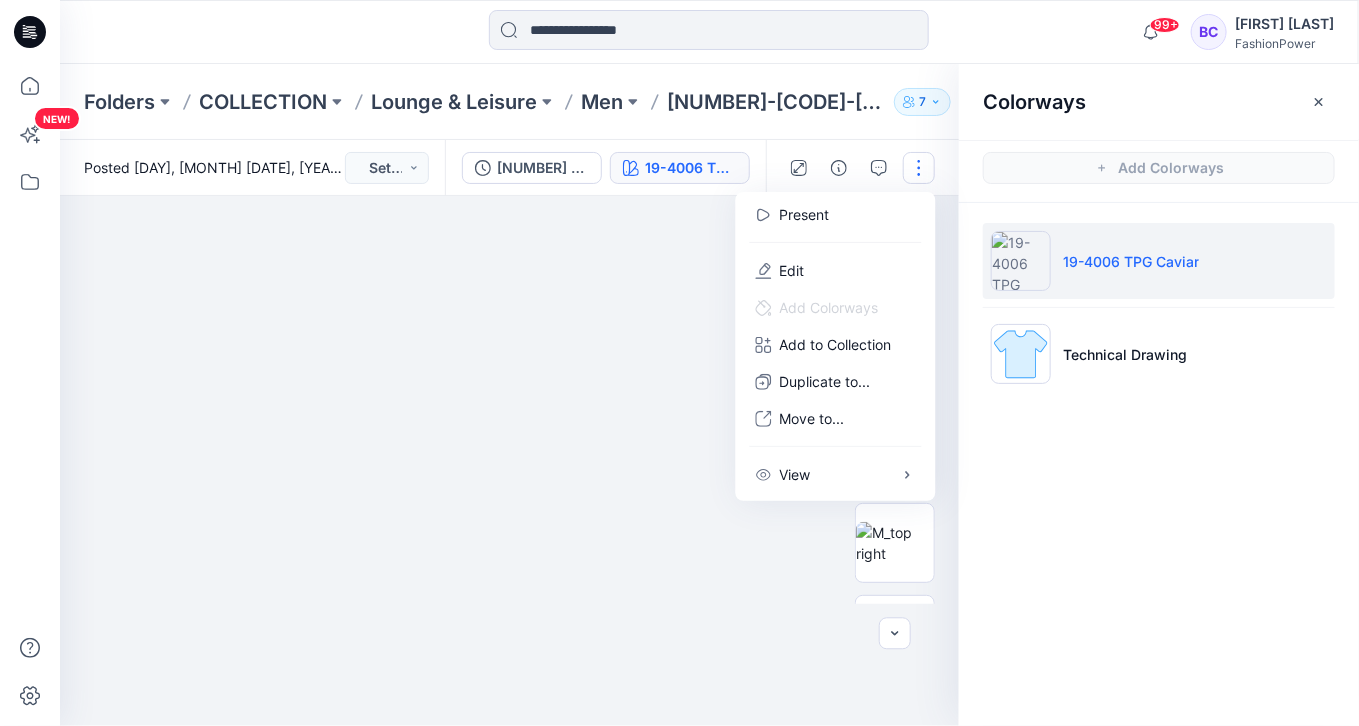 drag, startPoint x: 645, startPoint y: 194, endPoint x: 628, endPoint y: 194, distance: 17 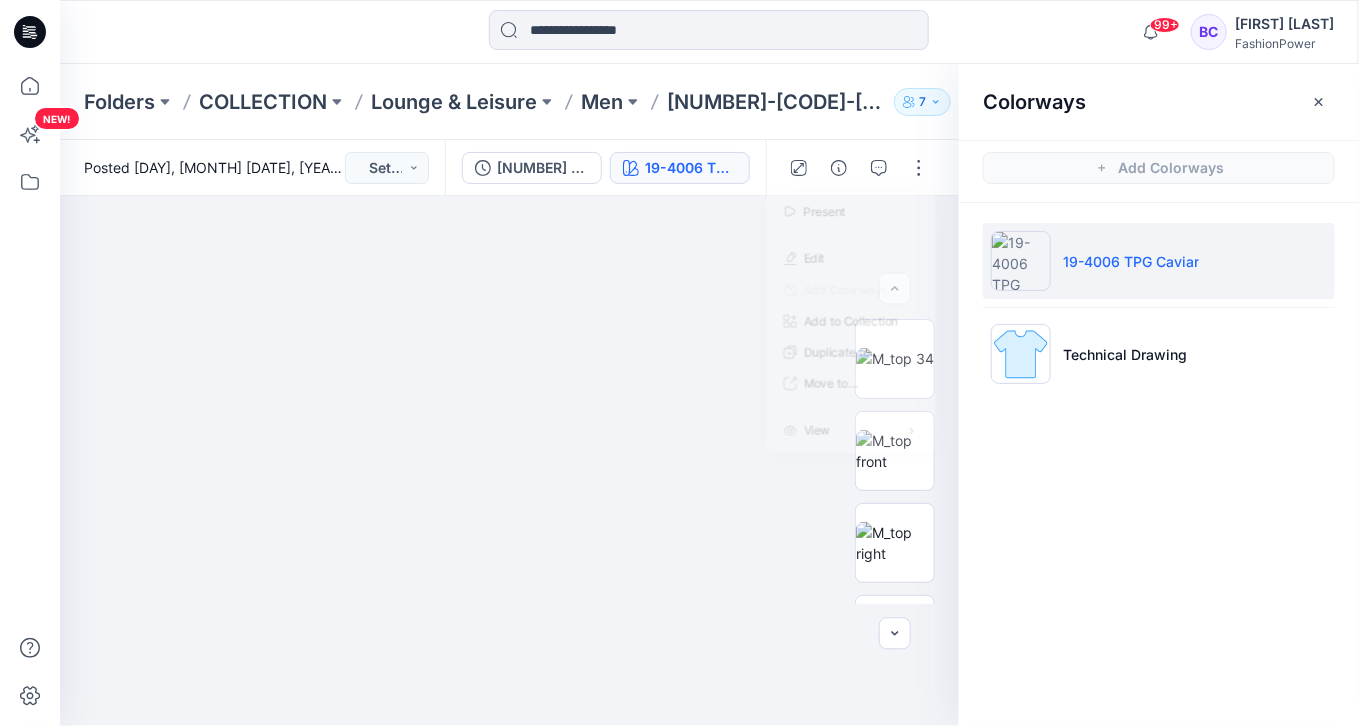 click on "[NUMBER] - [CODE]-[CODE]-[NAME] [NUMBER]-[CODE] TPG Caviar" at bounding box center [605, 168] 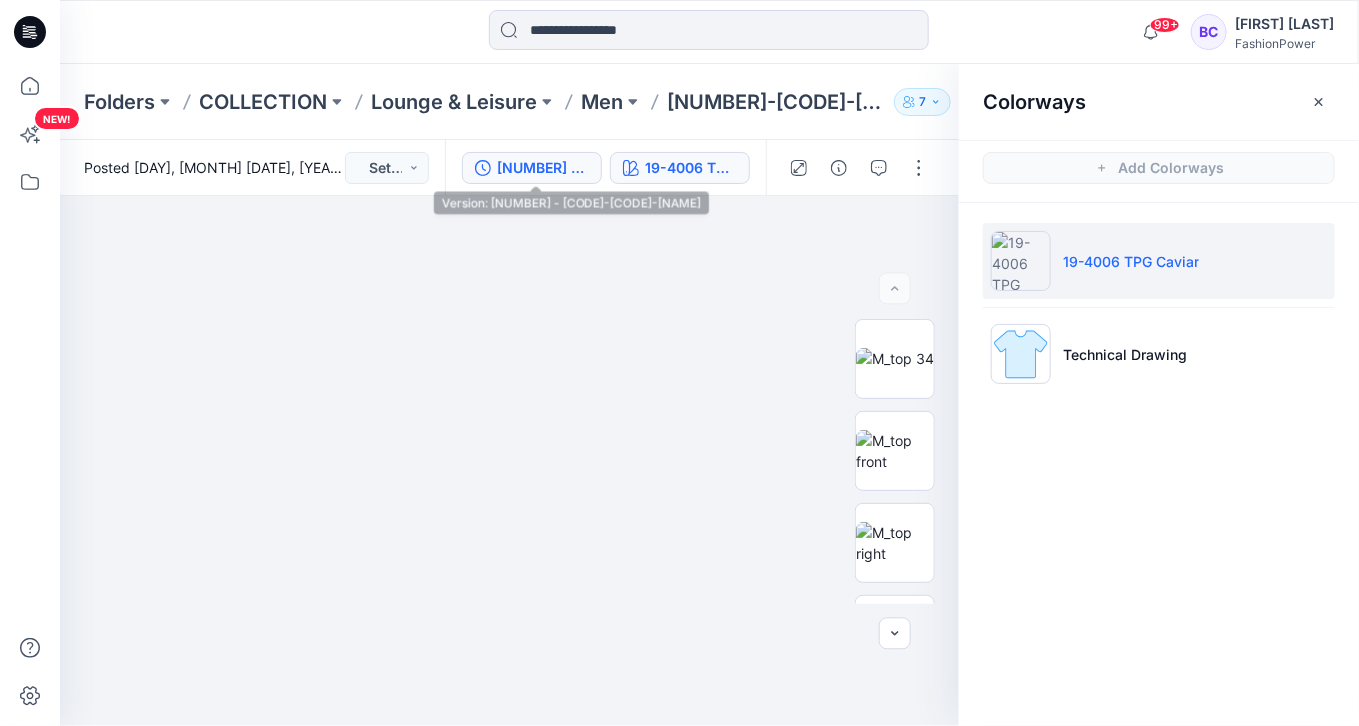 click on "[NUMBER] - [CODE]-[CODE]-[NAME]" at bounding box center [543, 168] 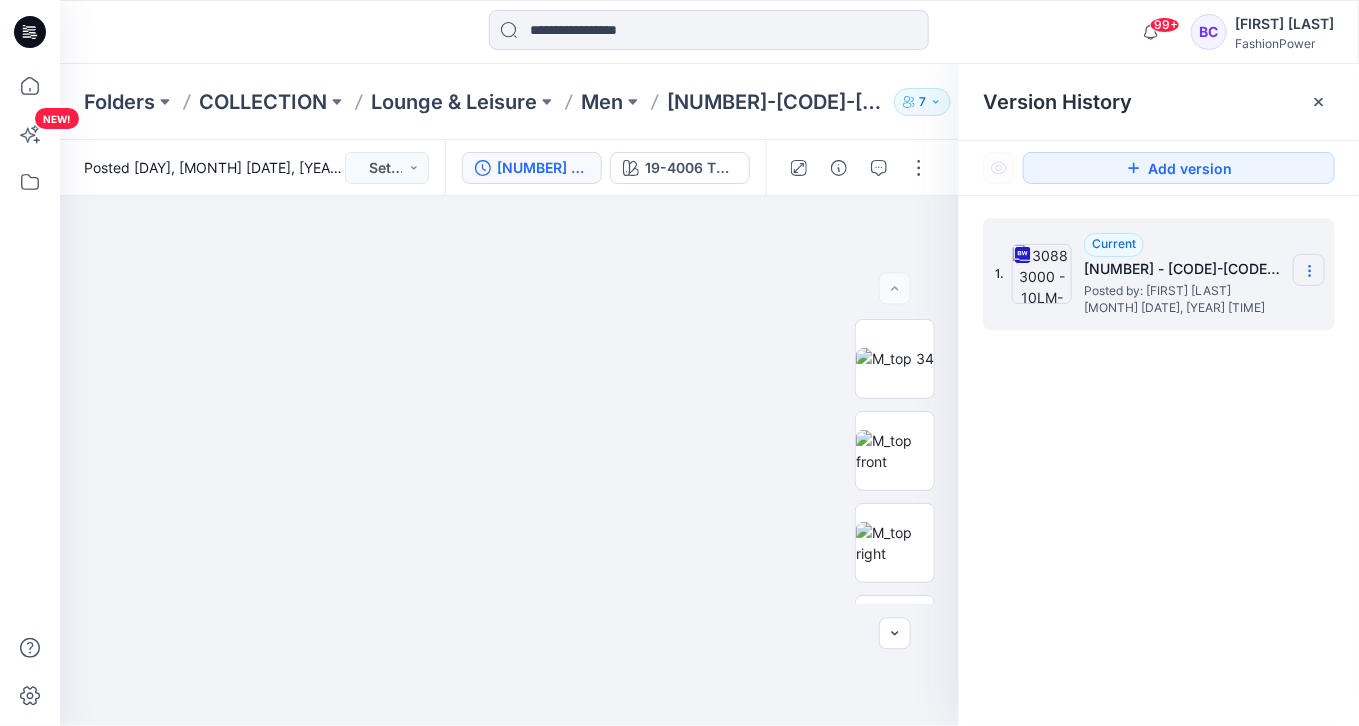 click 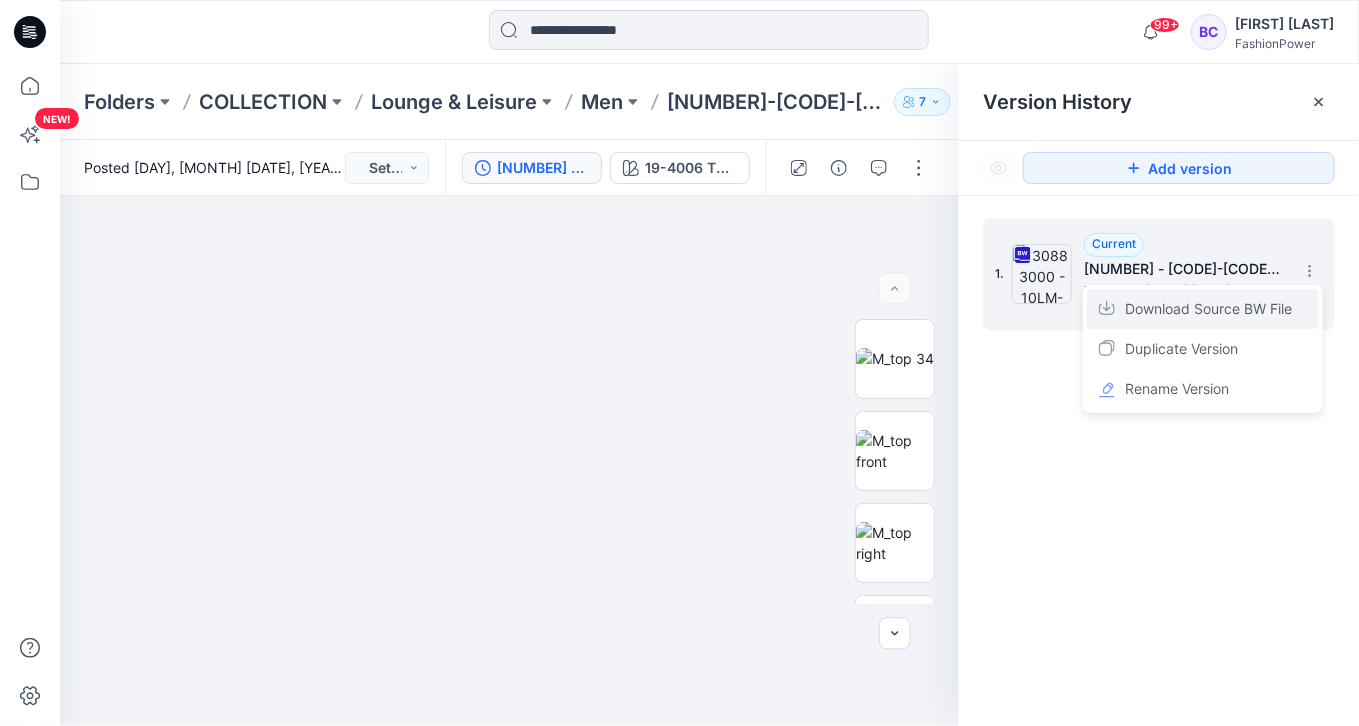 click on "Download Source BW File" at bounding box center [1208, 309] 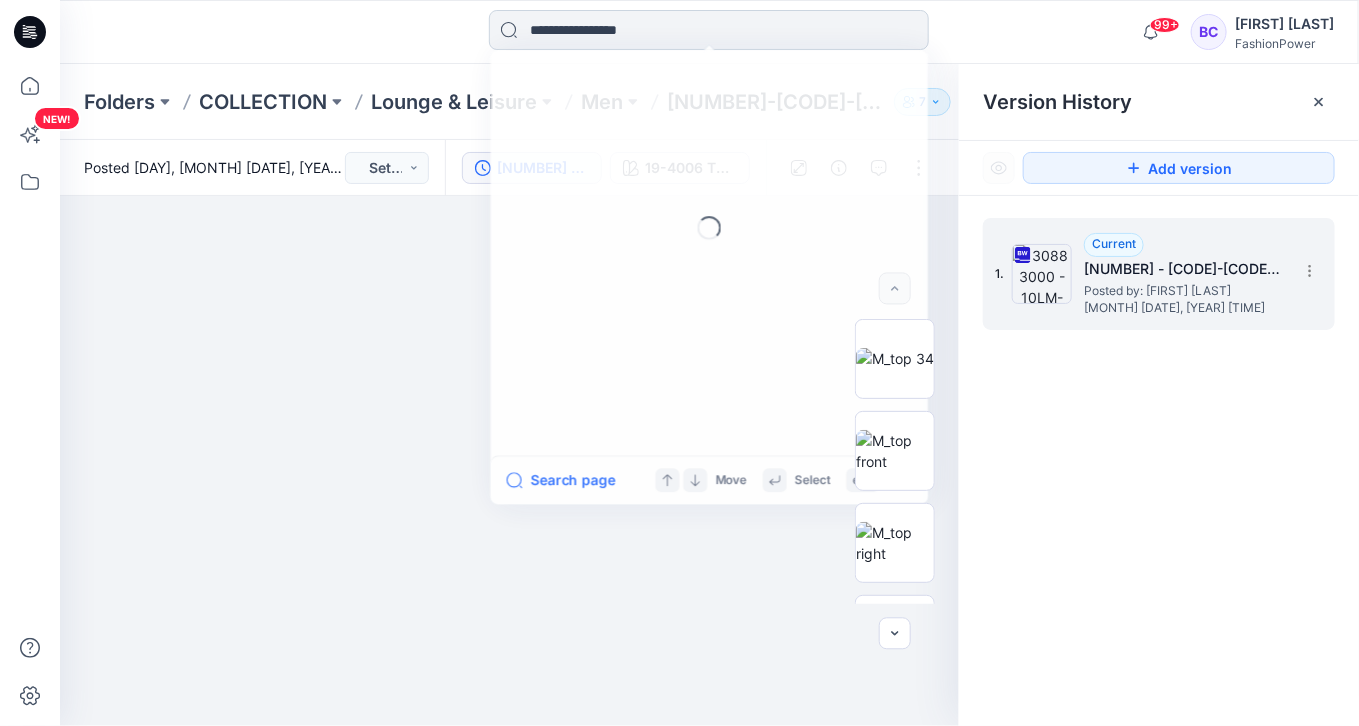click at bounding box center [709, 30] 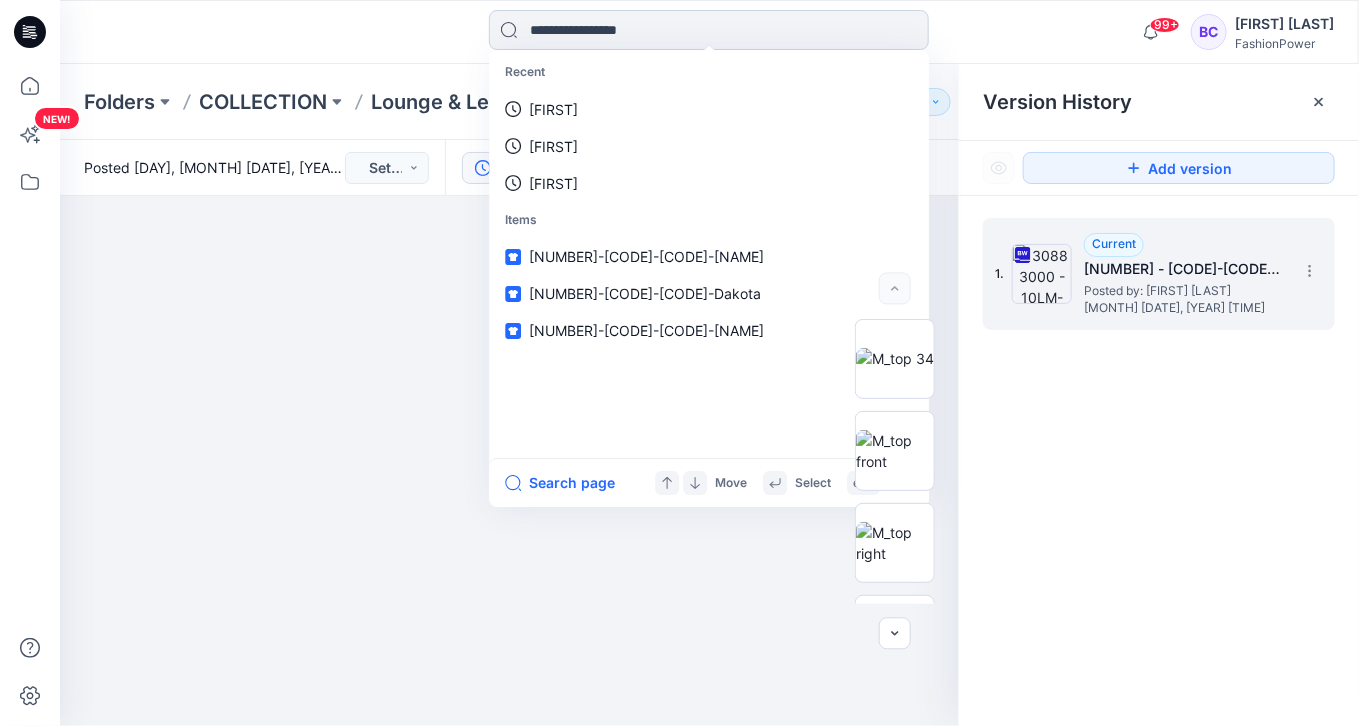 paste on "********" 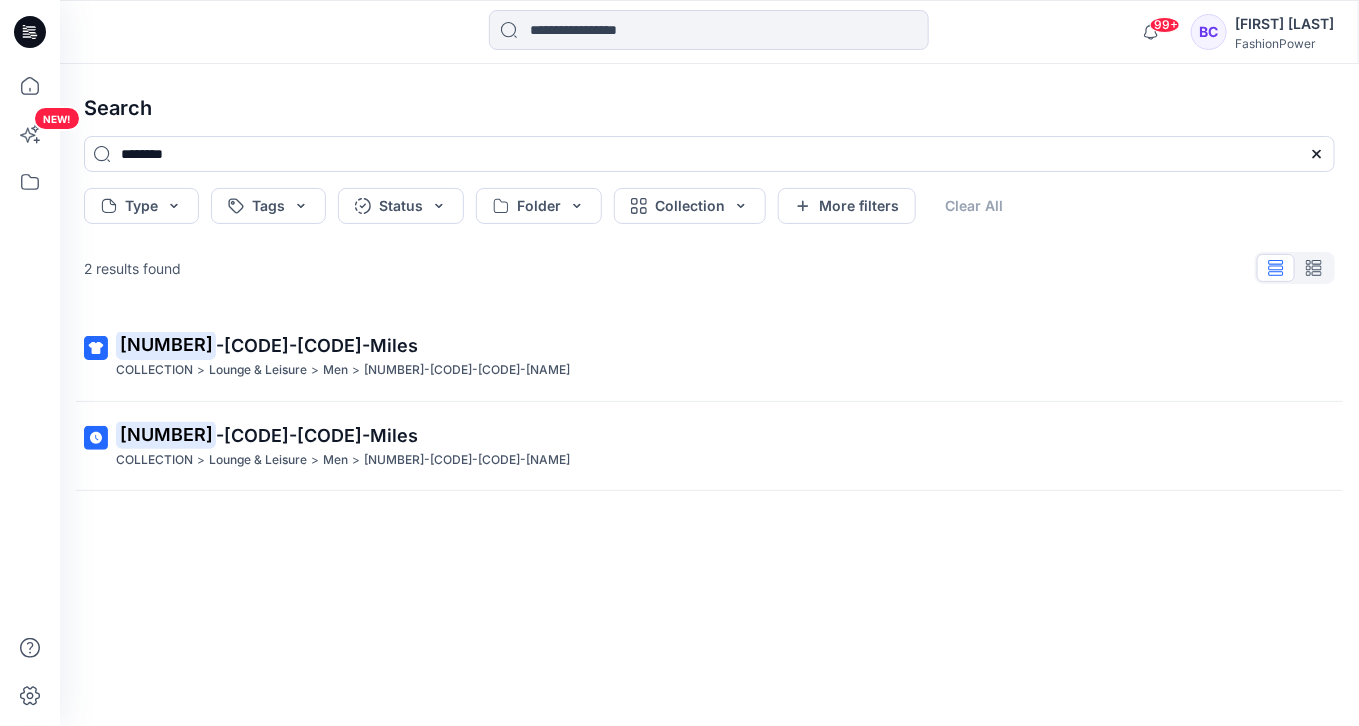 click on "-[CODE]-[CODE]-Miles" at bounding box center [317, 345] 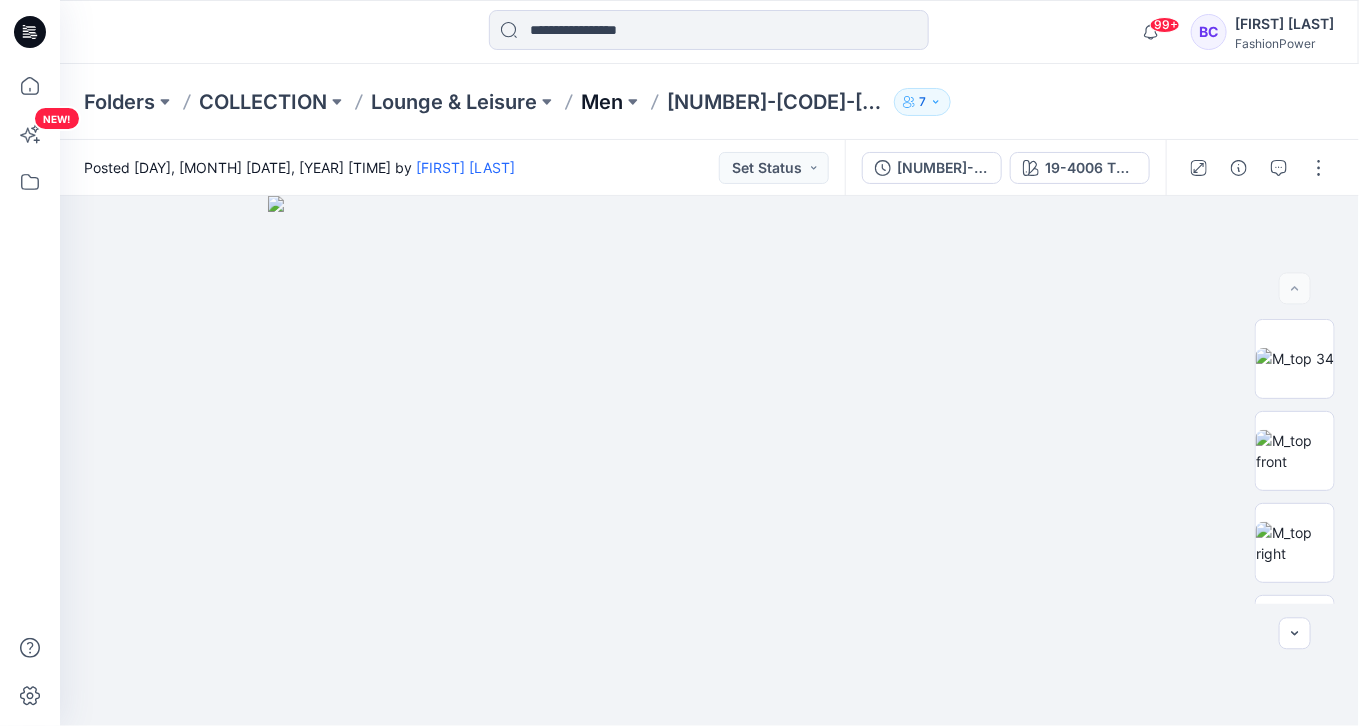 click on "Men" at bounding box center (602, 102) 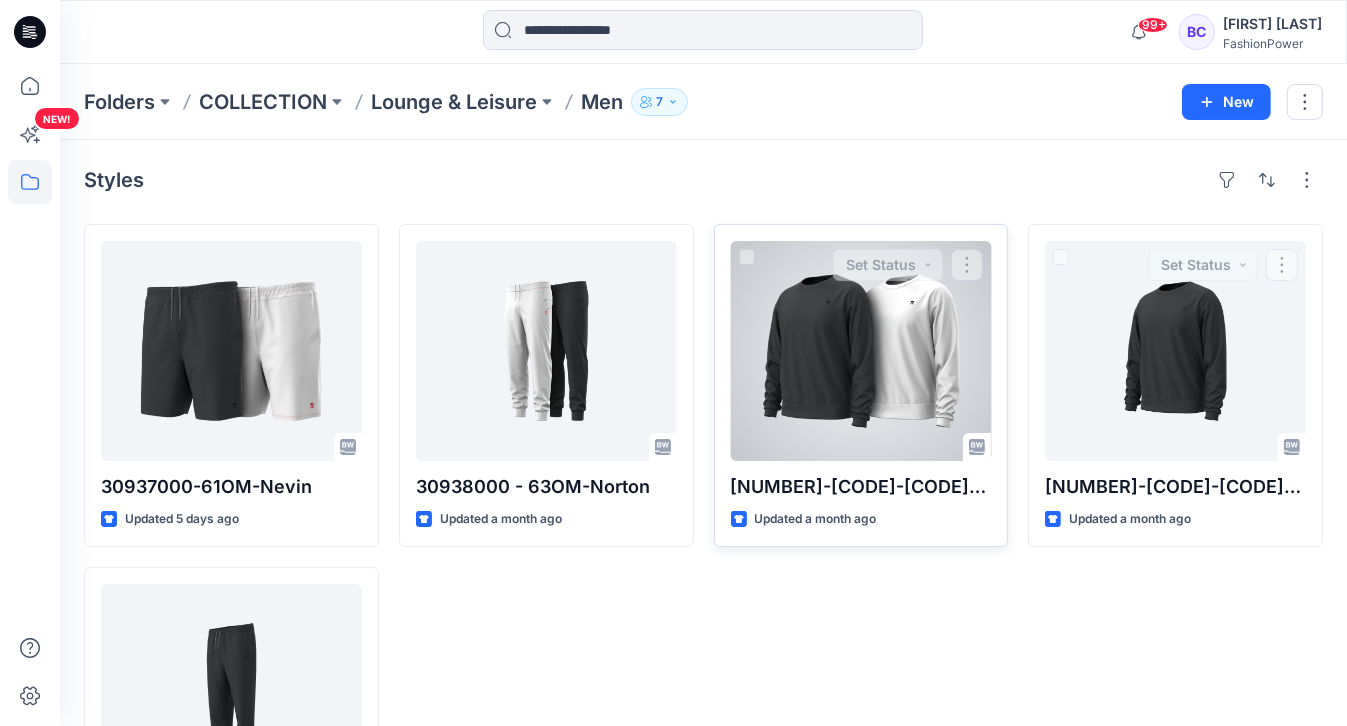 click at bounding box center (861, 351) 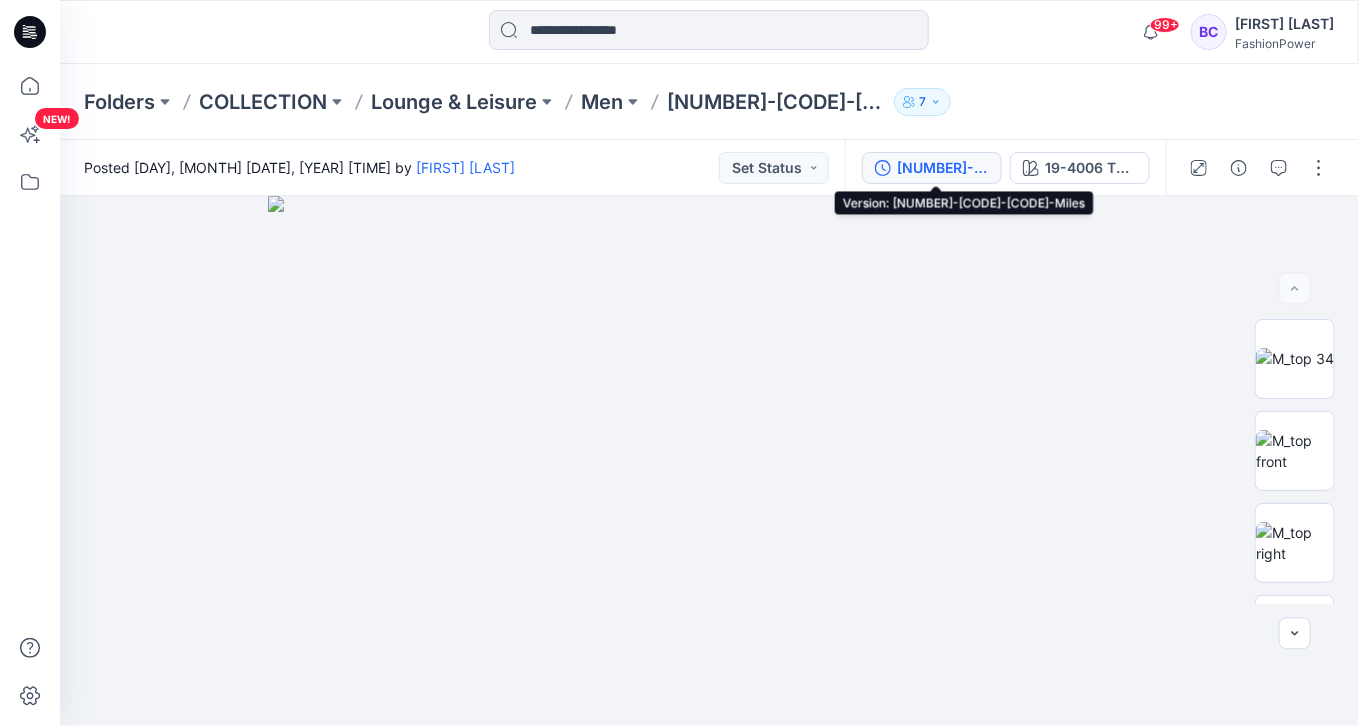 click on "[NUMBER]-[CODE]-[CODE]-[NAME]" at bounding box center [943, 168] 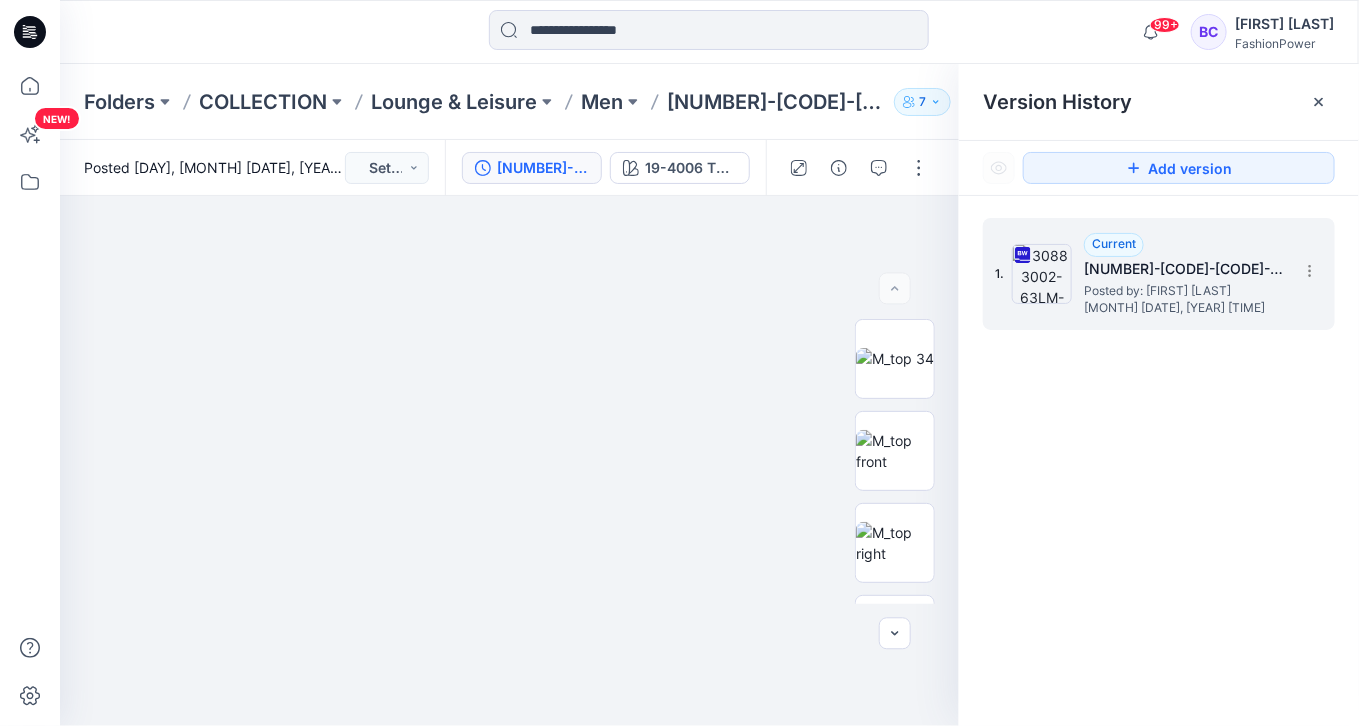 click on "1. Current [NUMBER]-[CODE]-[CODE]-[NAME] Posted by: [FIRST] [LAST] [MONTH] [DATE], [YEAR] [TIME]" at bounding box center (1159, 274) 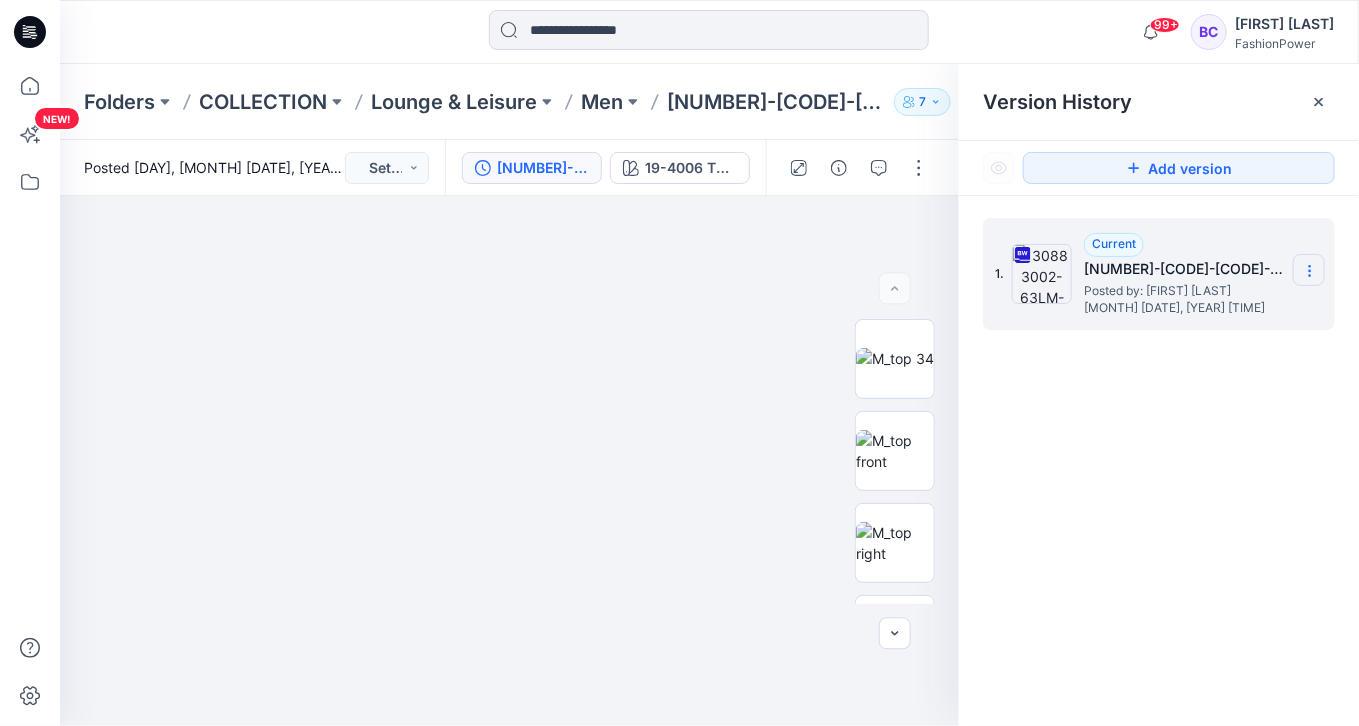 click 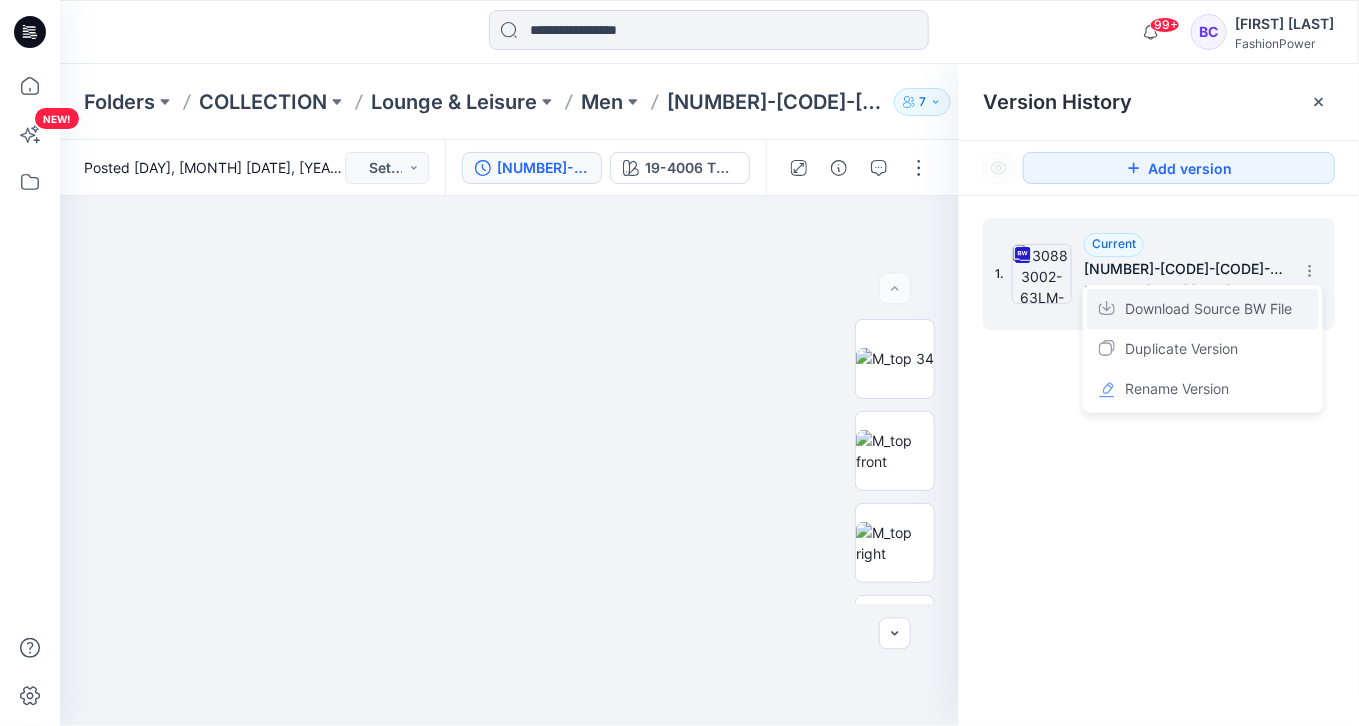 click on "Download Source BW File" at bounding box center [1208, 309] 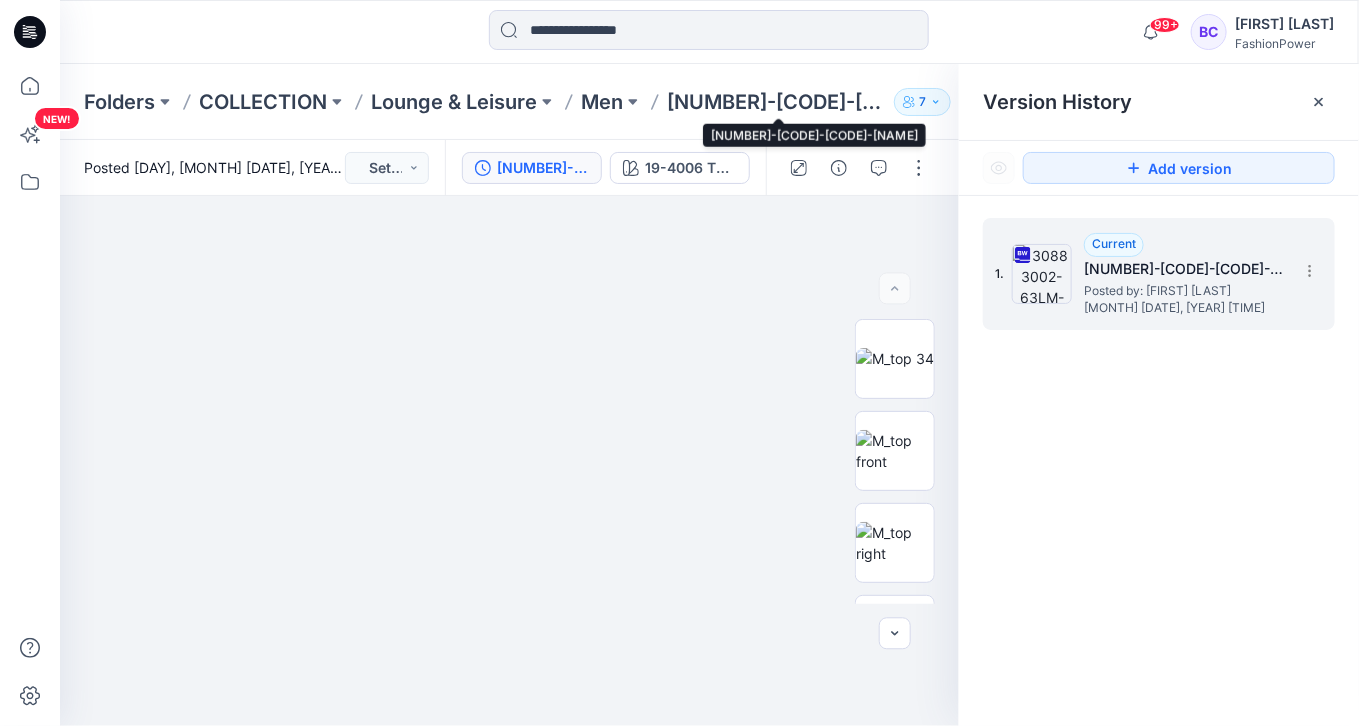 click on "[NUMBER]-[CODE]-[CODE]-[NAME]" at bounding box center [776, 102] 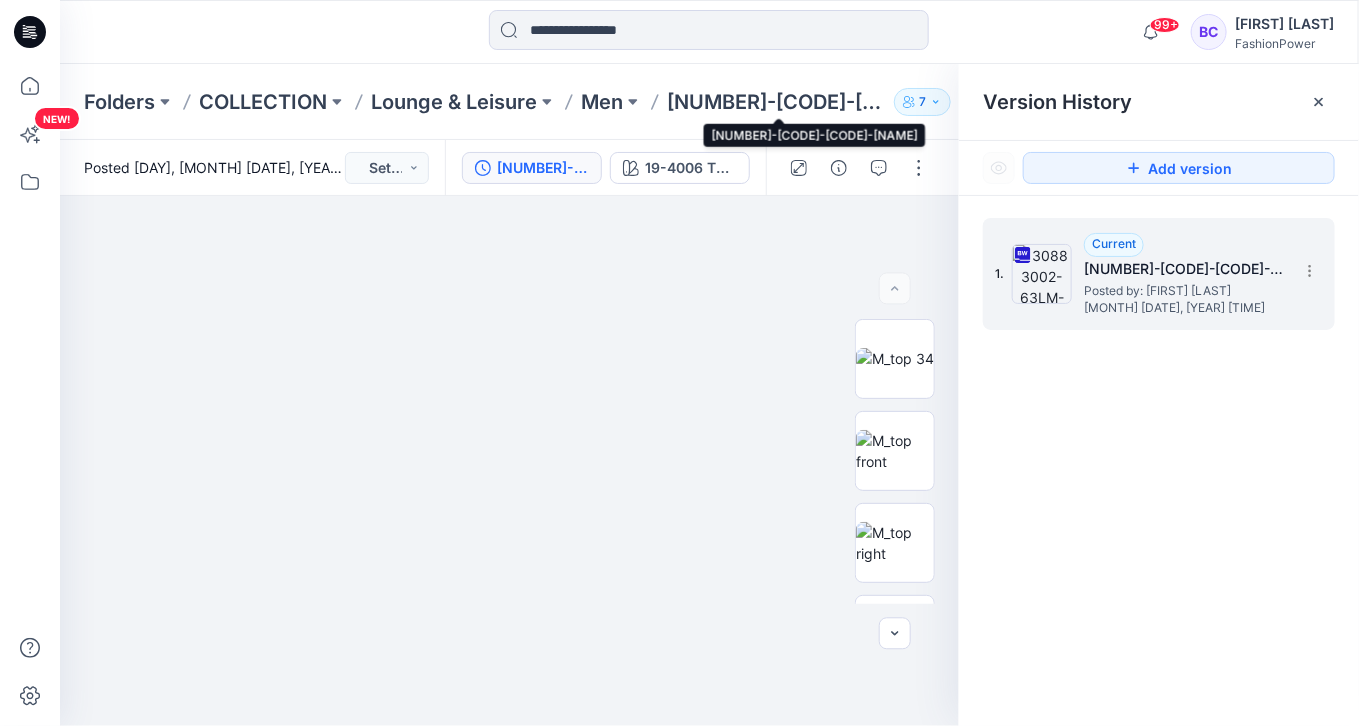 click on "[NUMBER]-[CODE]-[CODE]-[NAME]" at bounding box center (776, 102) 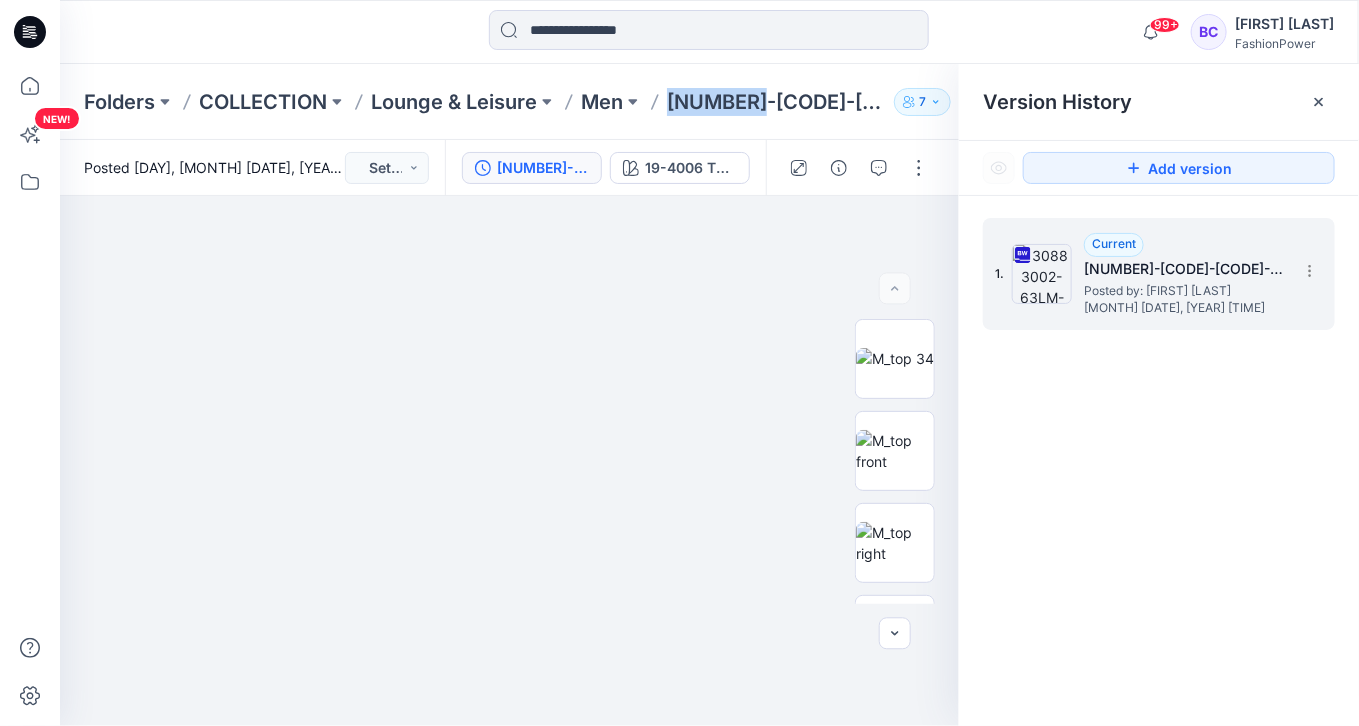 click on "[NUMBER]-[CODE]-[CODE]-[NAME]" at bounding box center [776, 102] 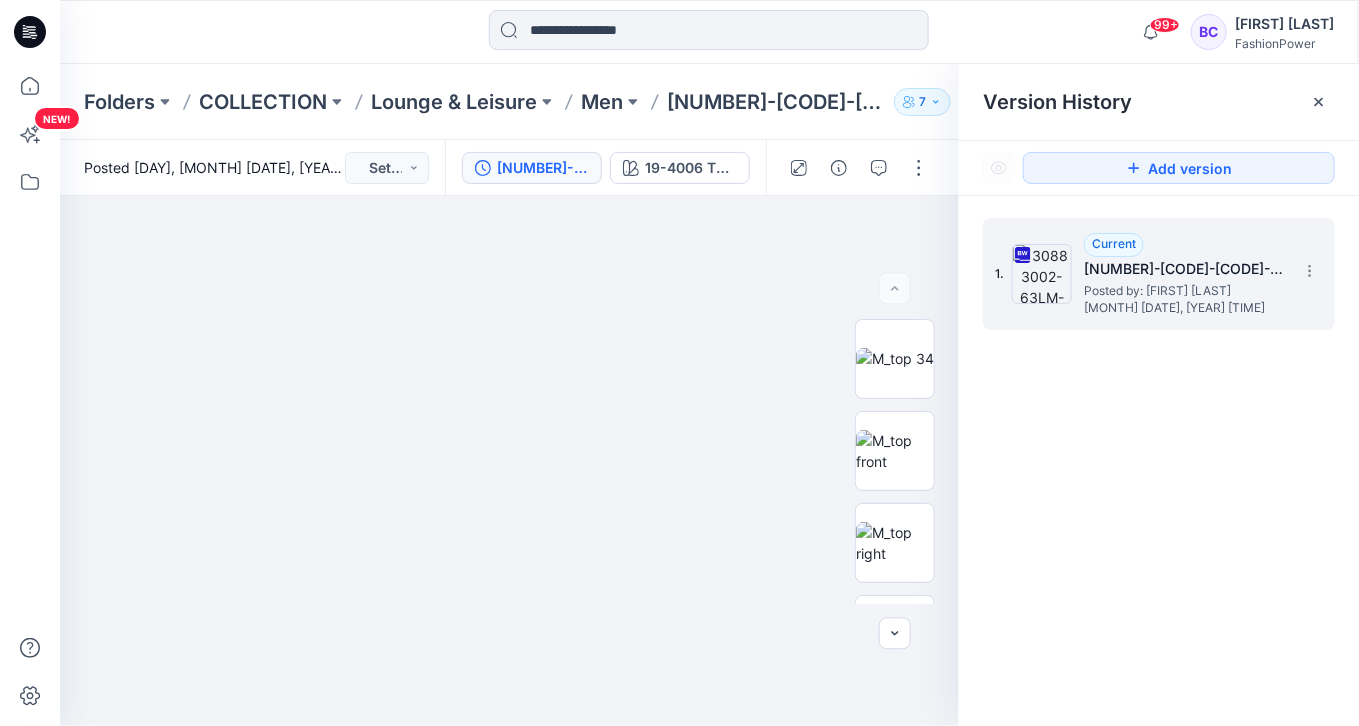 drag, startPoint x: 696, startPoint y: 100, endPoint x: 663, endPoint y: 101, distance: 33.01515 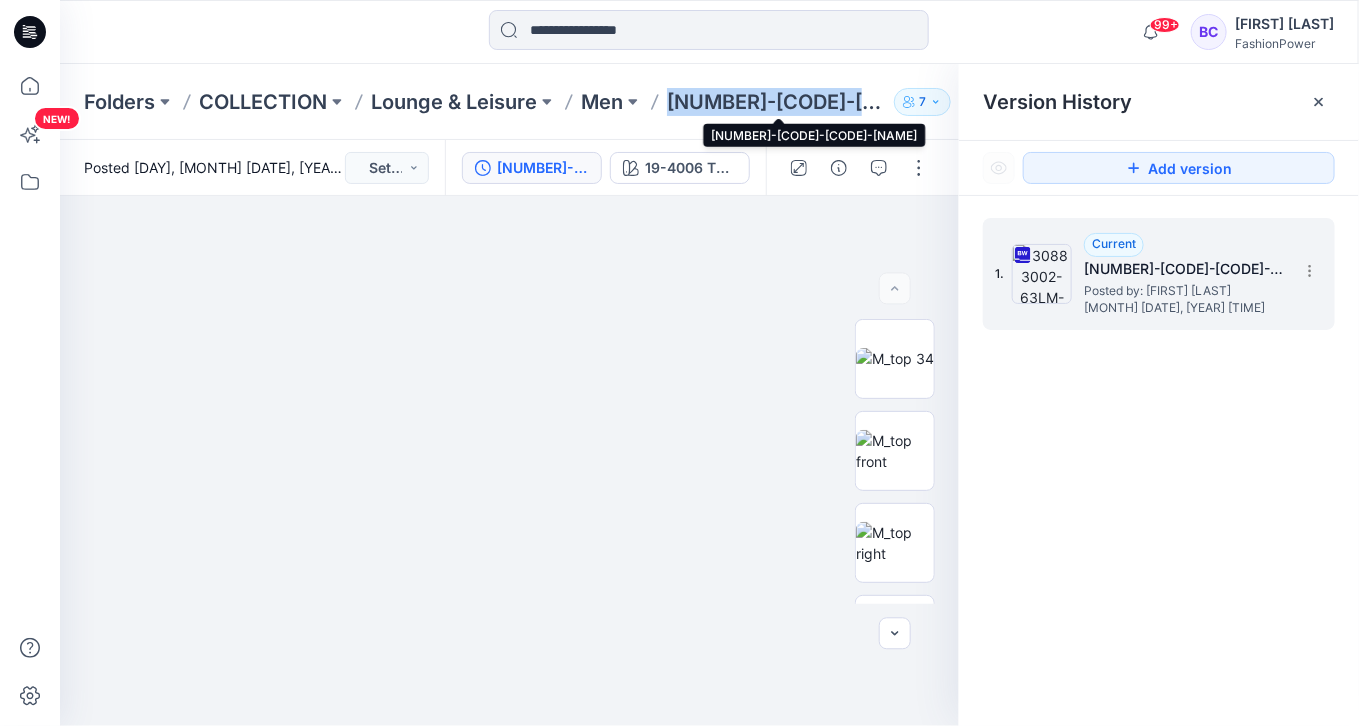 drag, startPoint x: 685, startPoint y: 104, endPoint x: 866, endPoint y: 115, distance: 181.33394 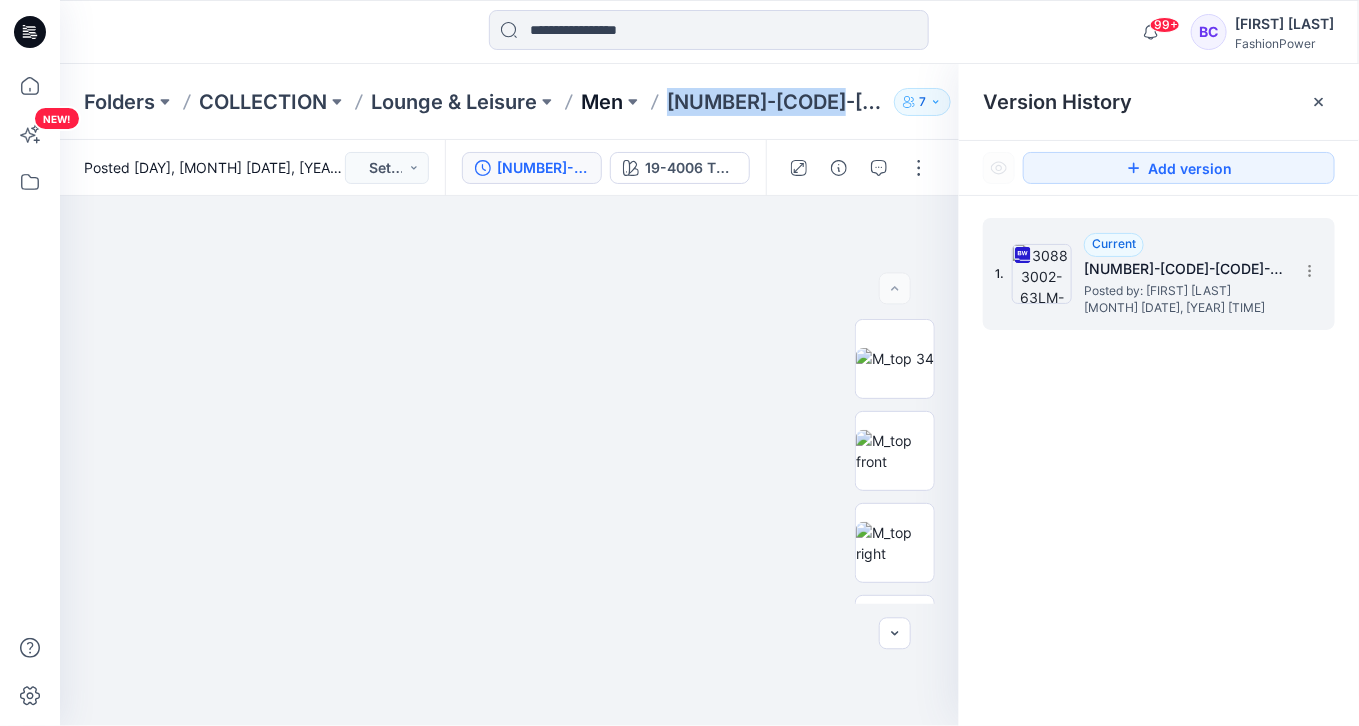 click on "Men" at bounding box center [602, 102] 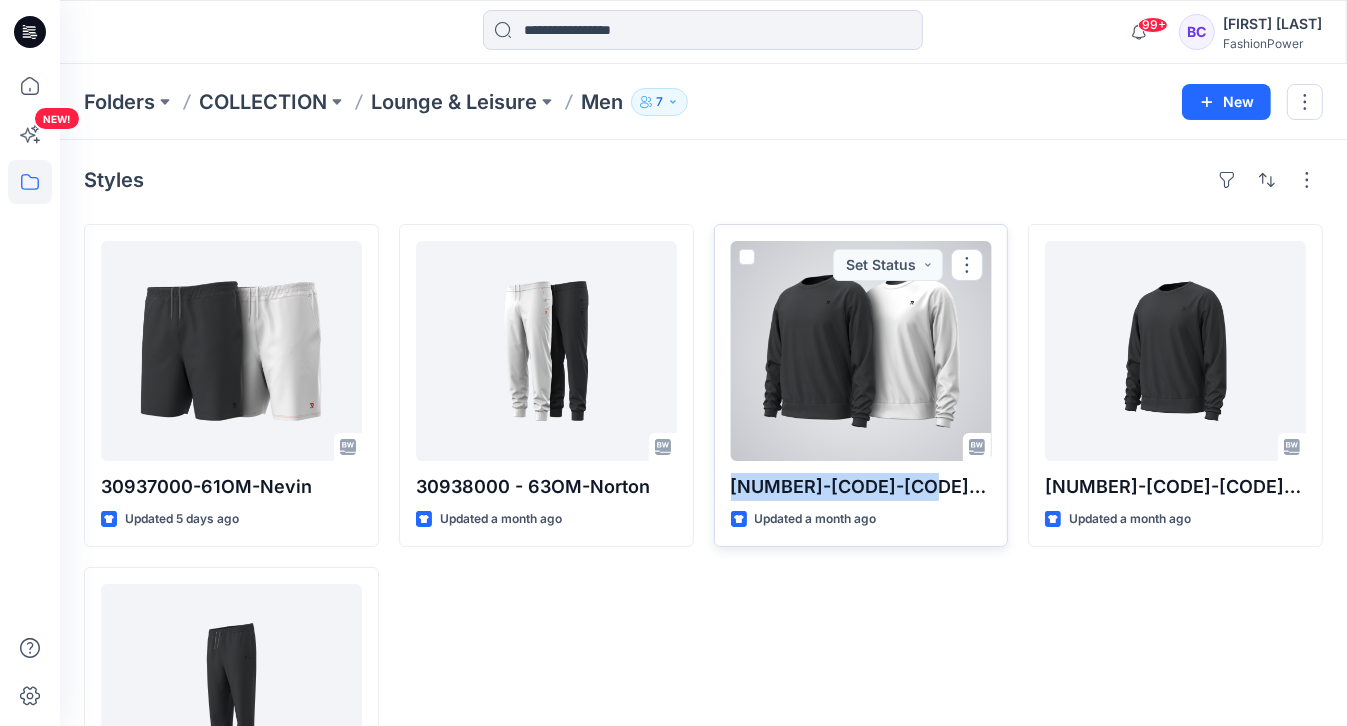 drag, startPoint x: 938, startPoint y: 498, endPoint x: 734, endPoint y: 482, distance: 204.6265 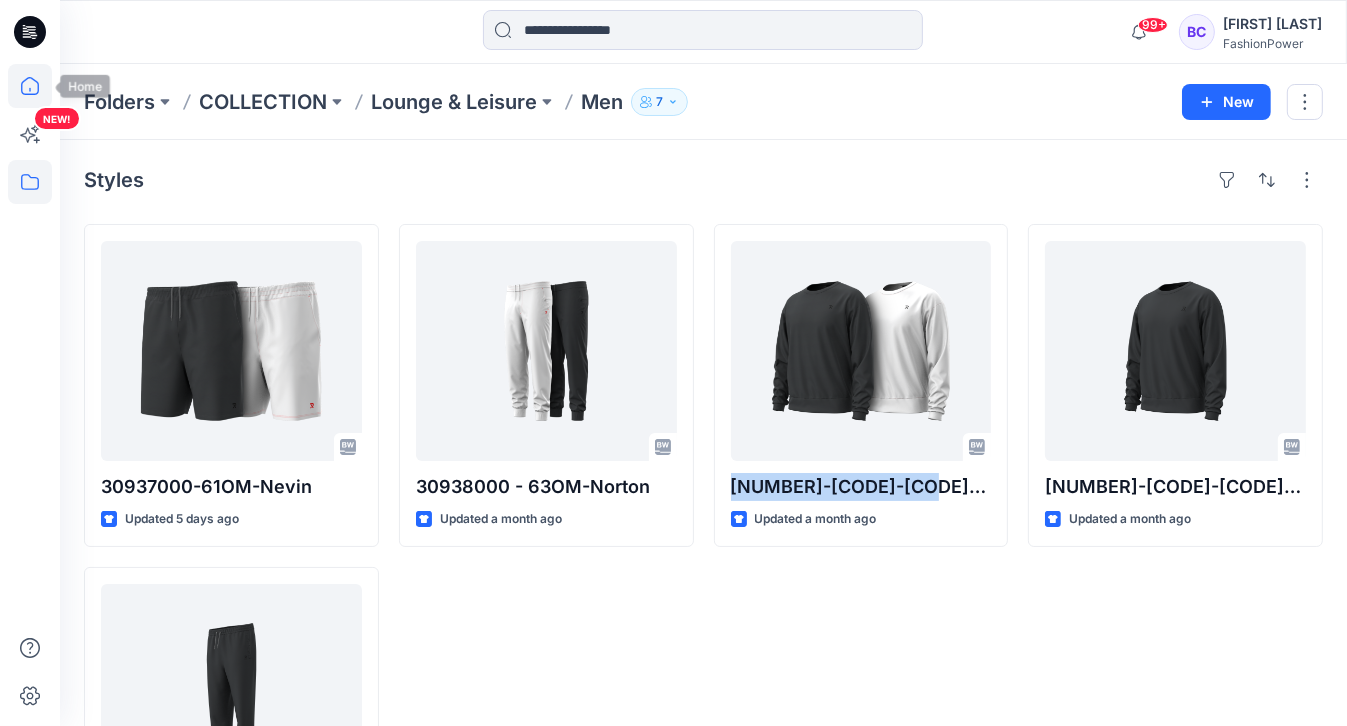 click 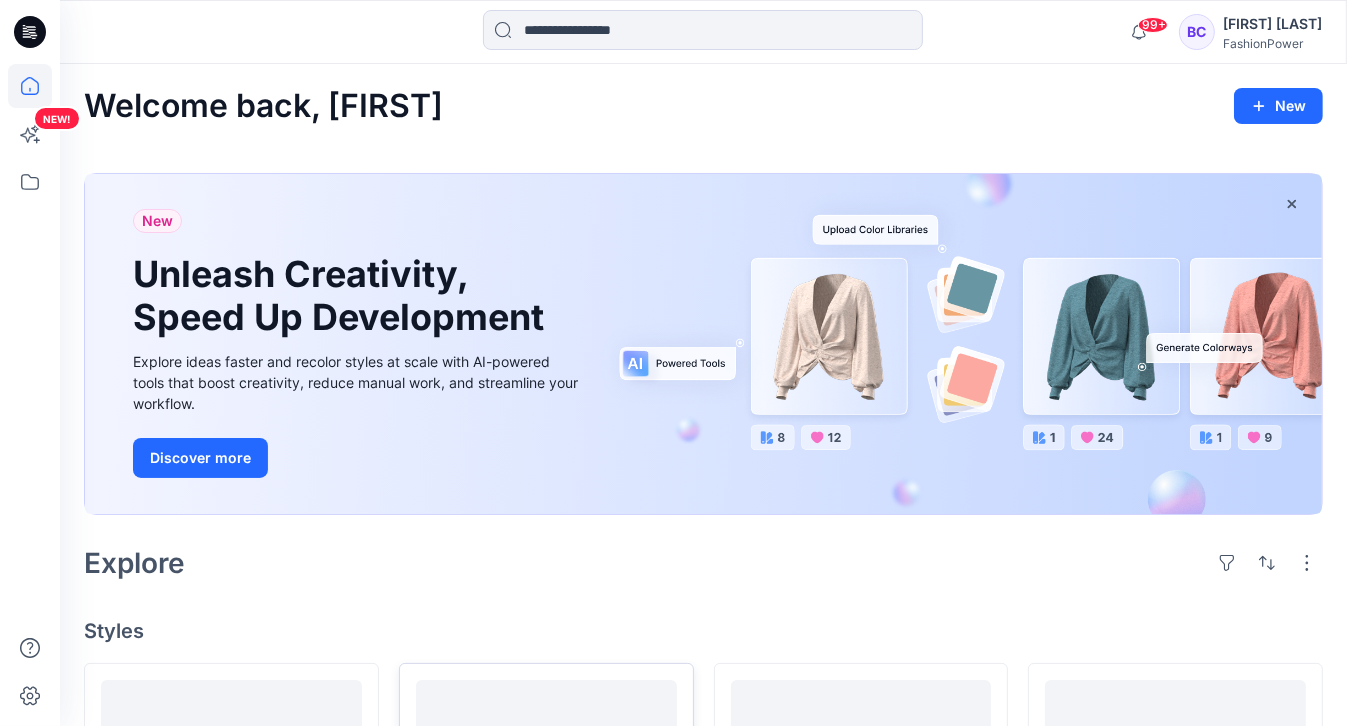scroll, scrollTop: 400, scrollLeft: 0, axis: vertical 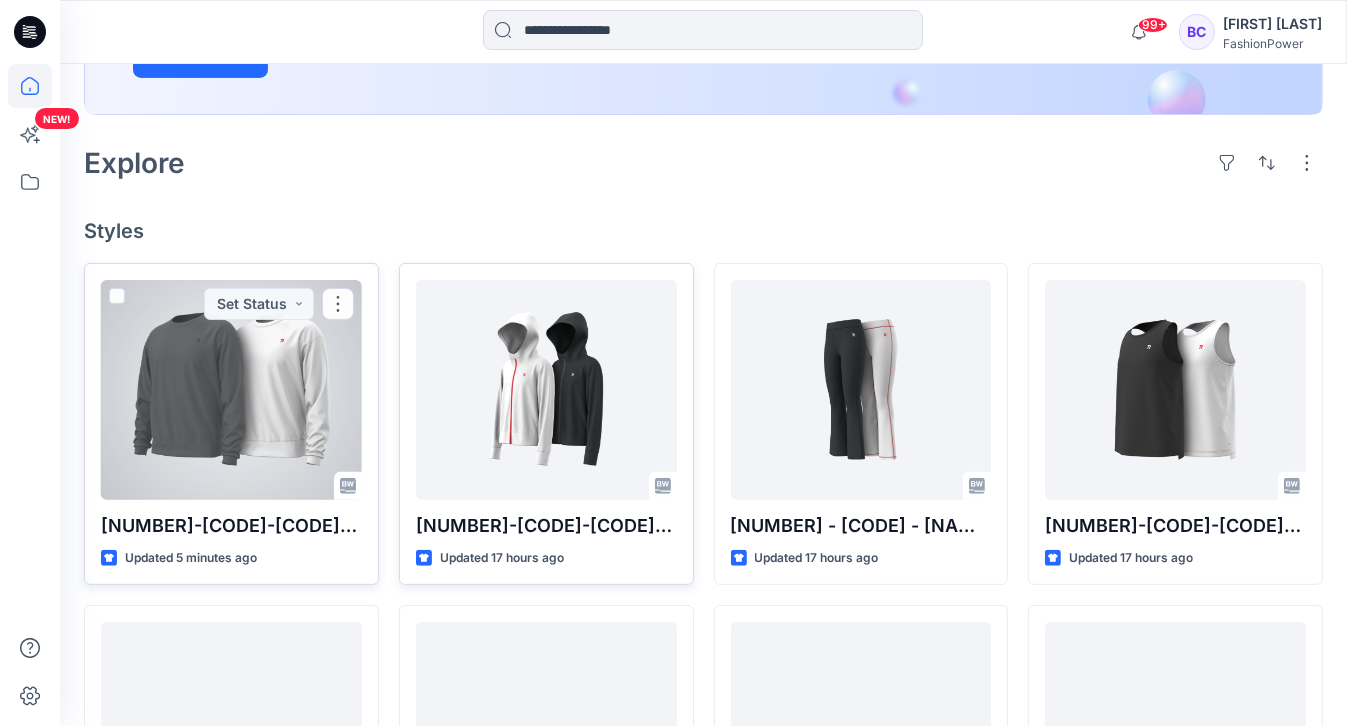 click at bounding box center (231, 390) 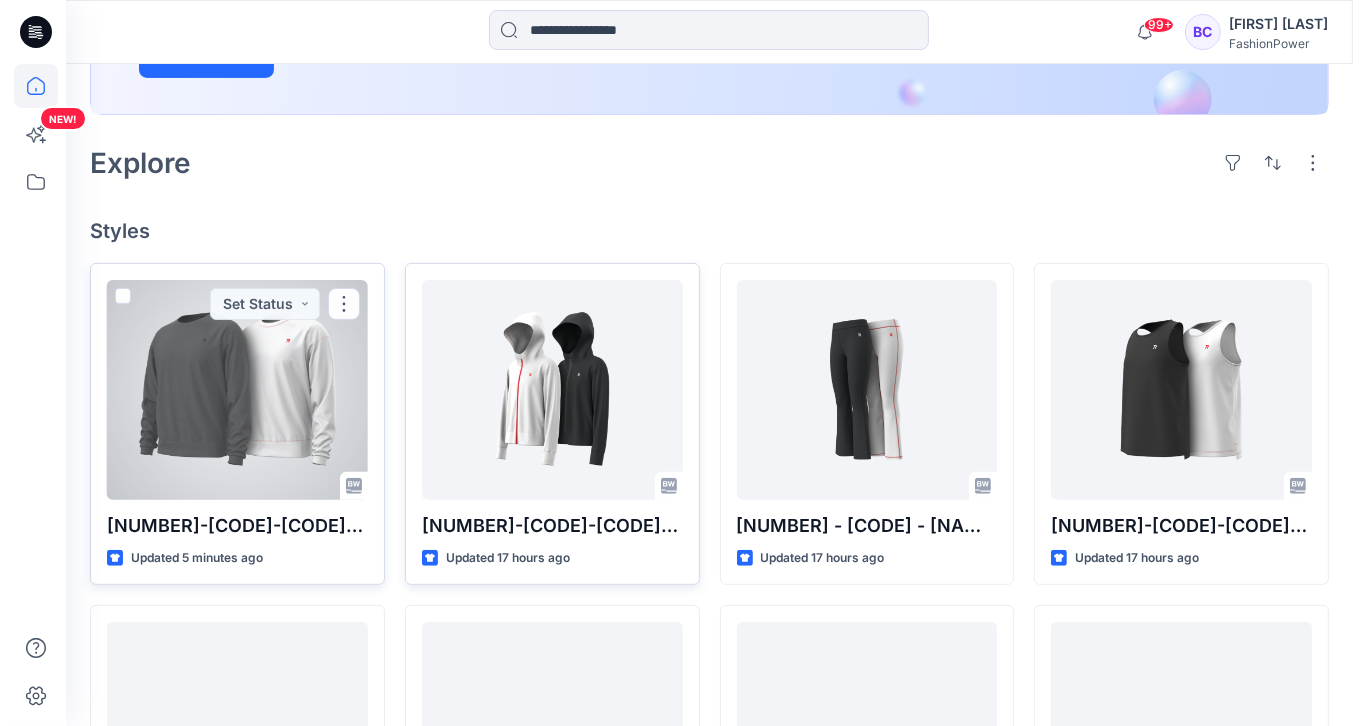 scroll, scrollTop: 0, scrollLeft: 0, axis: both 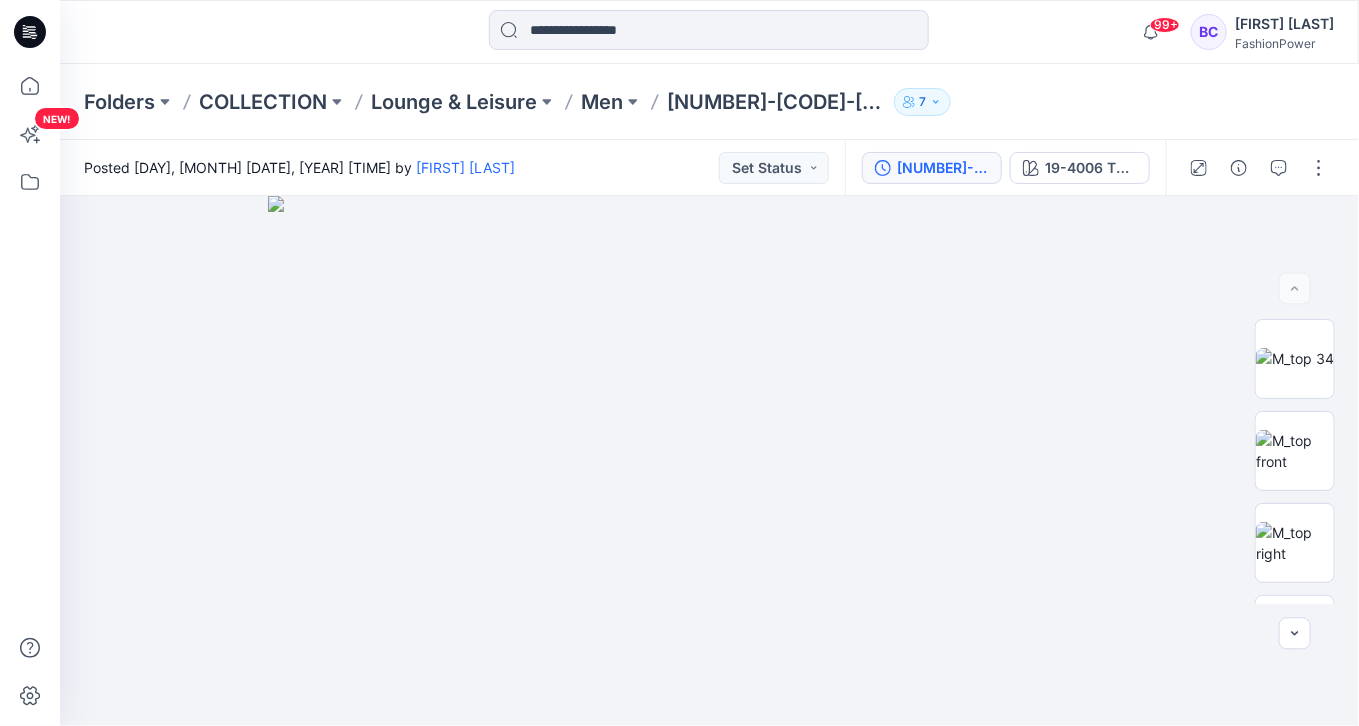 click on "[NUMBER]-[CODE]-[CODE]-[NAME]" at bounding box center [932, 168] 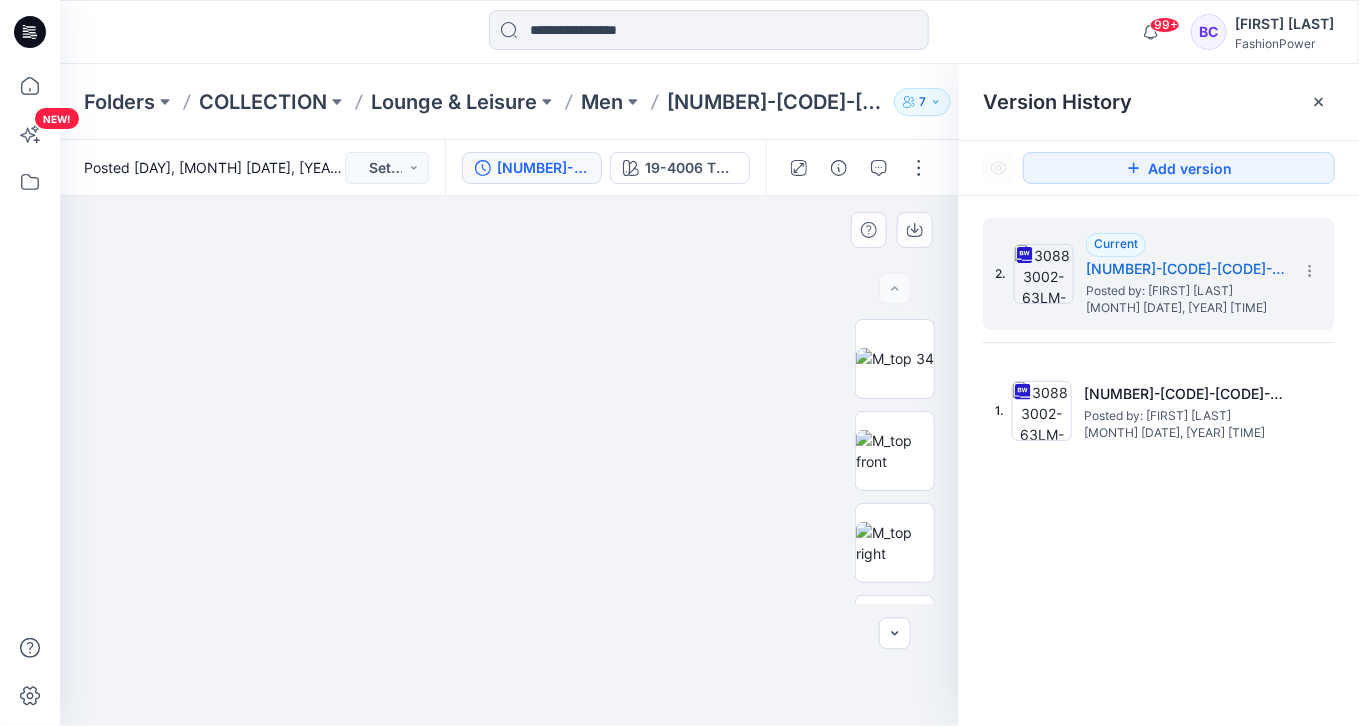 click at bounding box center [510, 443] 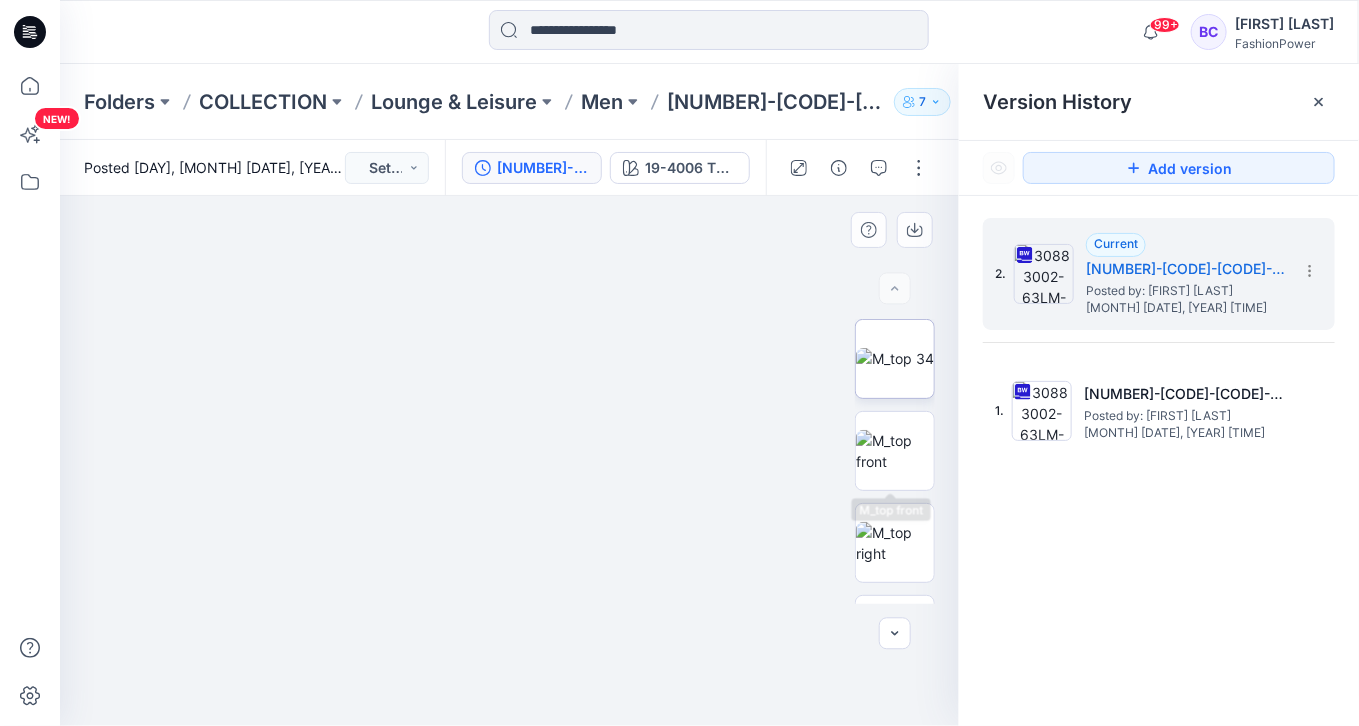 click at bounding box center (895, 358) 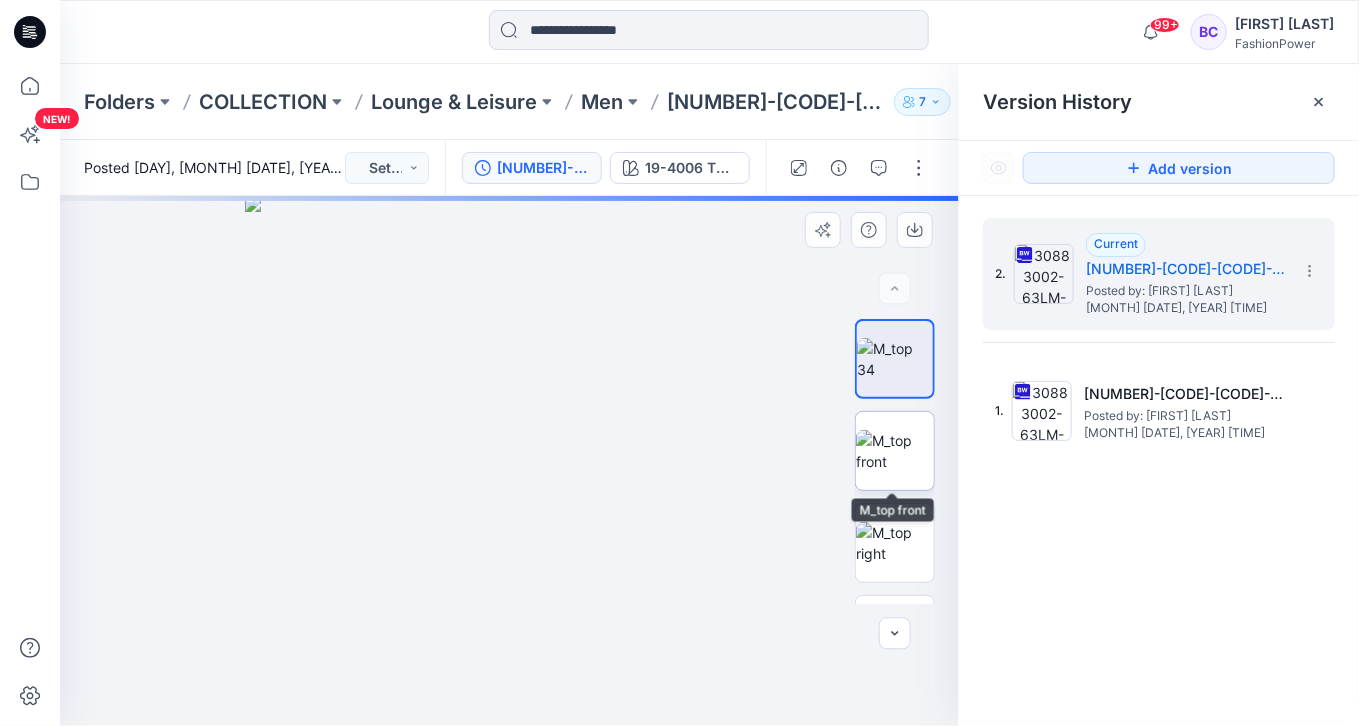 click at bounding box center [895, 451] 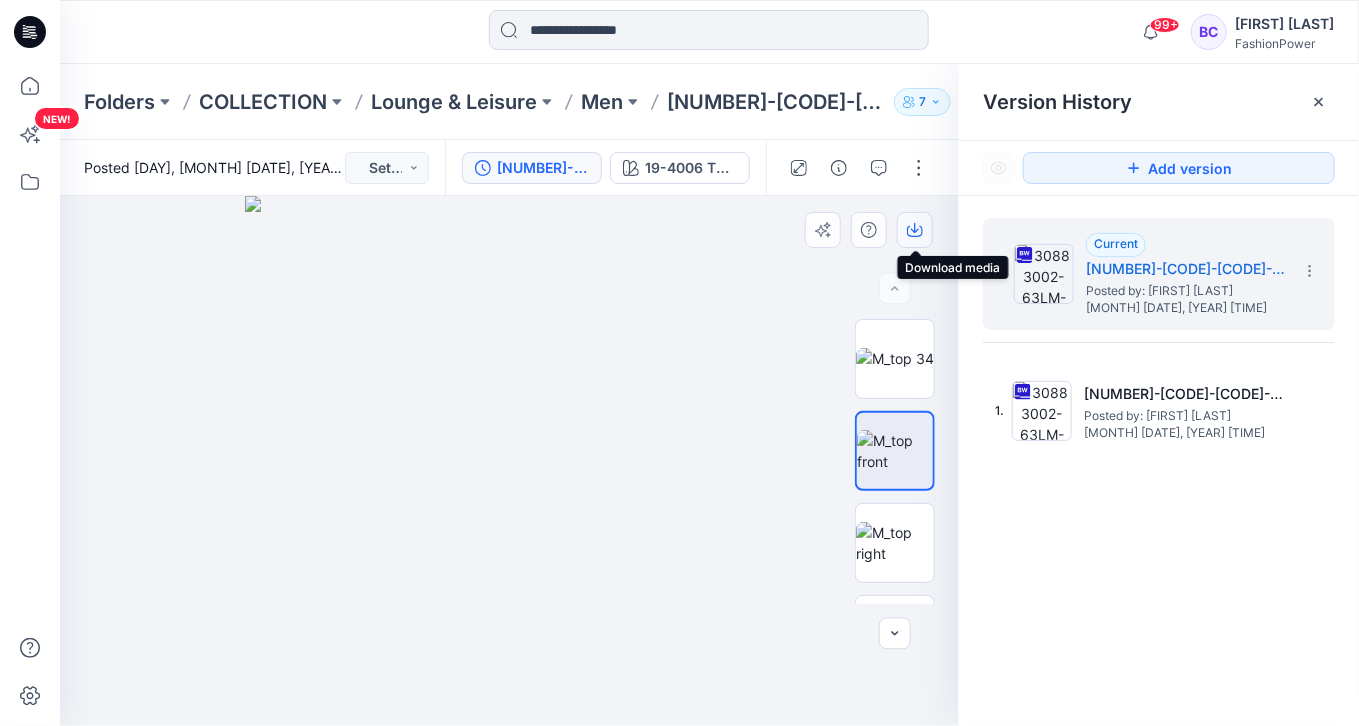 click at bounding box center (915, 230) 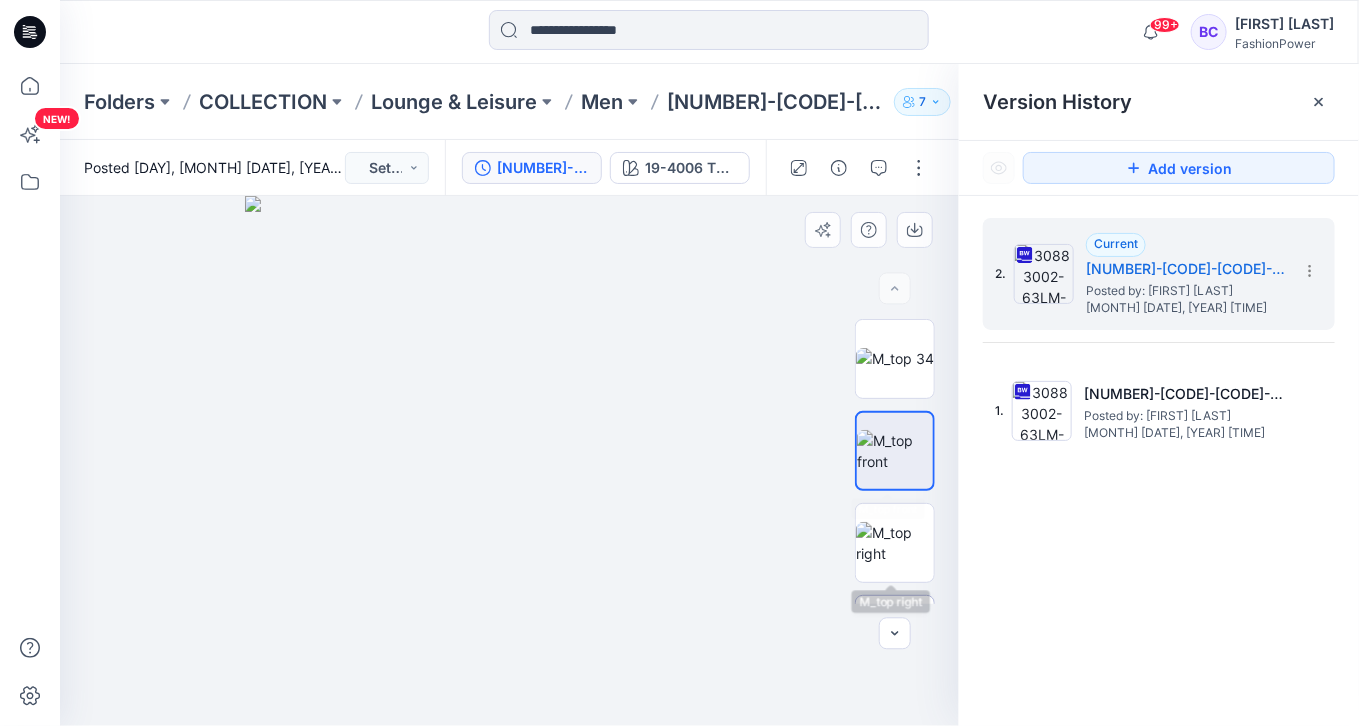 scroll, scrollTop: 160, scrollLeft: 0, axis: vertical 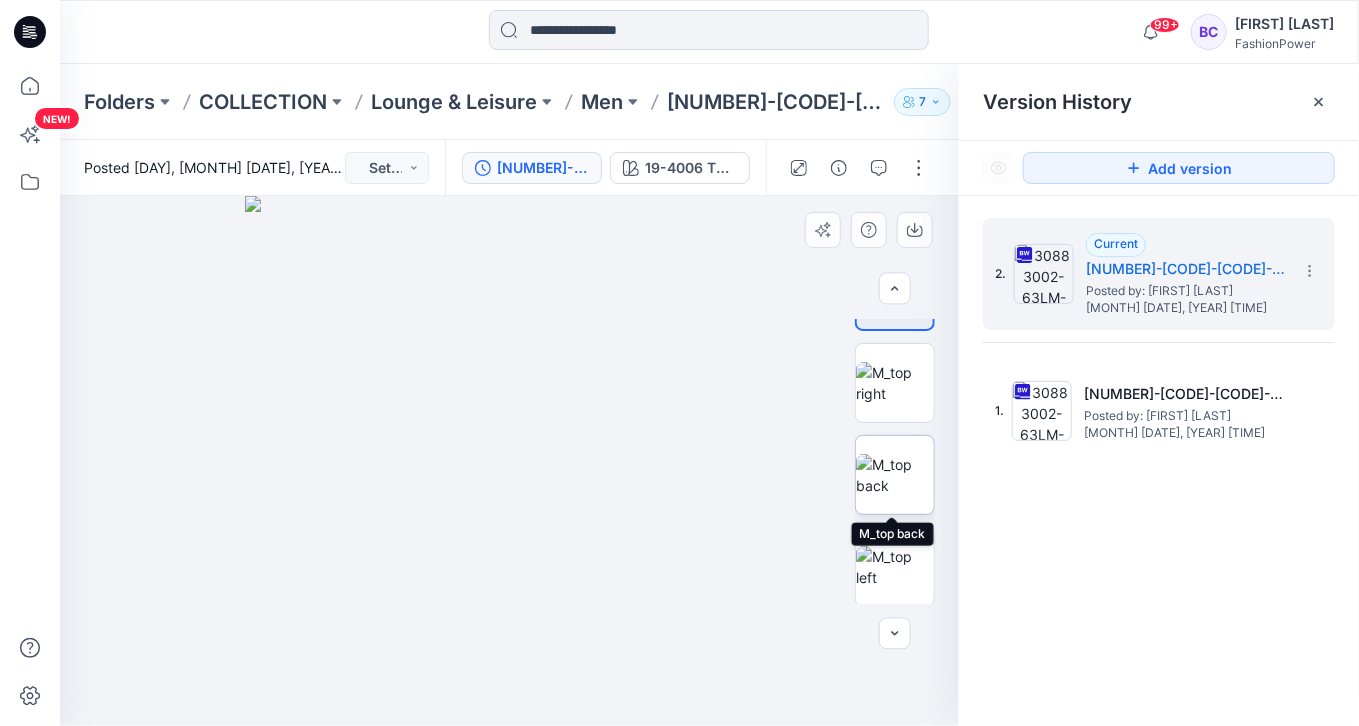 click at bounding box center [895, 475] 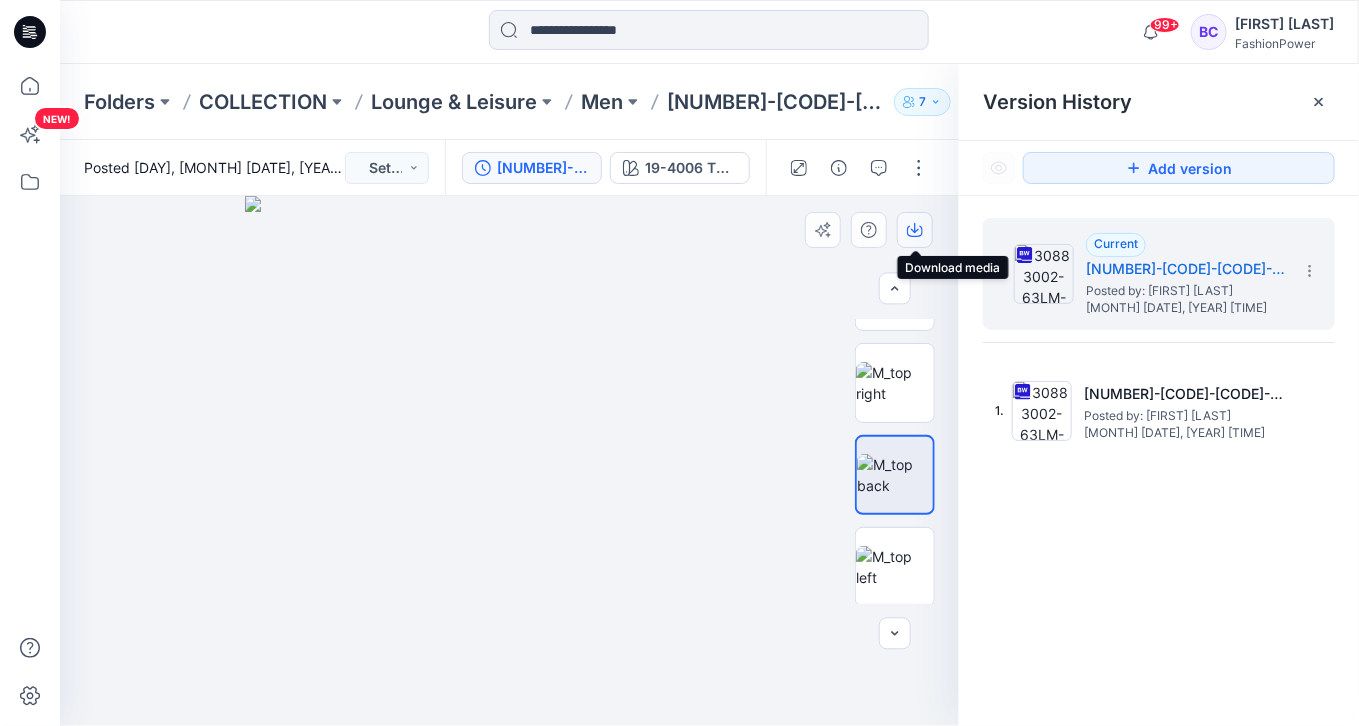 click 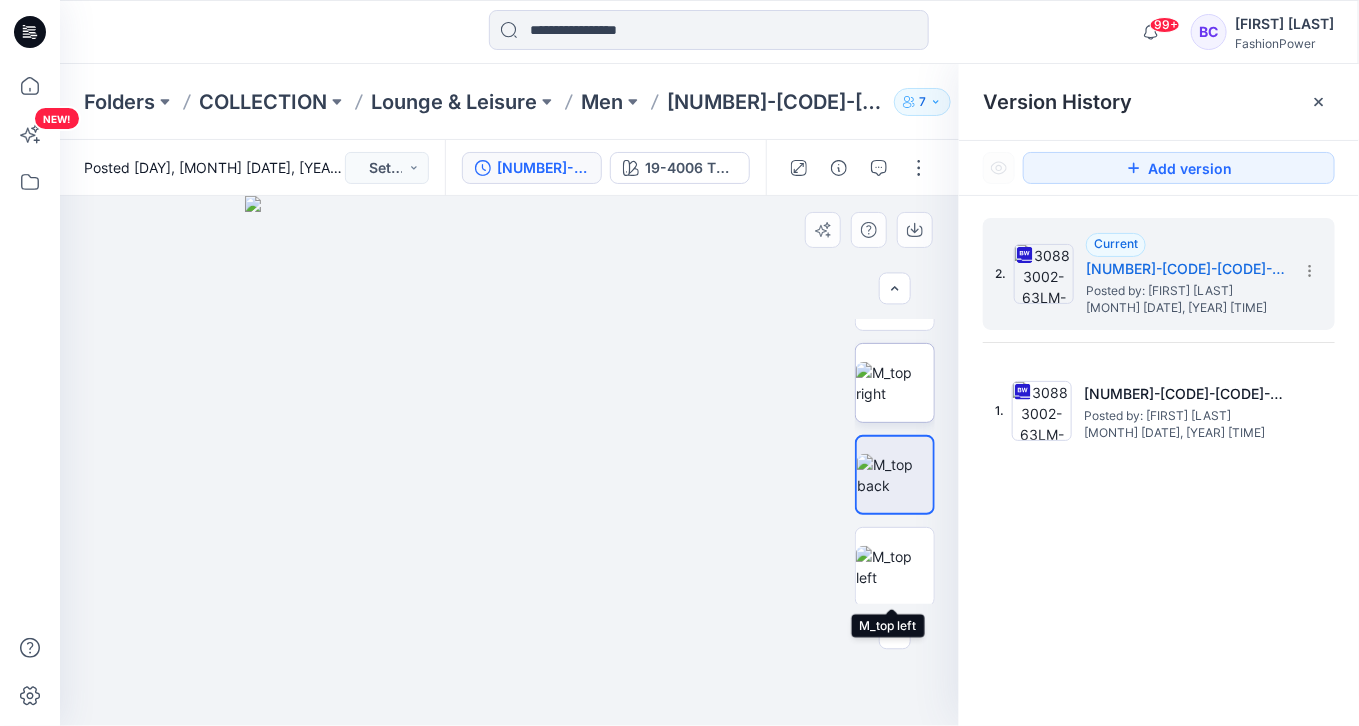 drag, startPoint x: 878, startPoint y: 544, endPoint x: 925, endPoint y: 343, distance: 206.4219 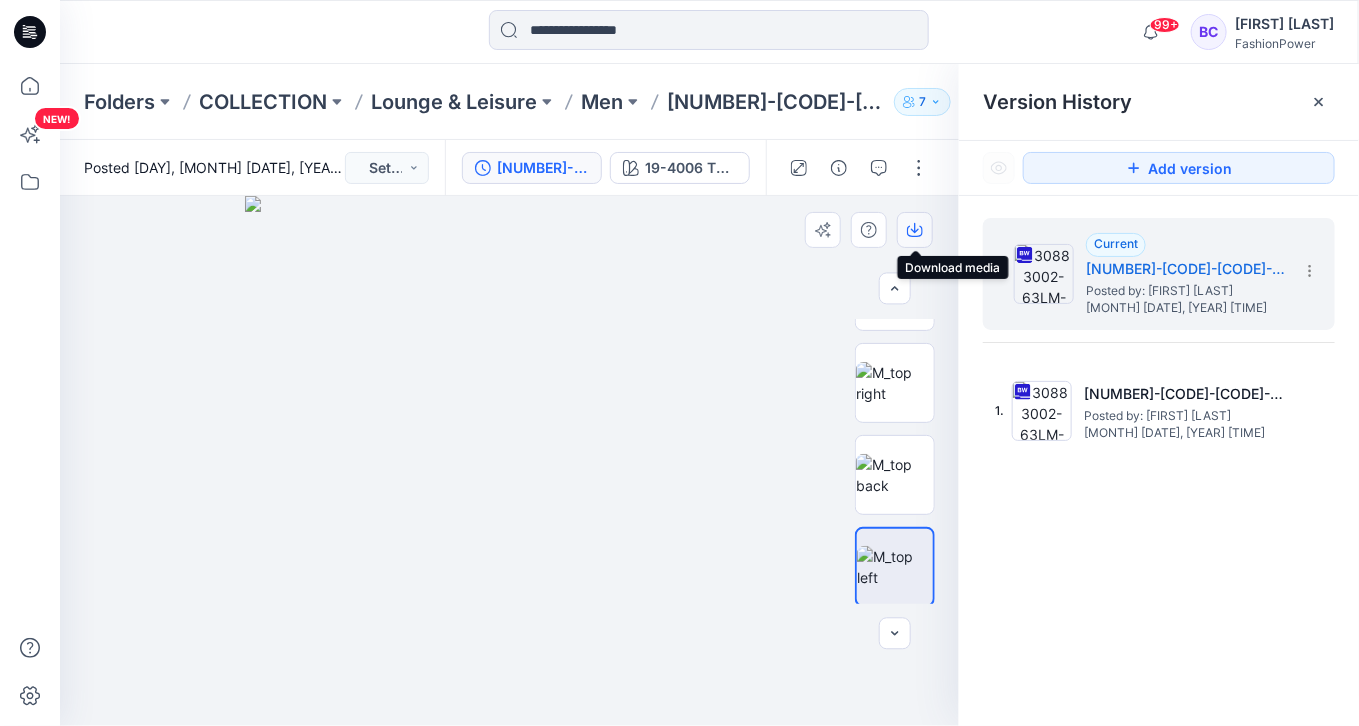 click 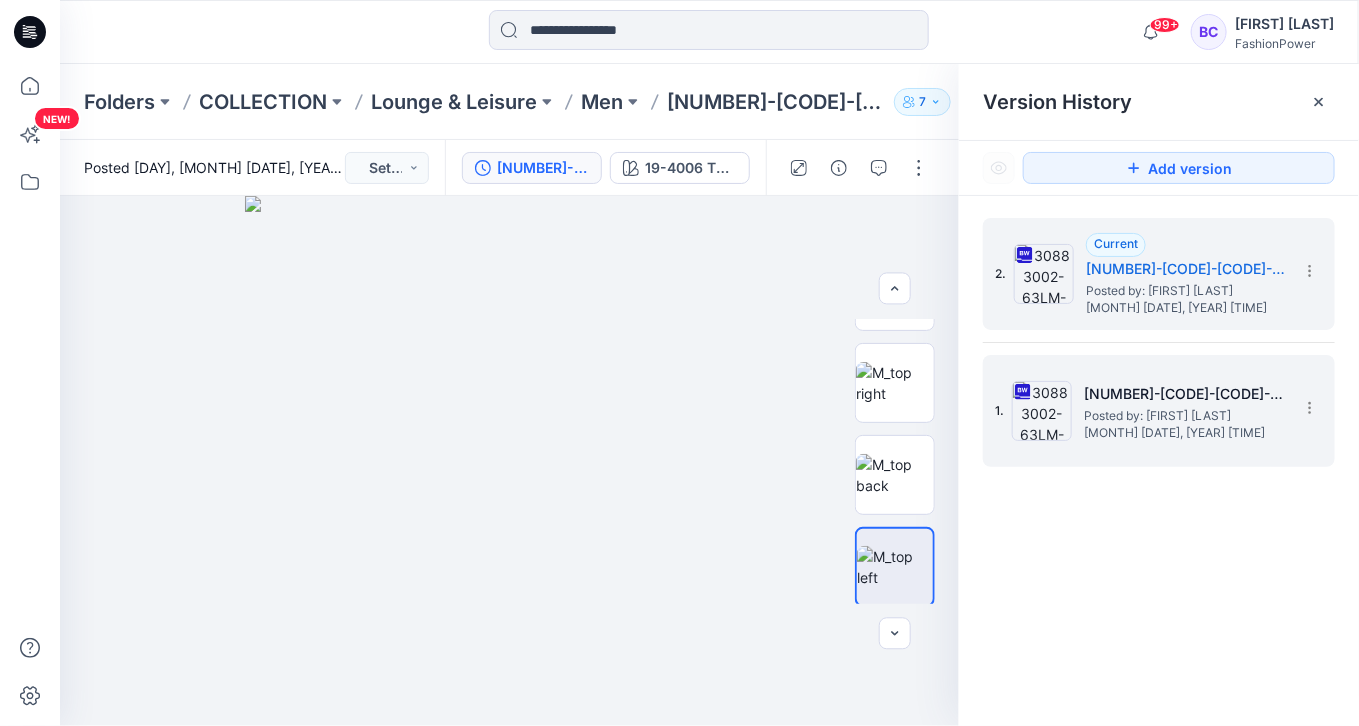 click on "[NUMBER]-[CODE]-[CODE]-[NAME]" at bounding box center [1184, 394] 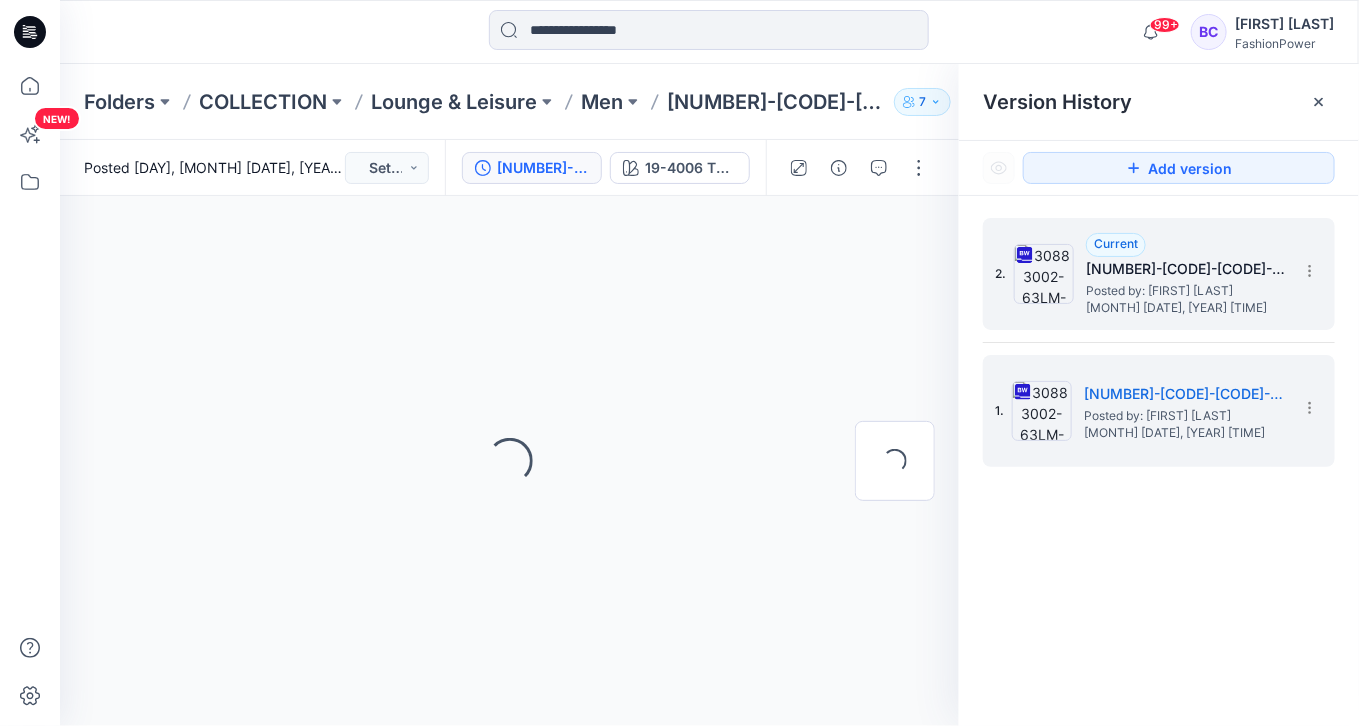 click on "[MONTH] [DATE], [YEAR] [TIME]" at bounding box center (1186, 308) 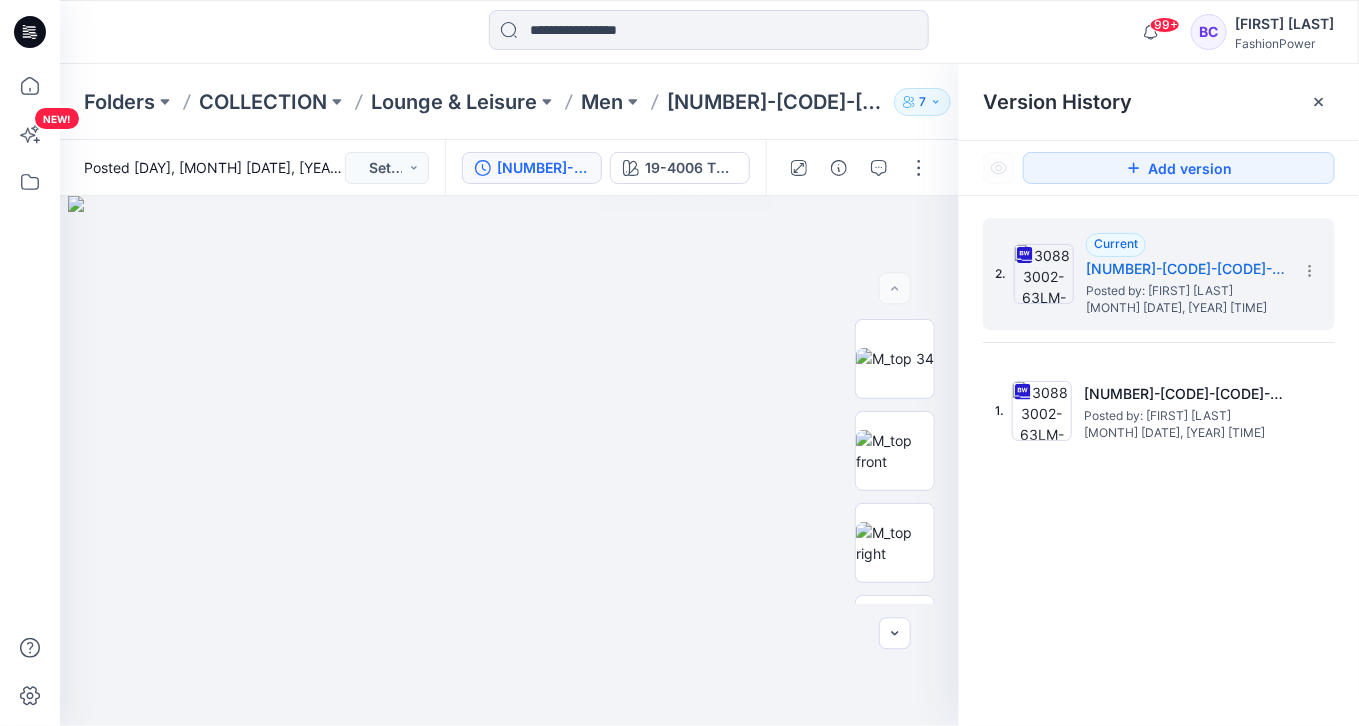 click on "[NUMBER]-[CODE]-[CODE]-[NAME] [NUMBER]-[CODE] TPG Caviar" at bounding box center (605, 168) 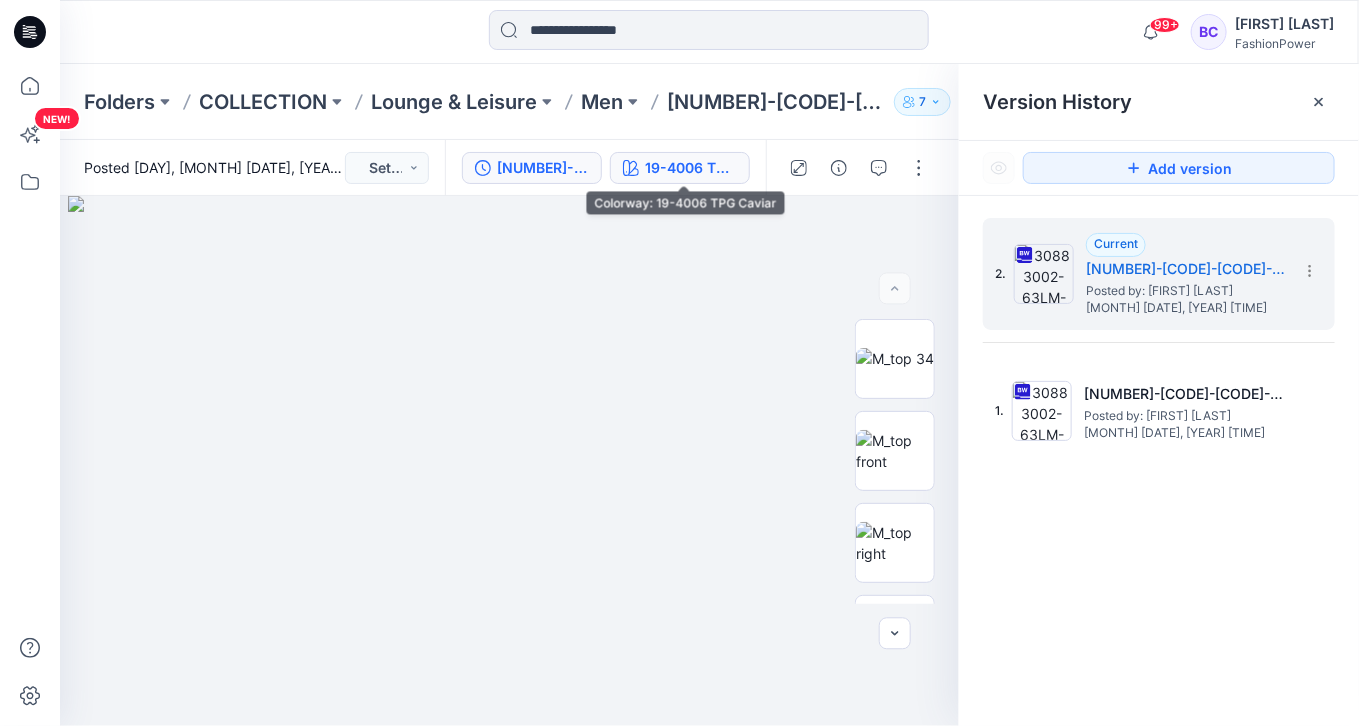 click on "19-4006 TPG Caviar" at bounding box center [680, 168] 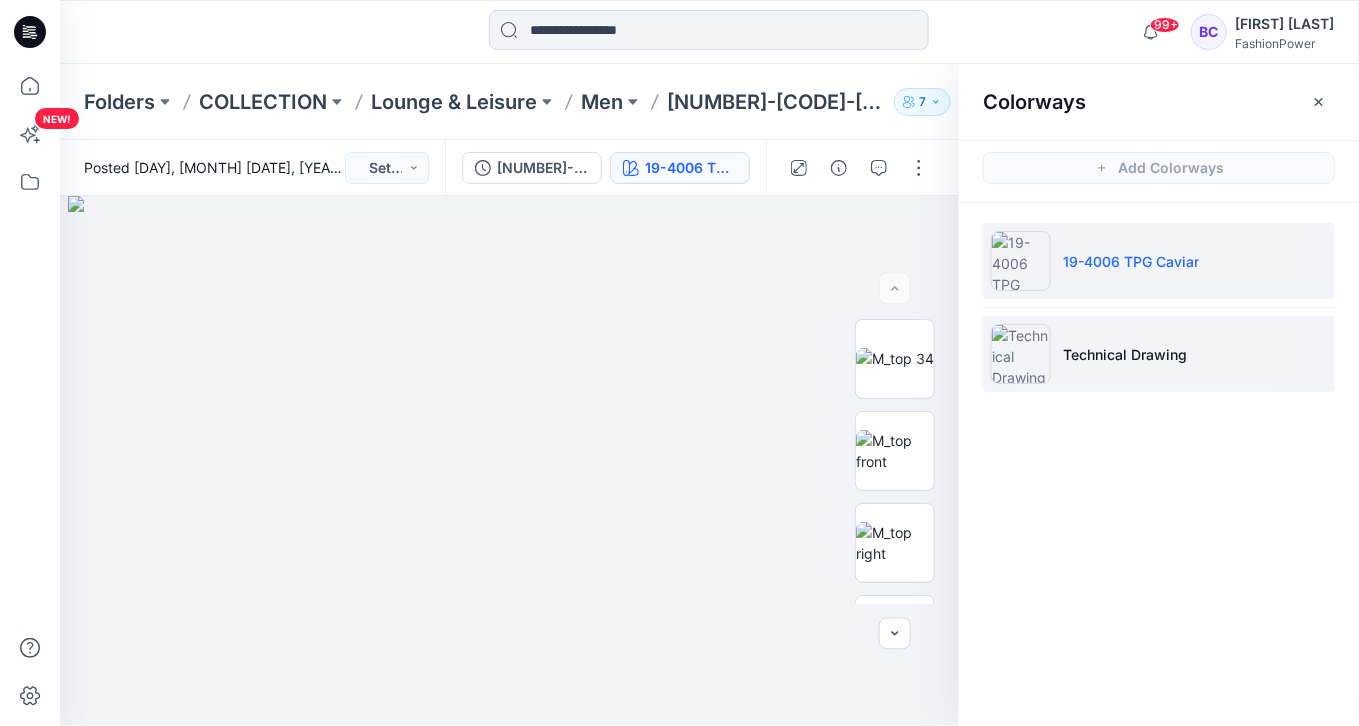 click on "Technical Drawing" at bounding box center (1159, 354) 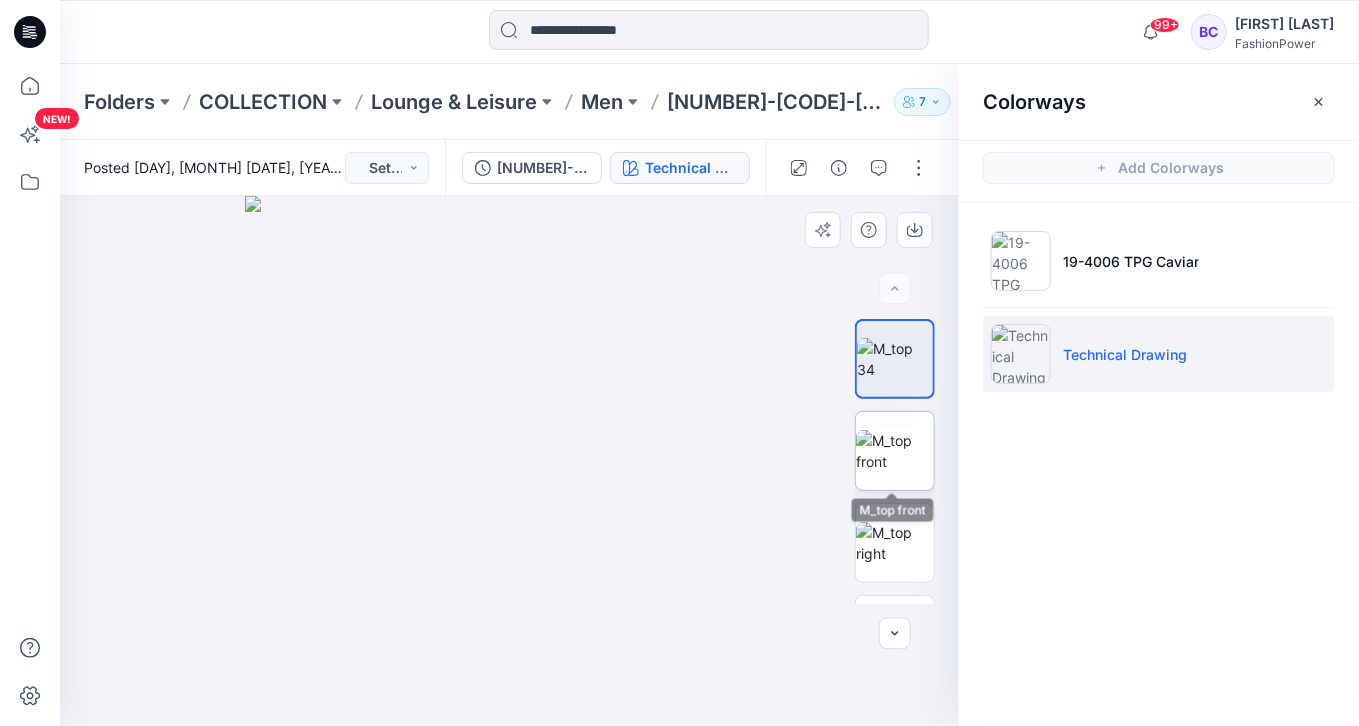 click at bounding box center [895, 451] 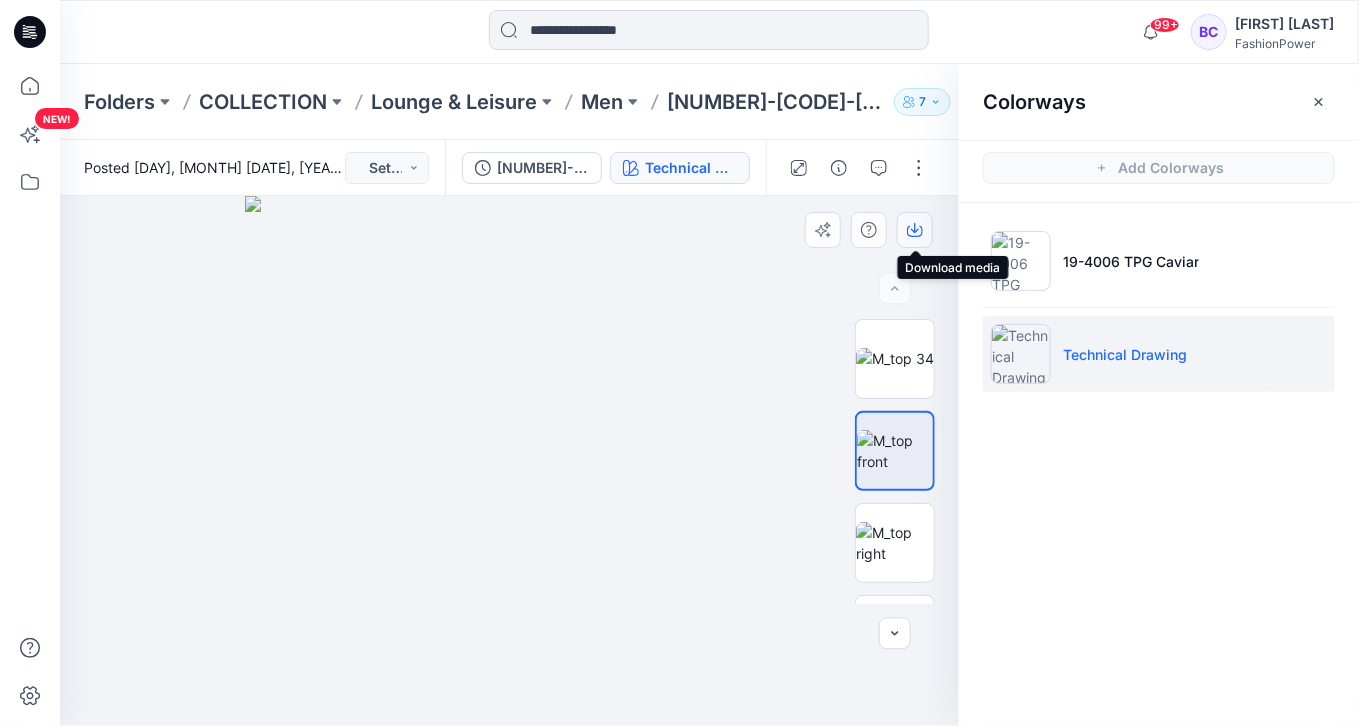 click at bounding box center (915, 230) 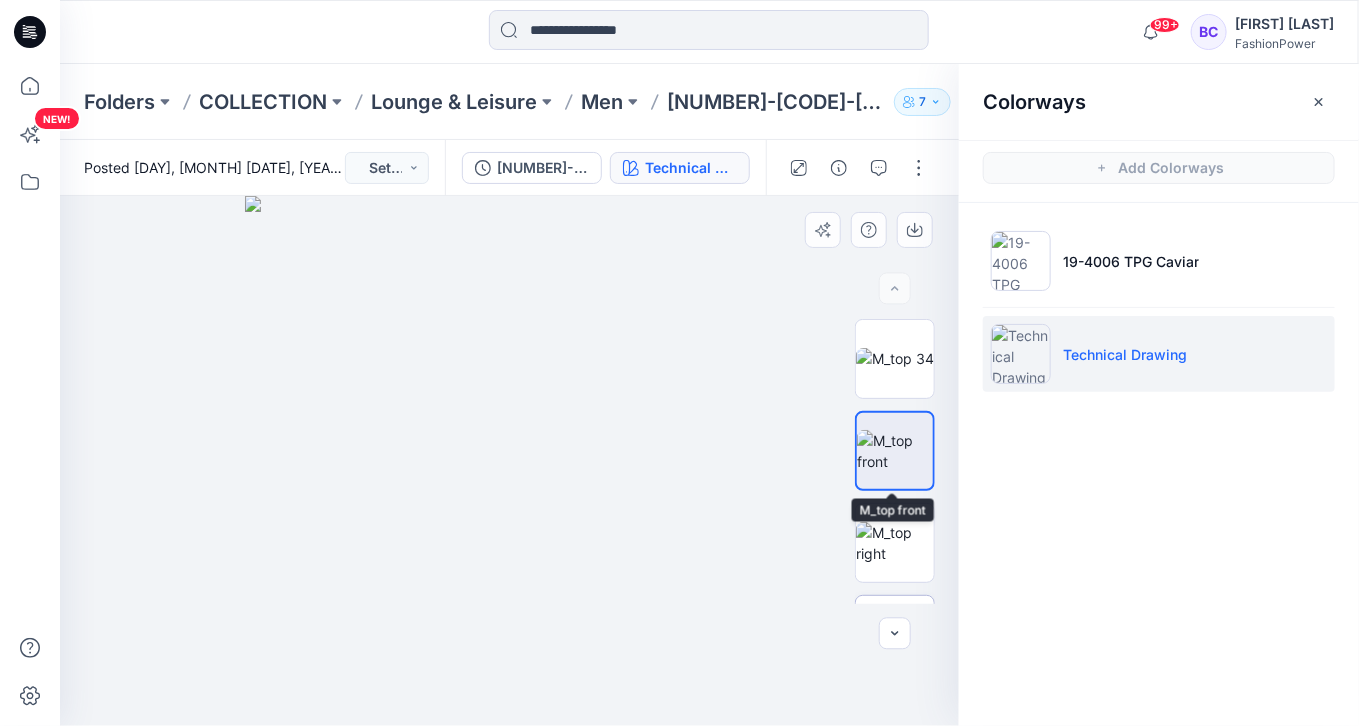click at bounding box center (895, 635) 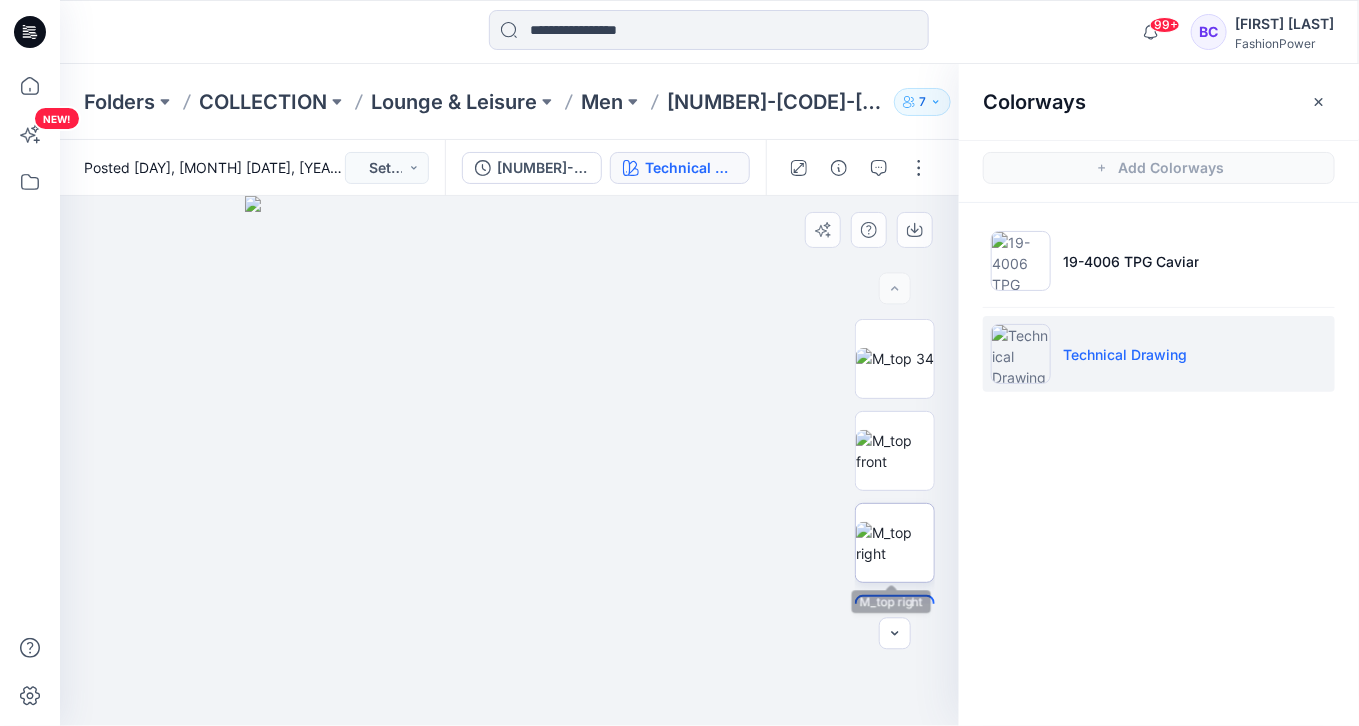 click at bounding box center [895, 543] 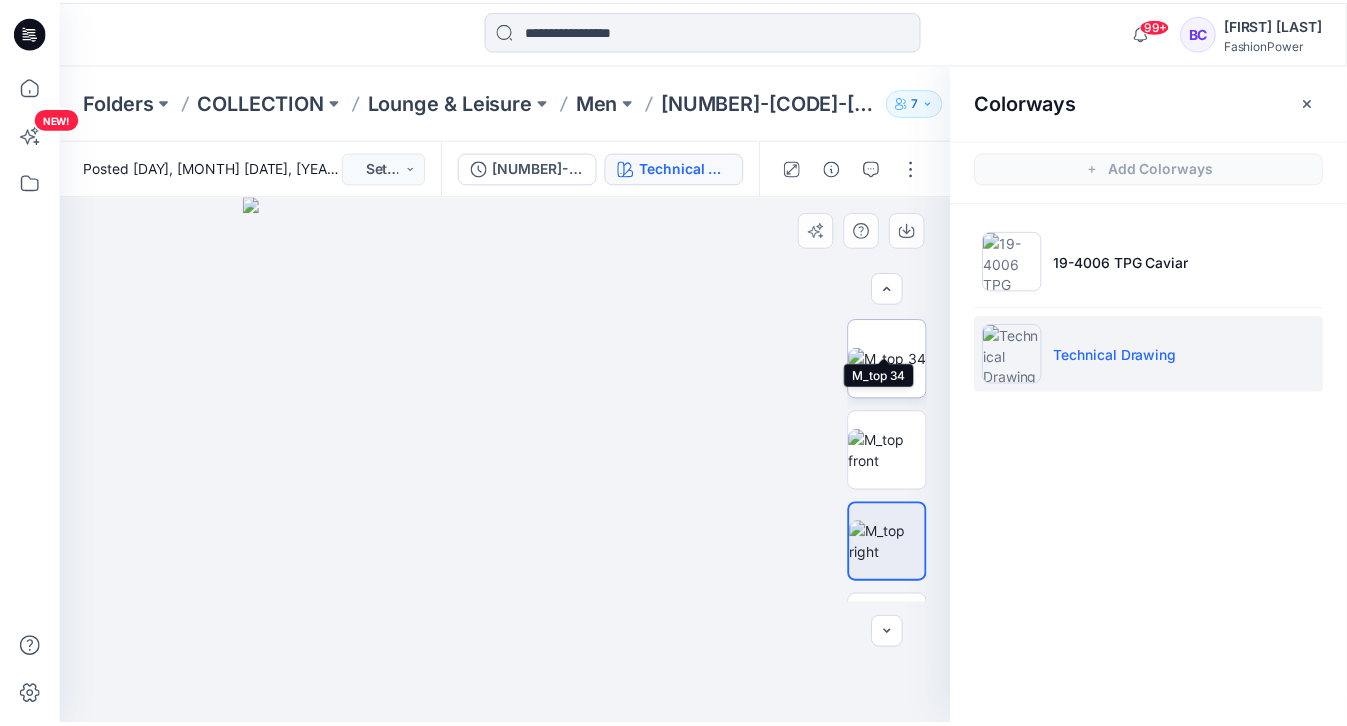 scroll, scrollTop: 240, scrollLeft: 0, axis: vertical 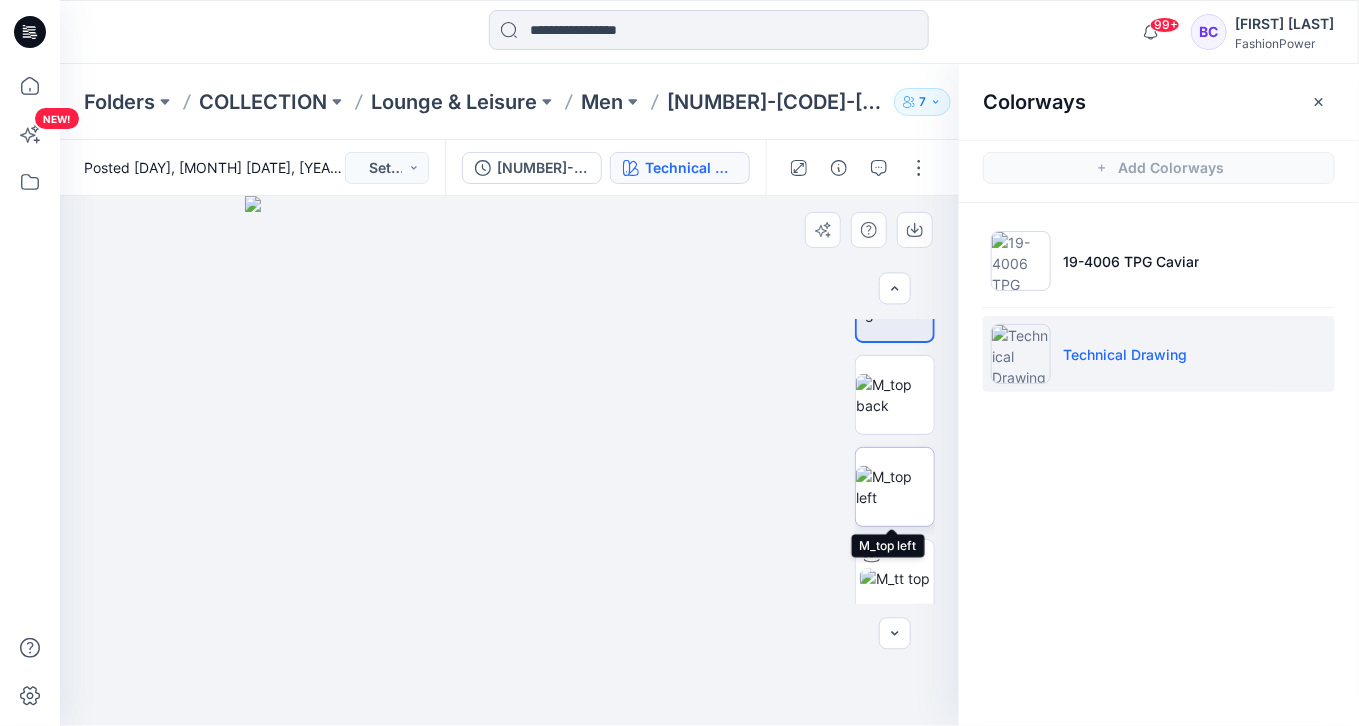 click at bounding box center [895, 487] 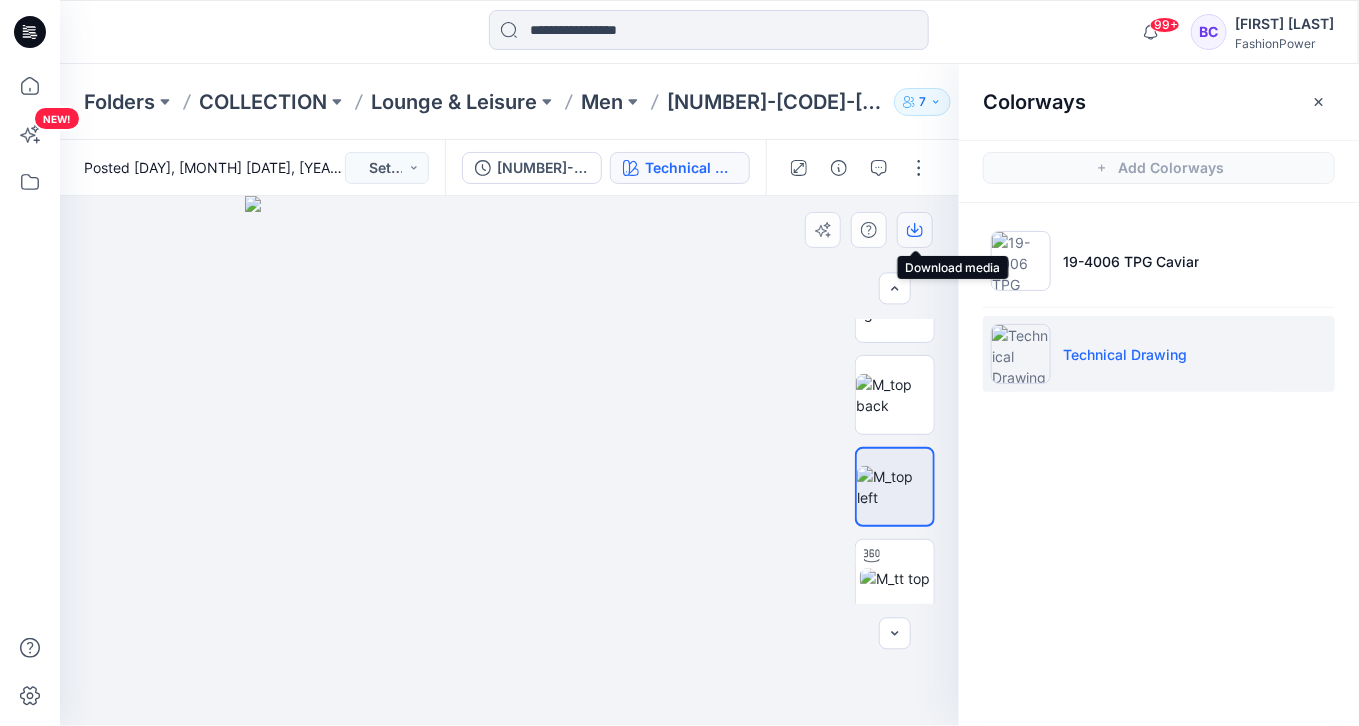 click 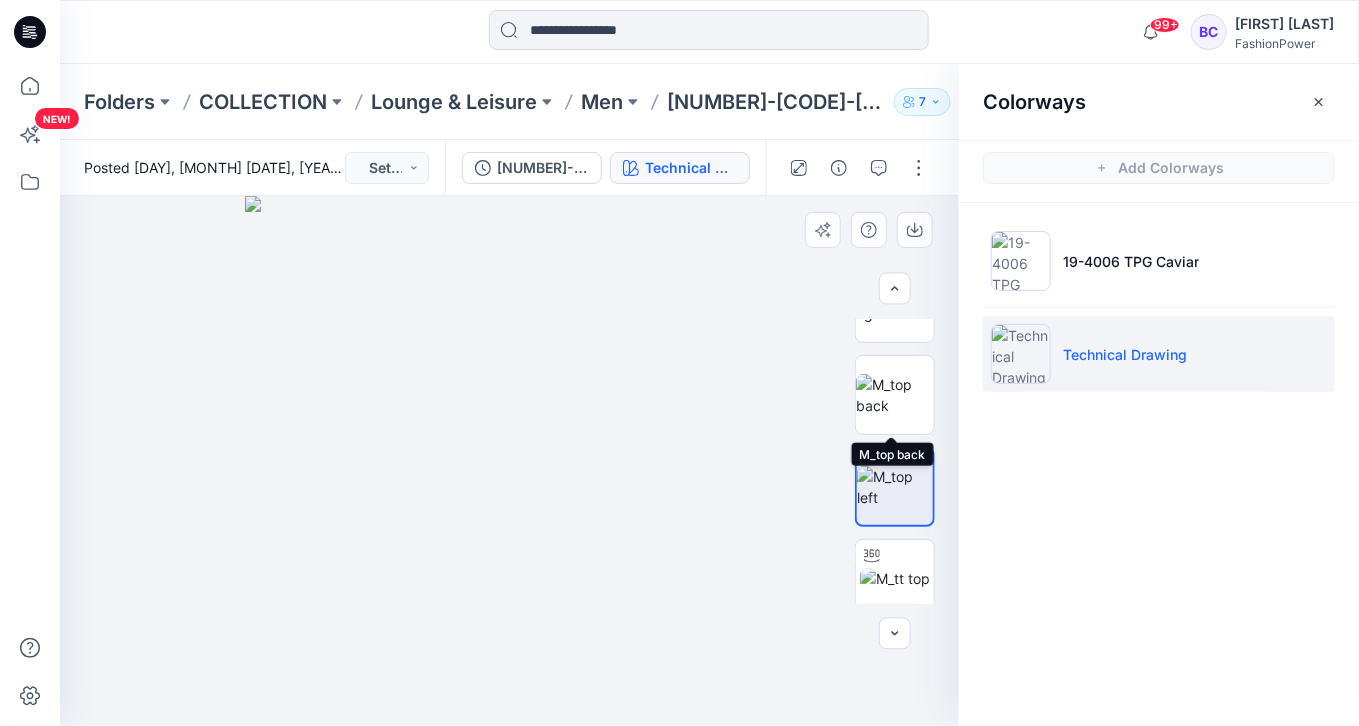 drag, startPoint x: 898, startPoint y: 397, endPoint x: 903, endPoint y: 347, distance: 50.24938 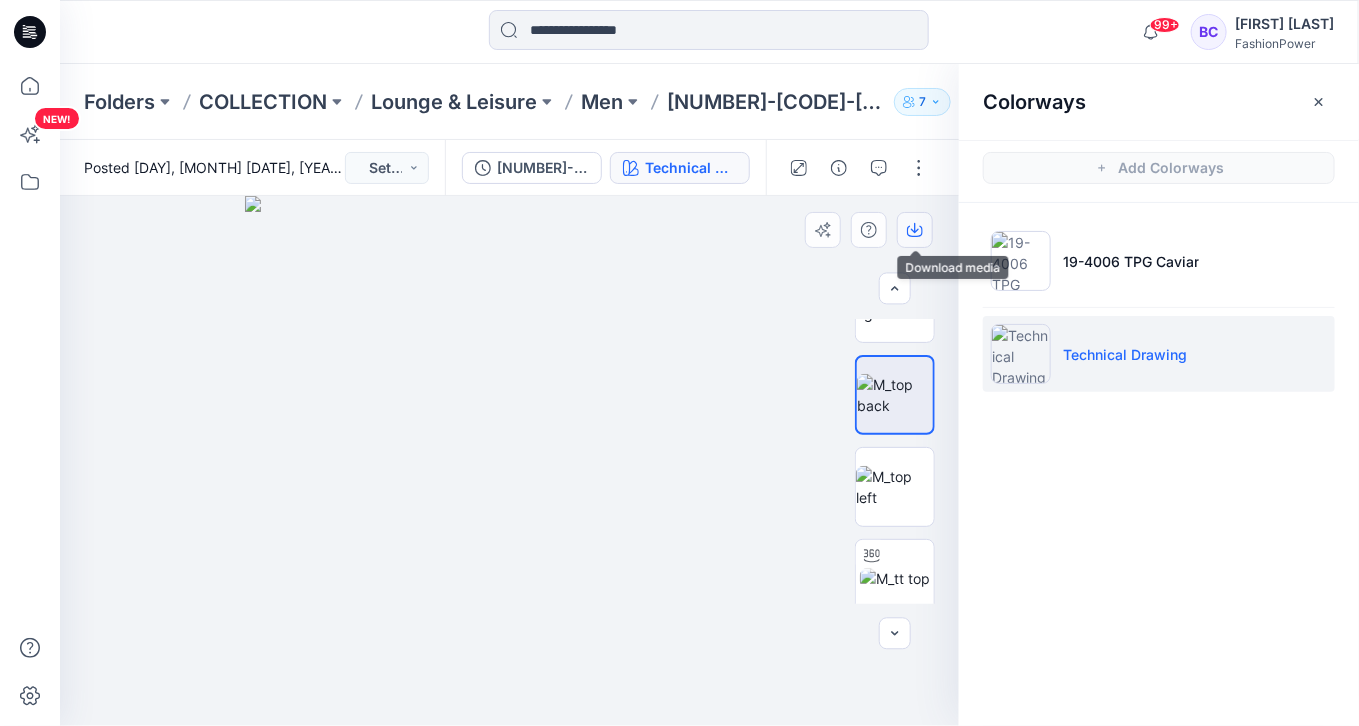click 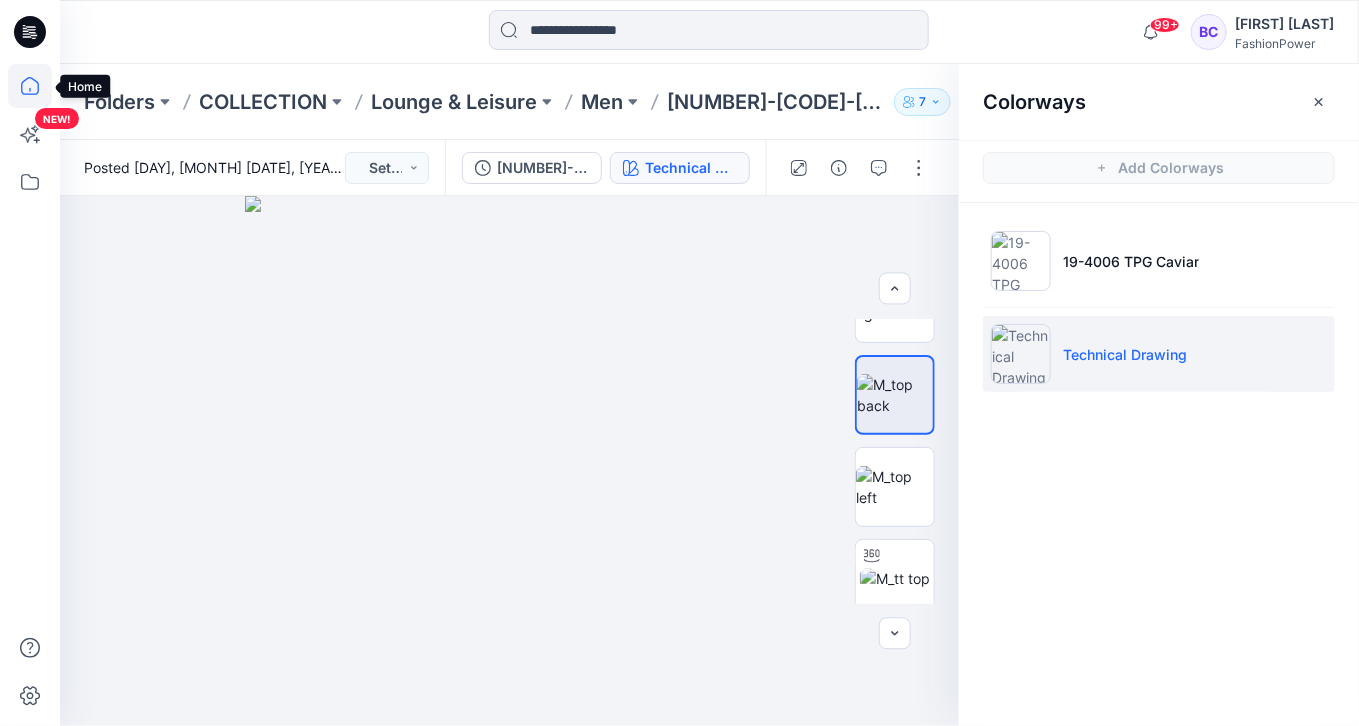 click 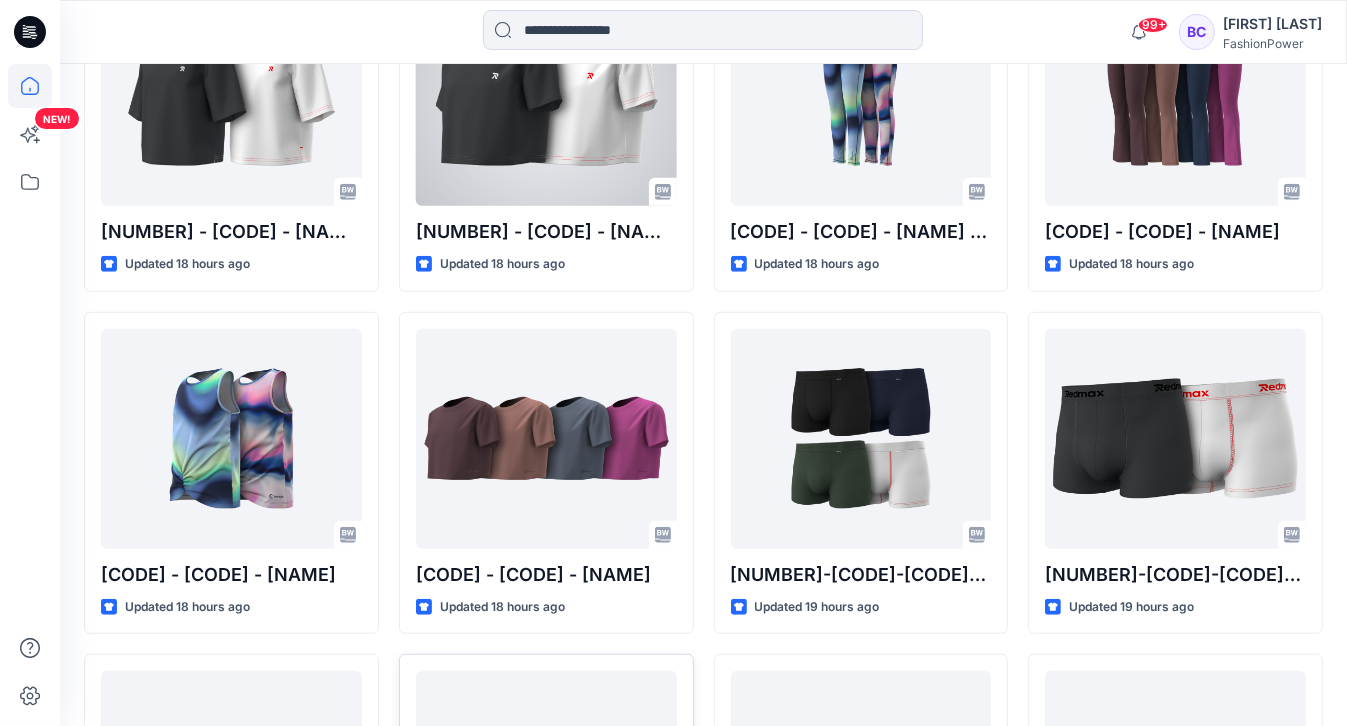 scroll, scrollTop: 1596, scrollLeft: 0, axis: vertical 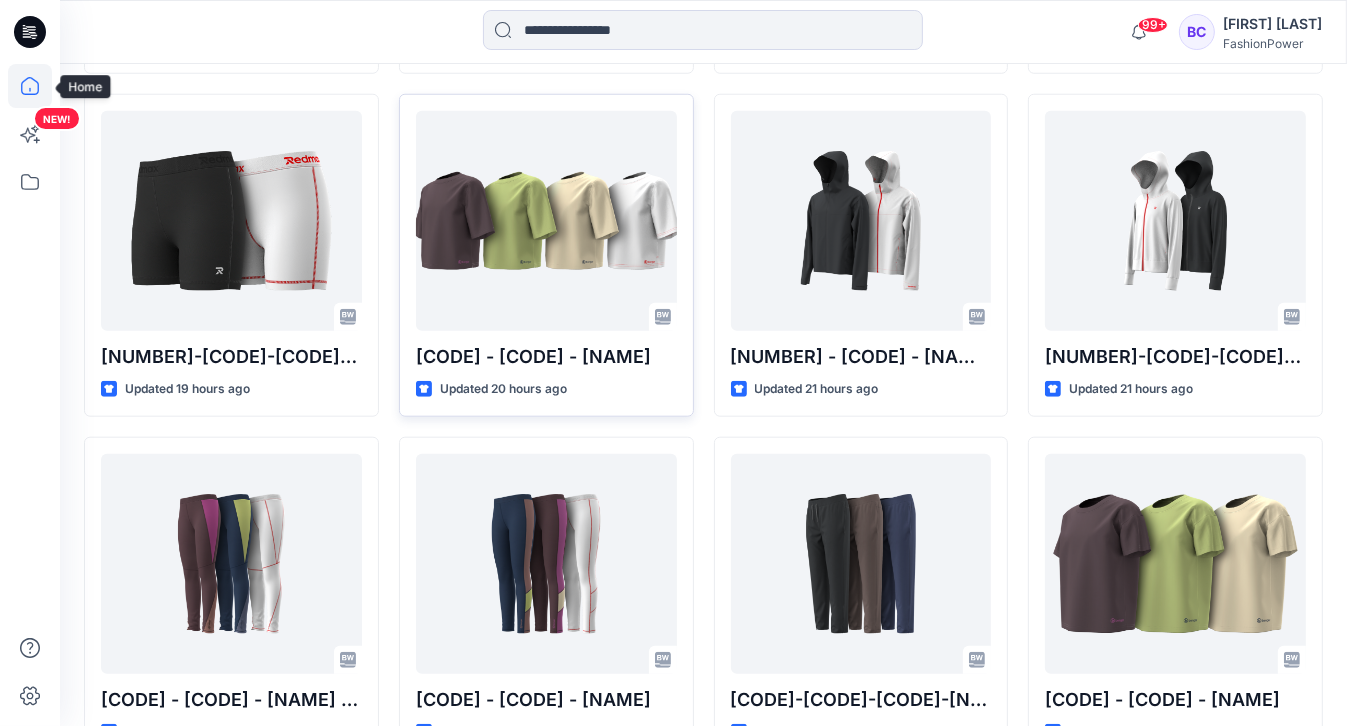 click 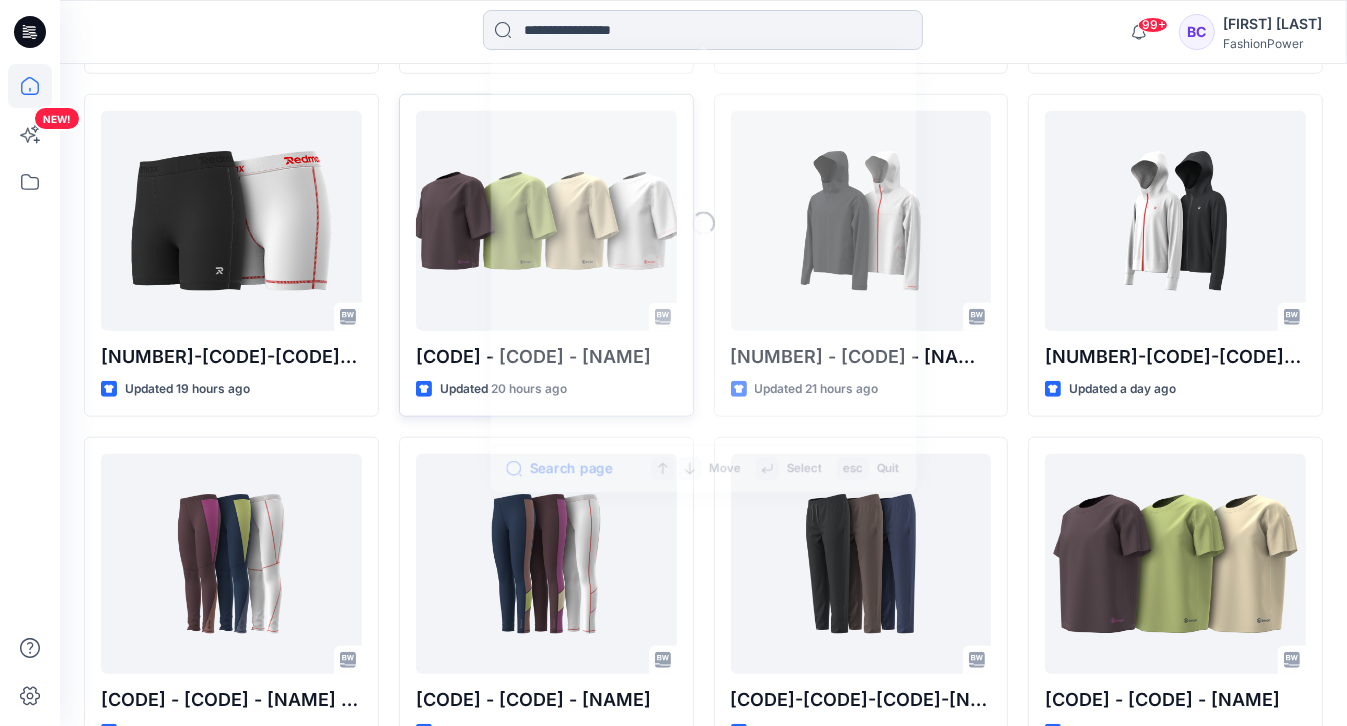 click at bounding box center [703, 30] 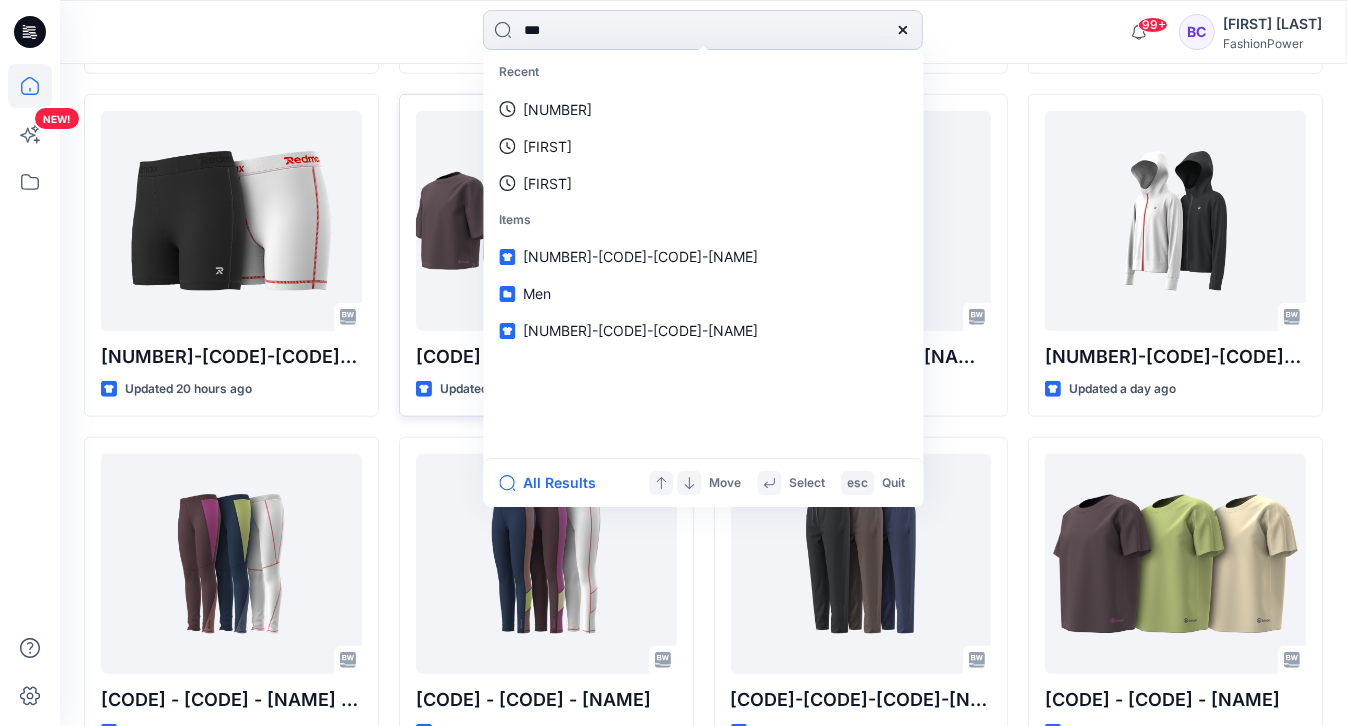 type on "****" 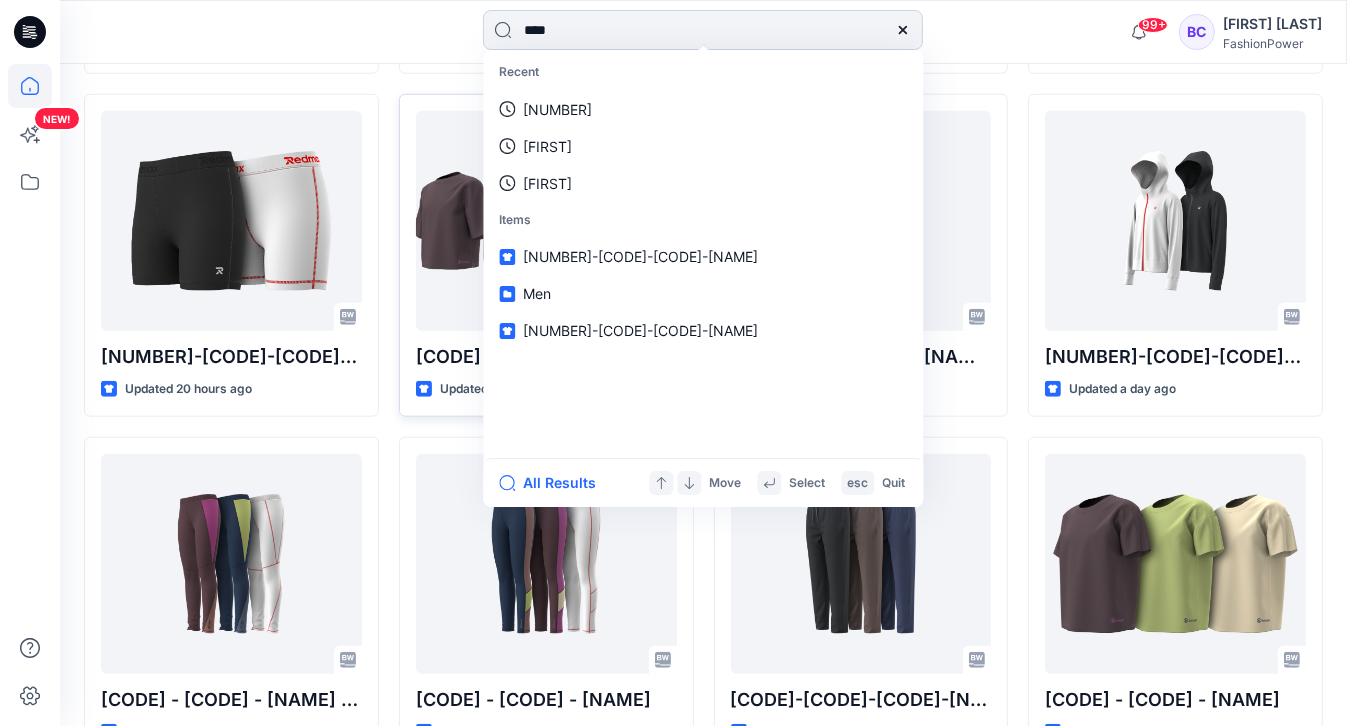 type 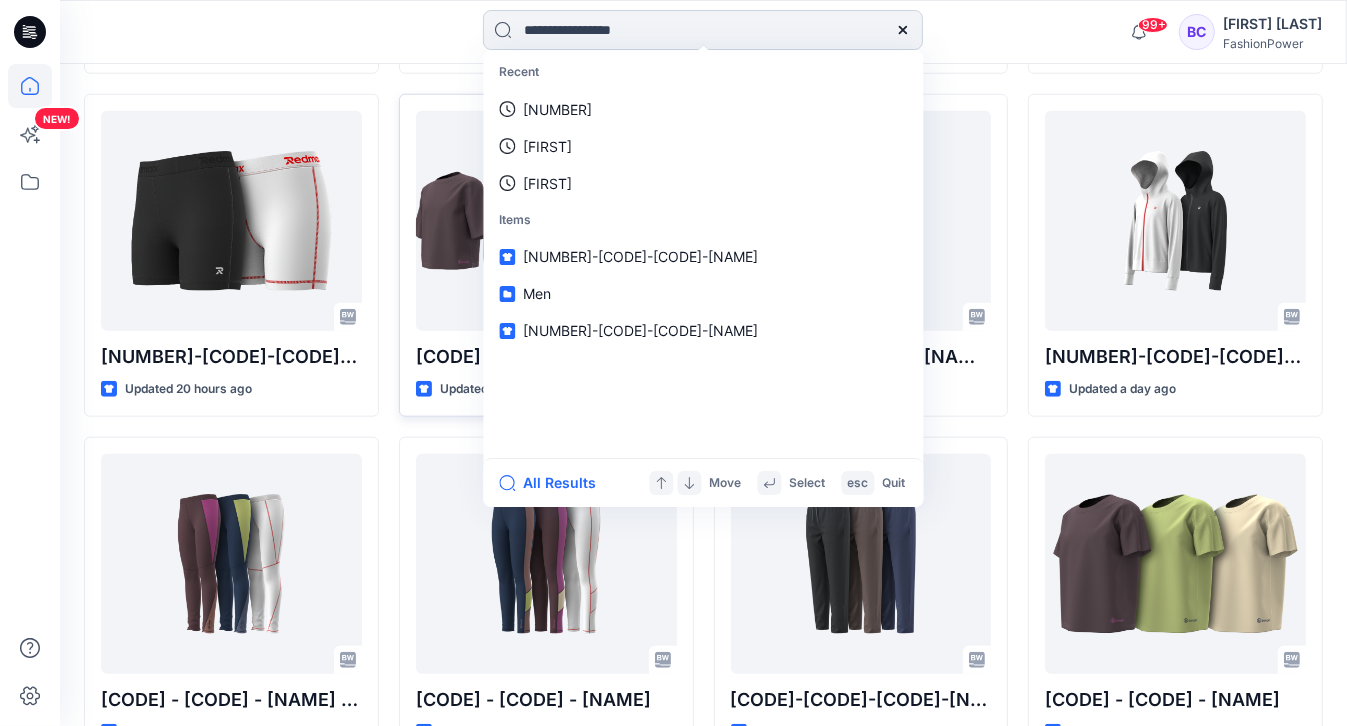 scroll, scrollTop: 0, scrollLeft: 0, axis: both 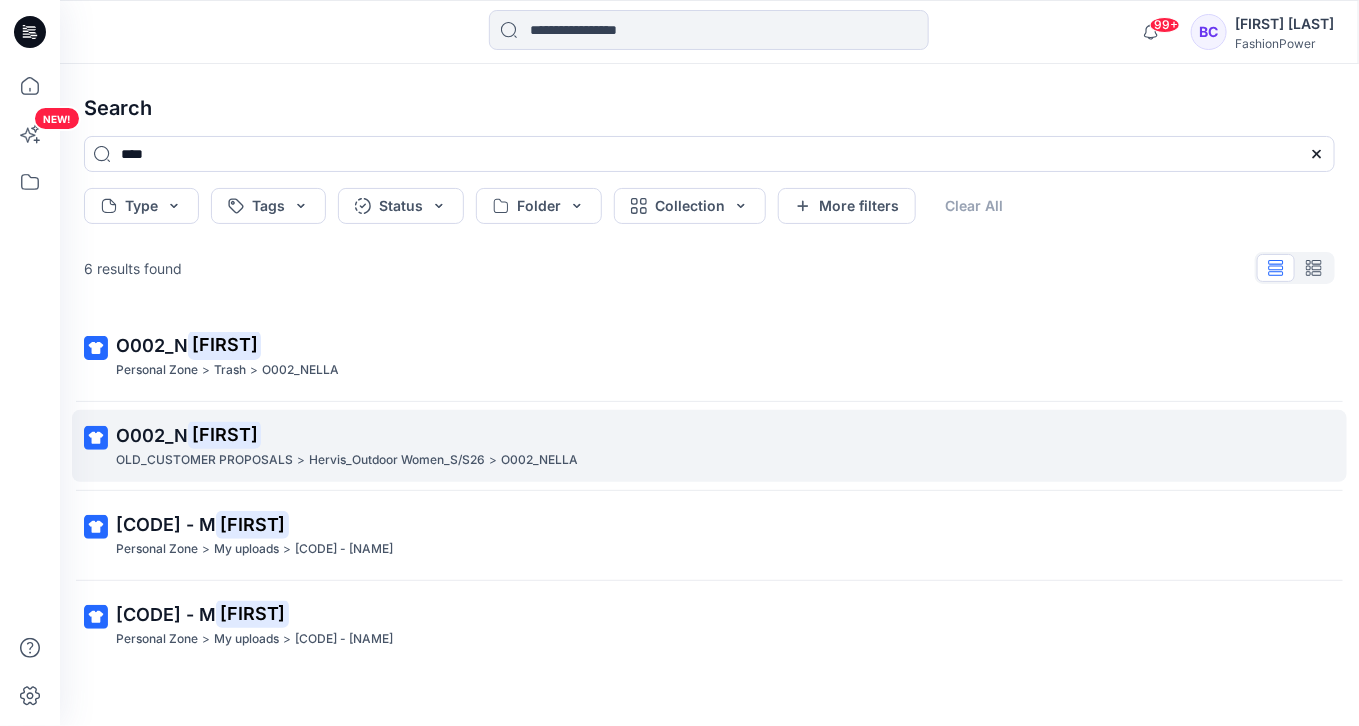 click on "O002_N ELLA" at bounding box center (707, 436) 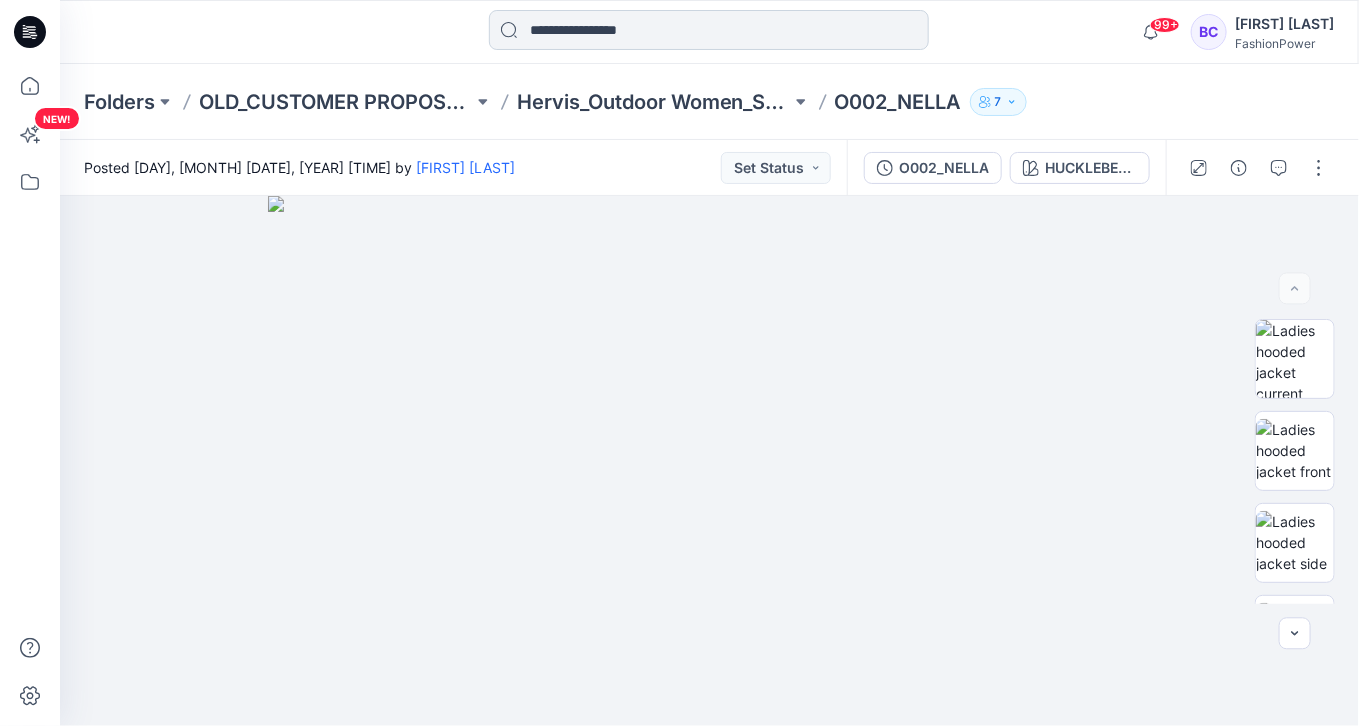 click at bounding box center (709, 30) 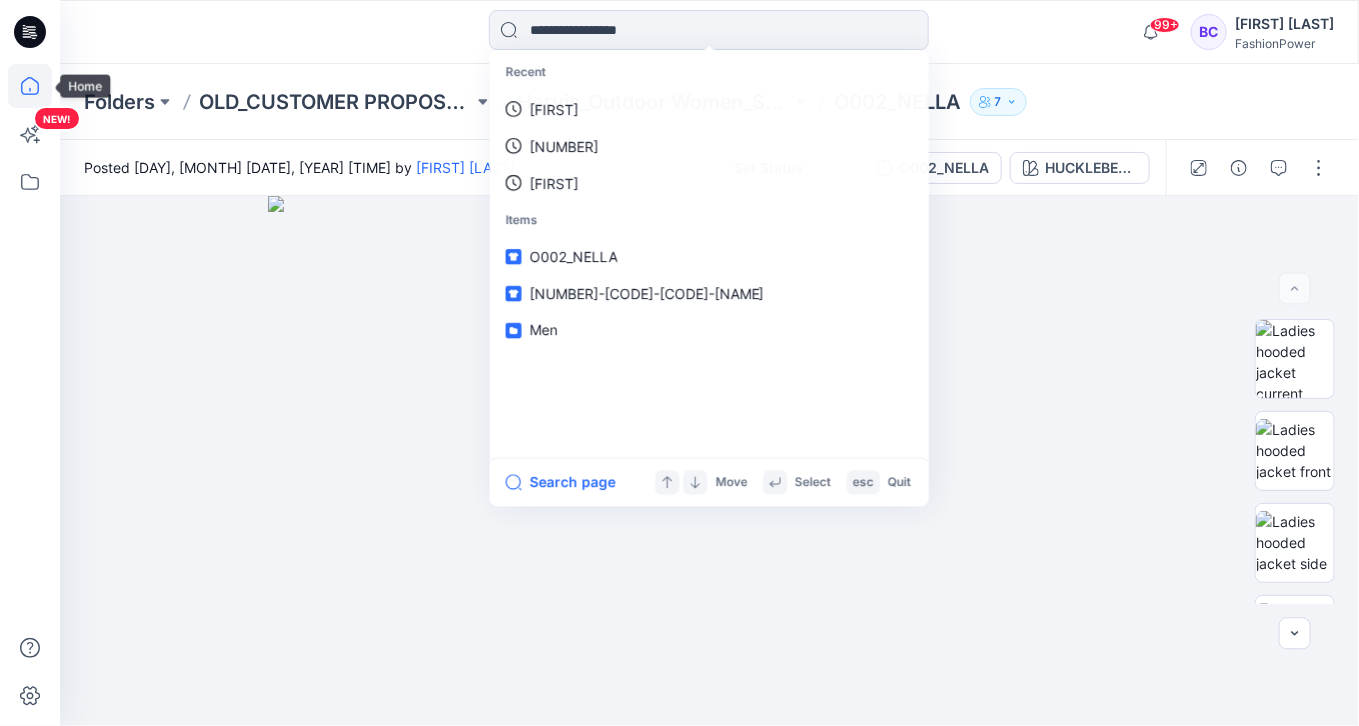 click 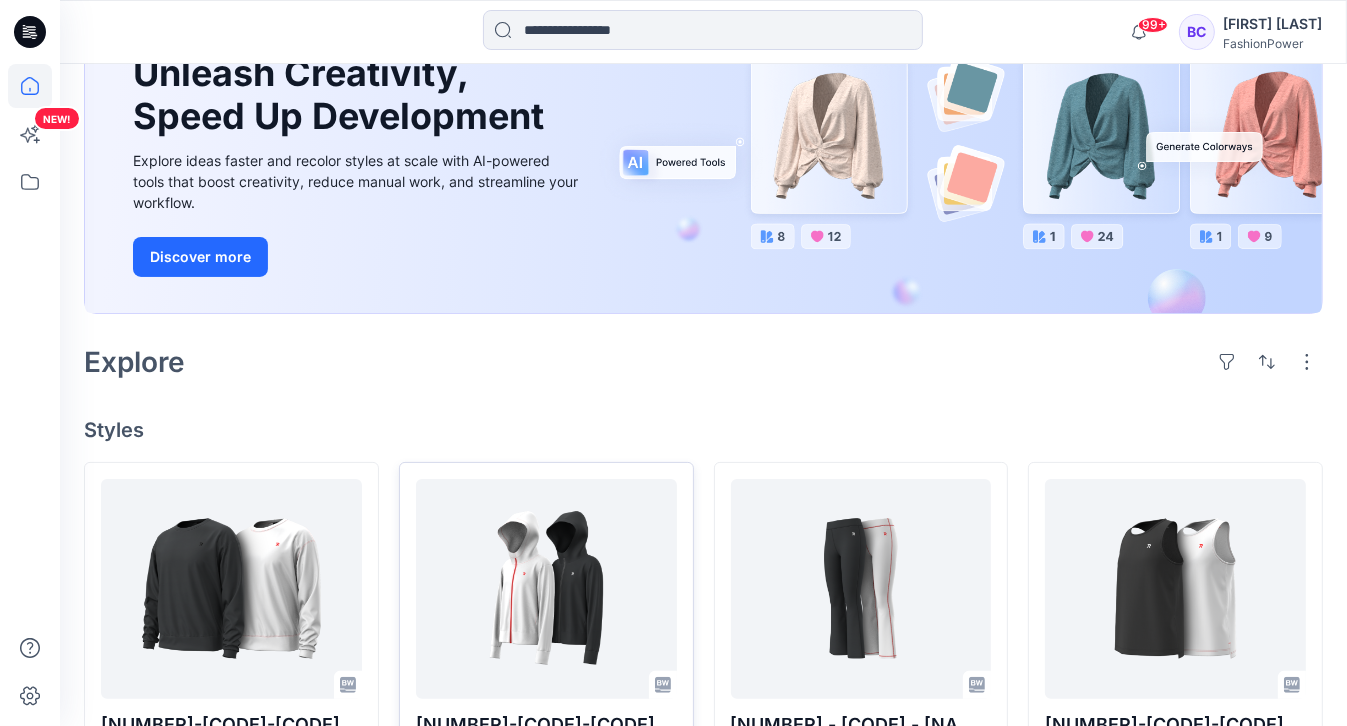 scroll, scrollTop: 400, scrollLeft: 0, axis: vertical 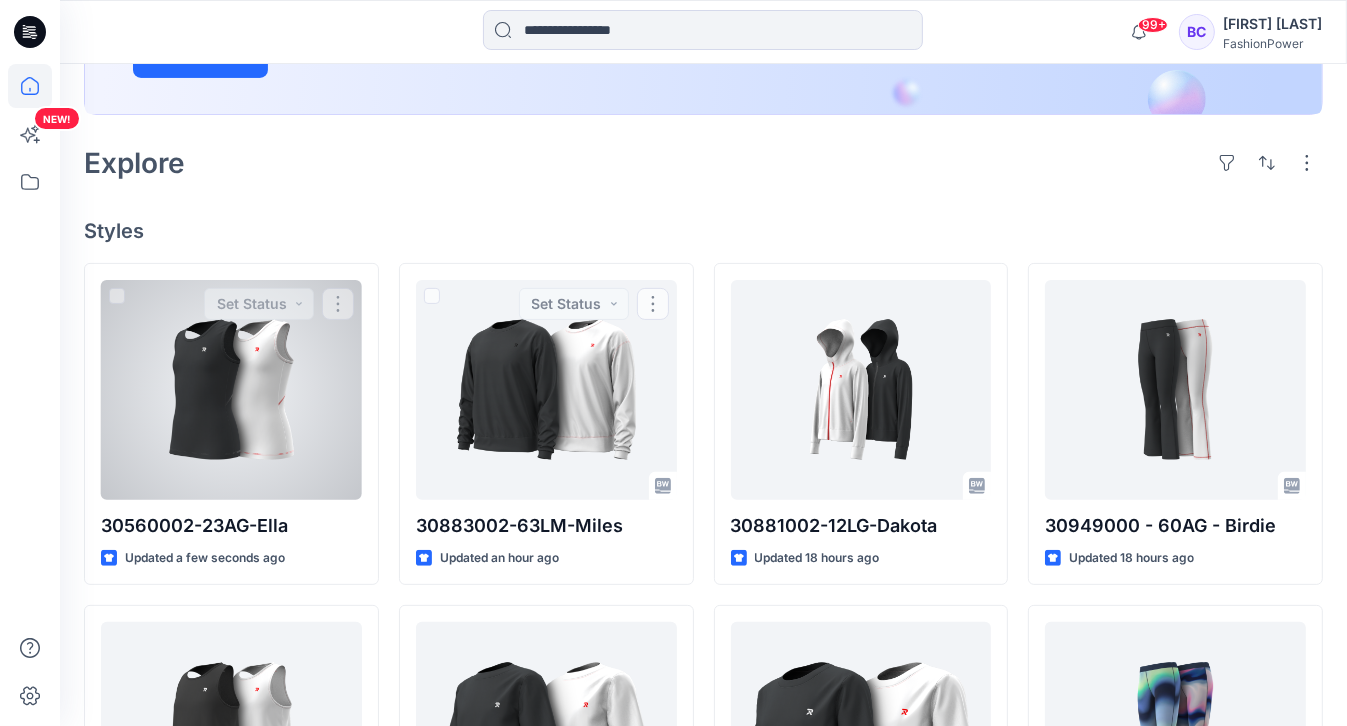click at bounding box center (231, 390) 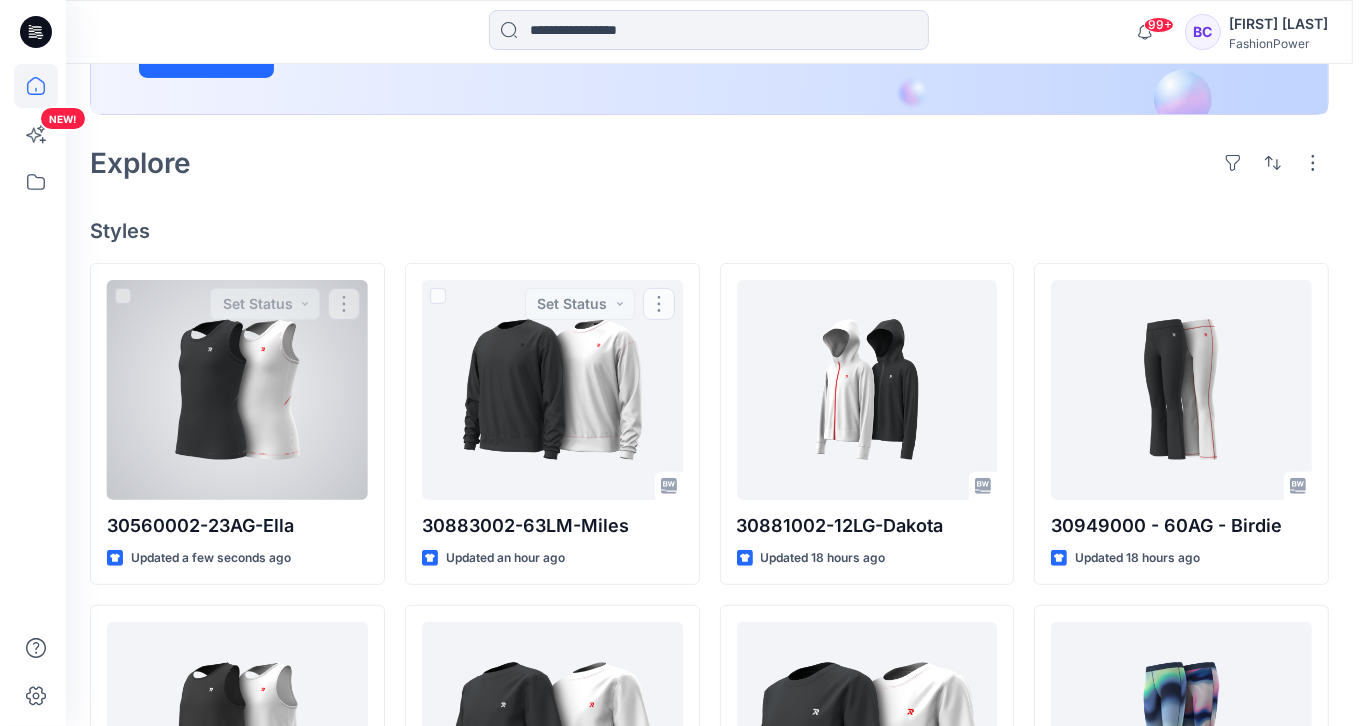 scroll, scrollTop: 0, scrollLeft: 0, axis: both 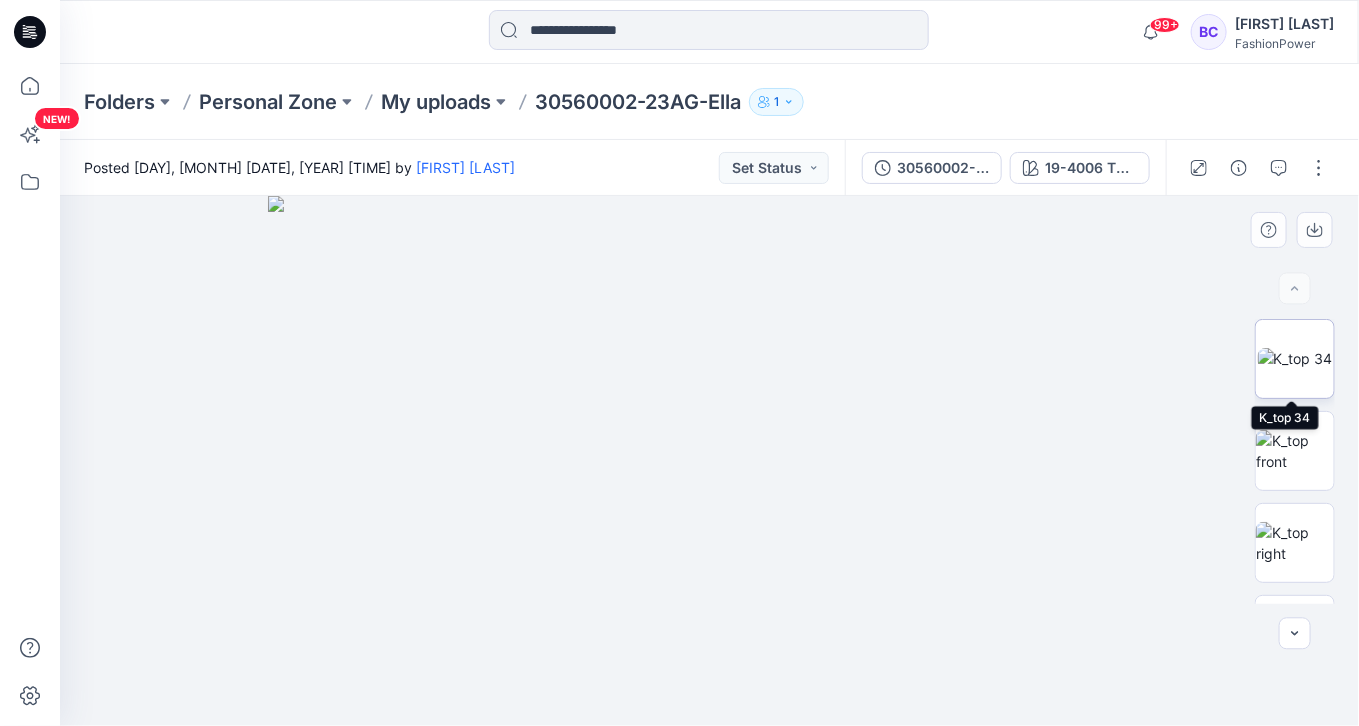 click at bounding box center (1295, 358) 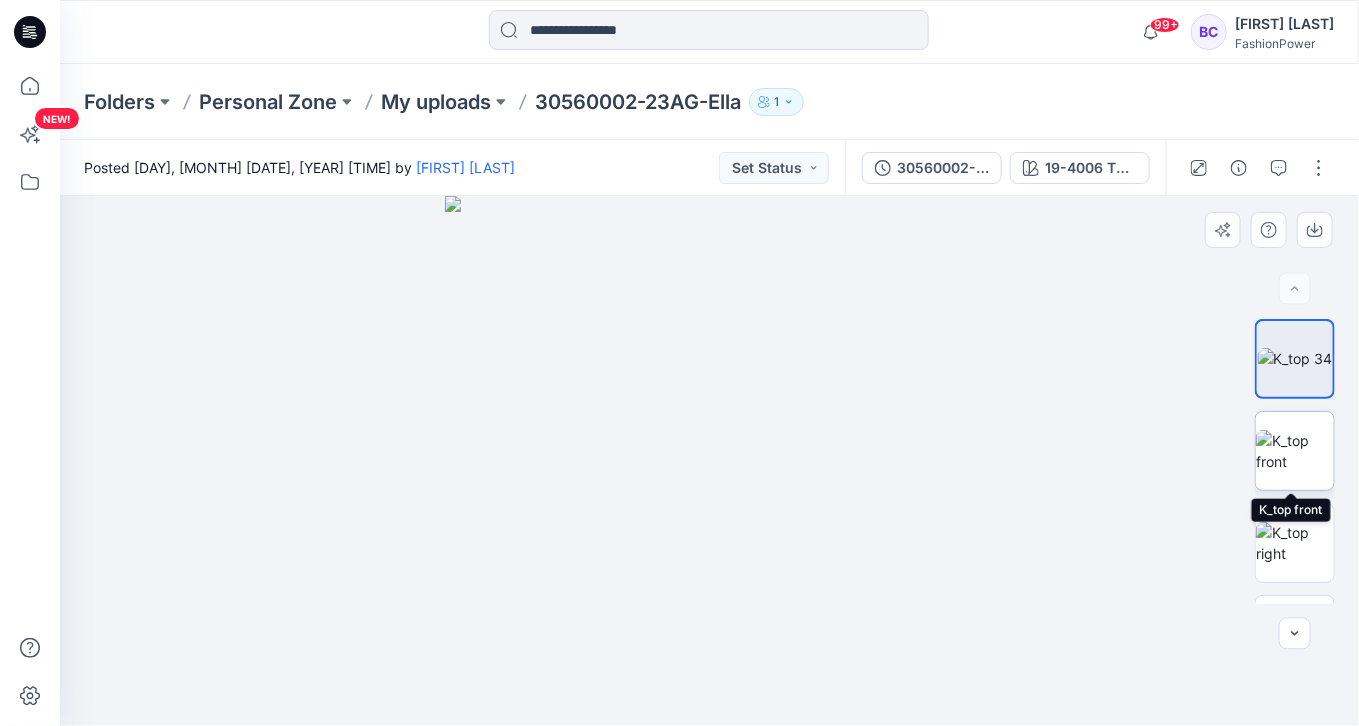 click at bounding box center [1295, 451] 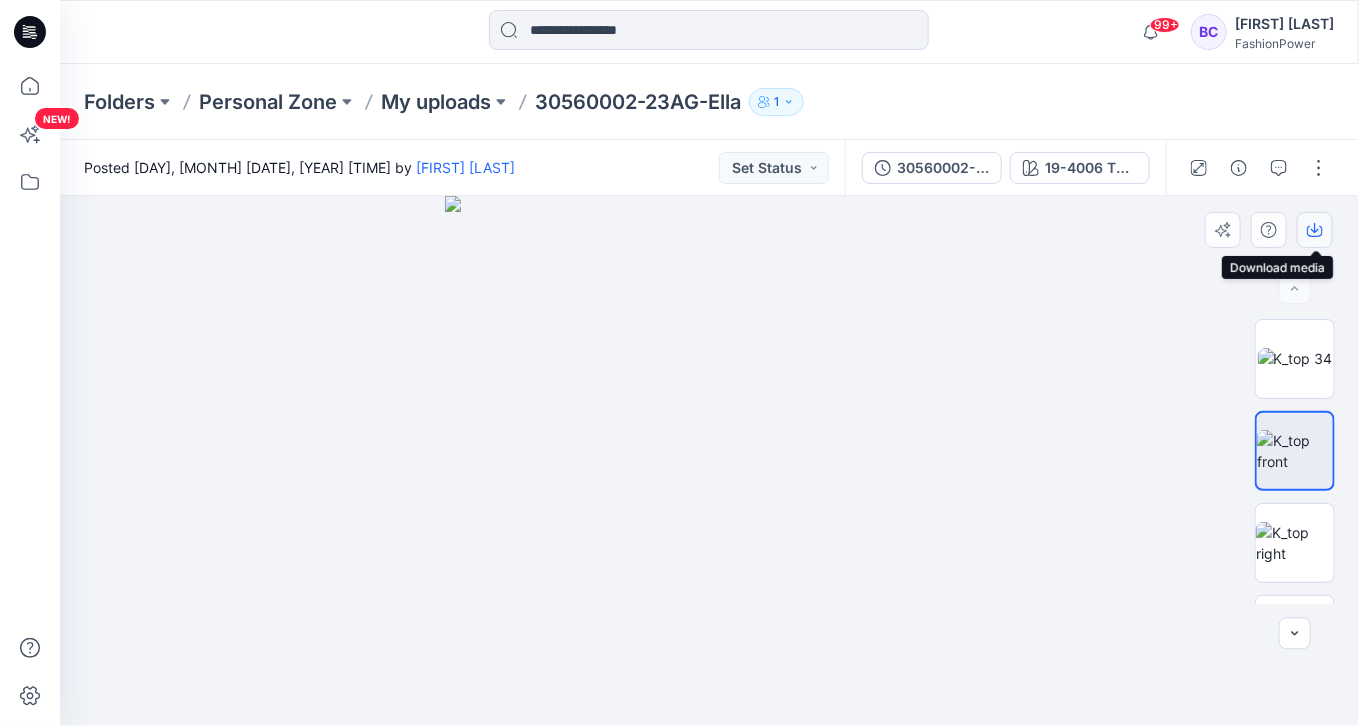 click 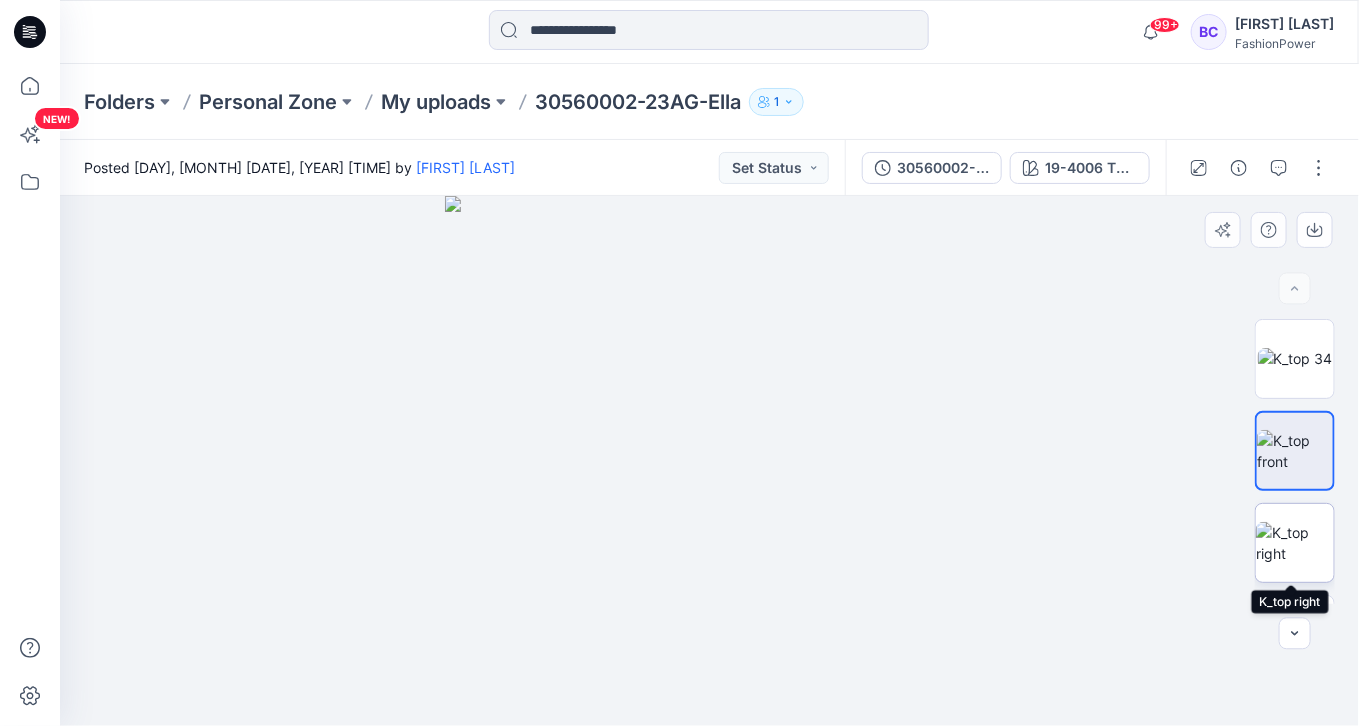 click at bounding box center (1295, 543) 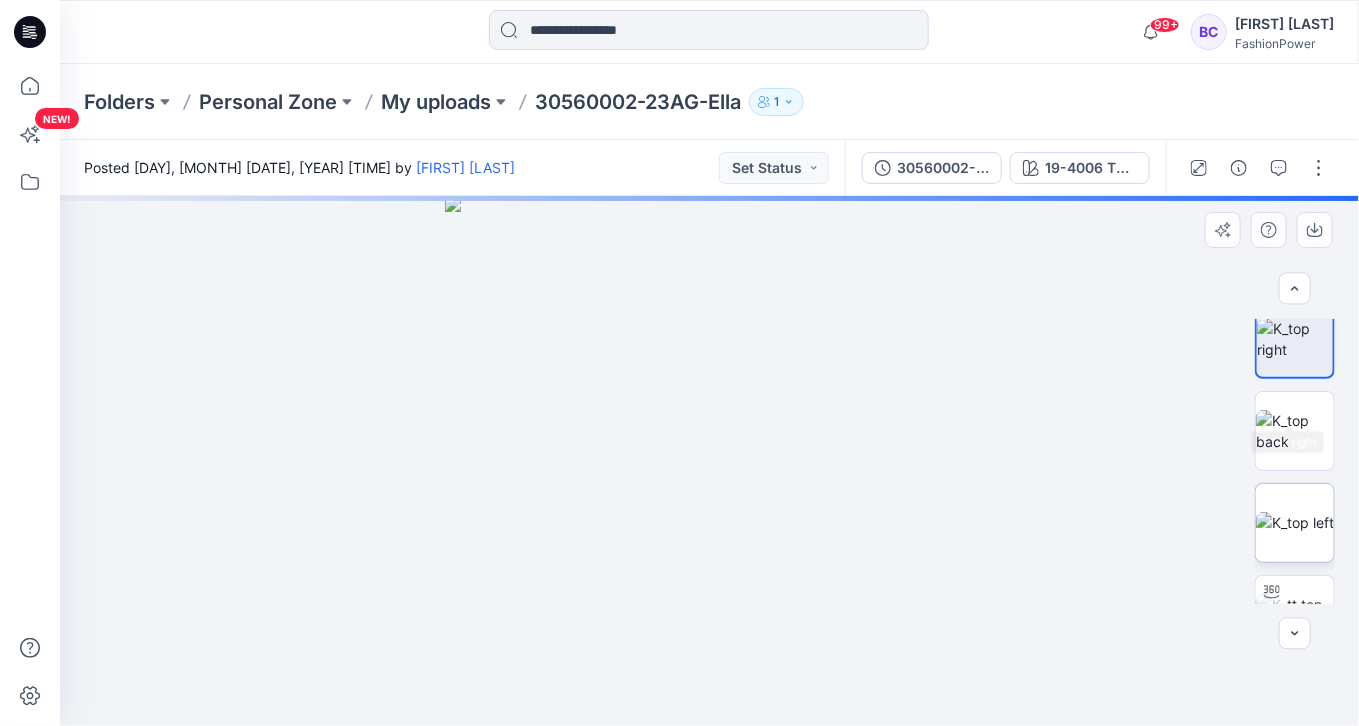 scroll, scrollTop: 240, scrollLeft: 0, axis: vertical 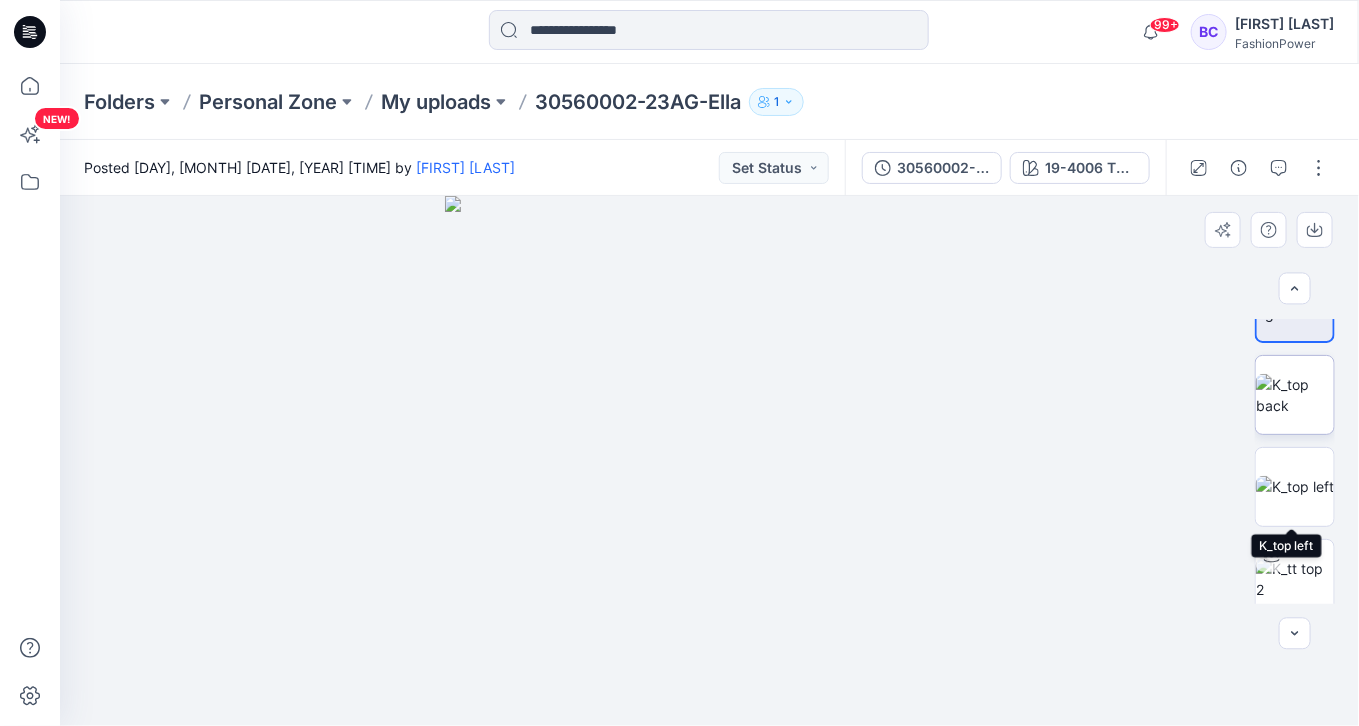 click at bounding box center (1295, 395) 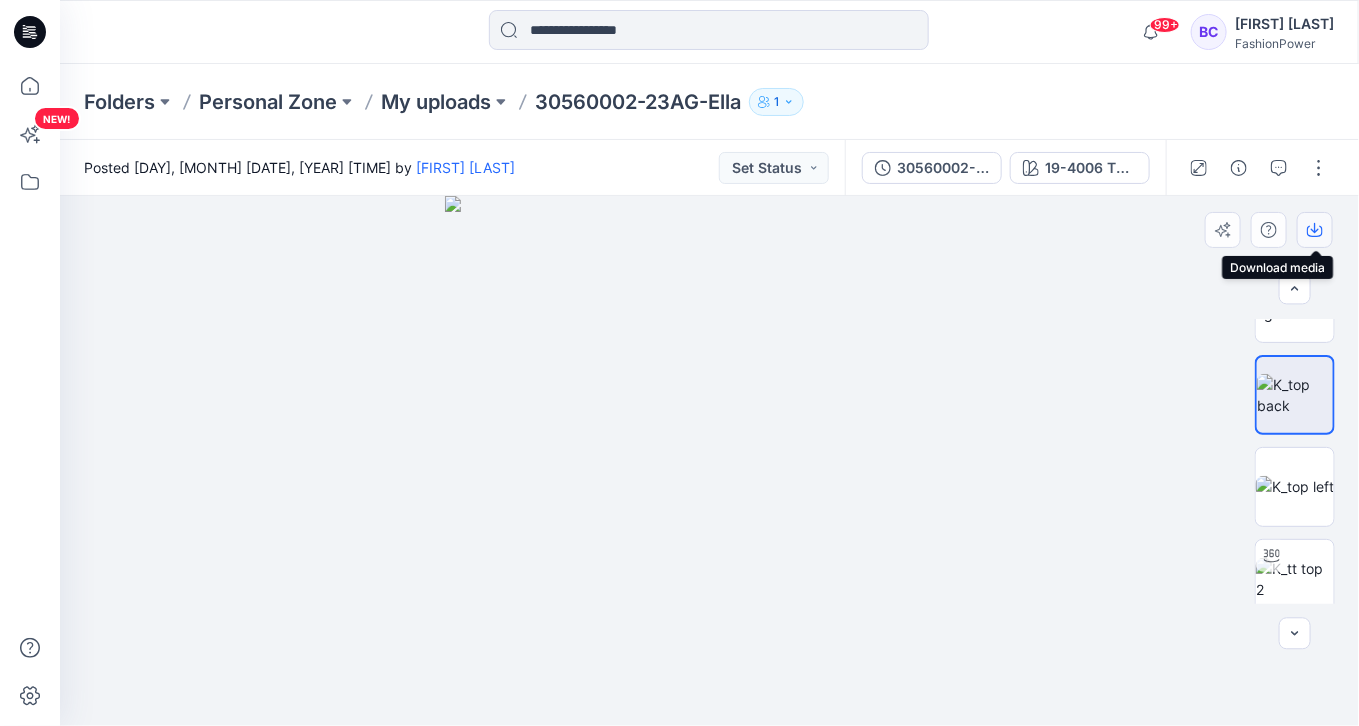click 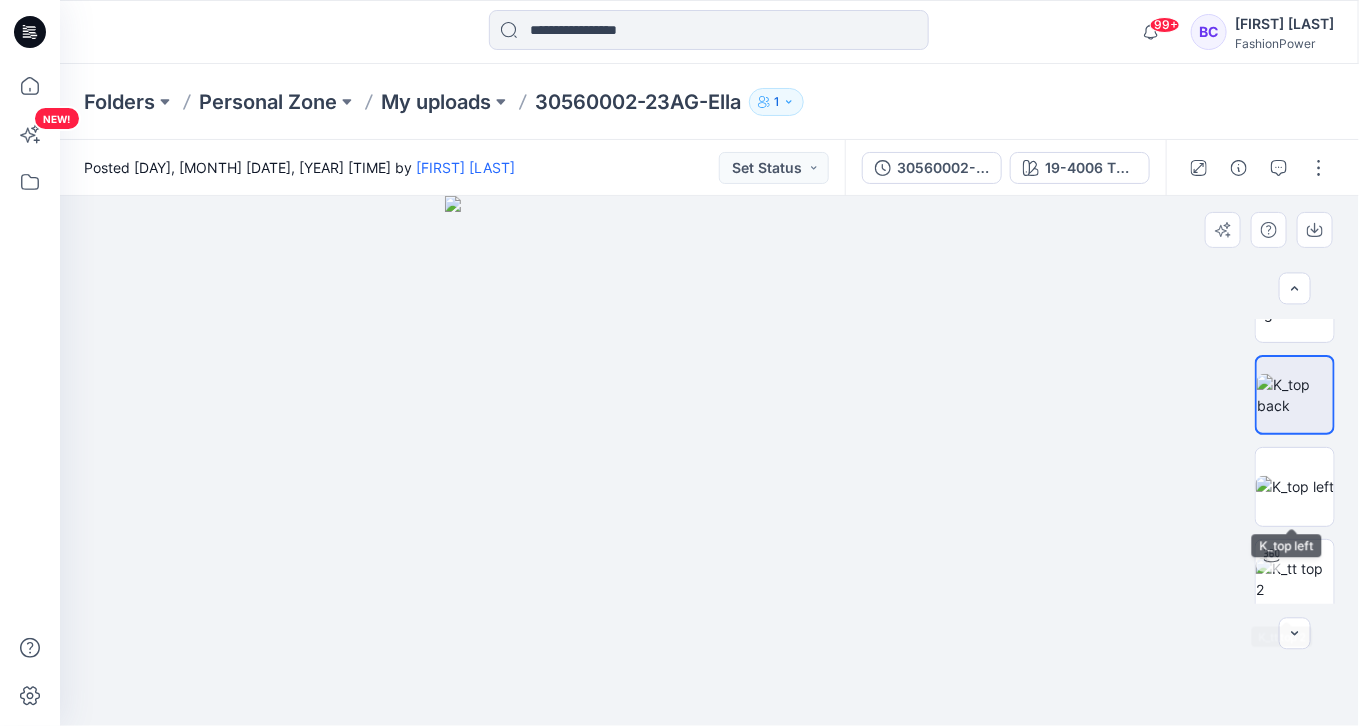 drag, startPoint x: 1306, startPoint y: 477, endPoint x: 1298, endPoint y: 367, distance: 110.29053 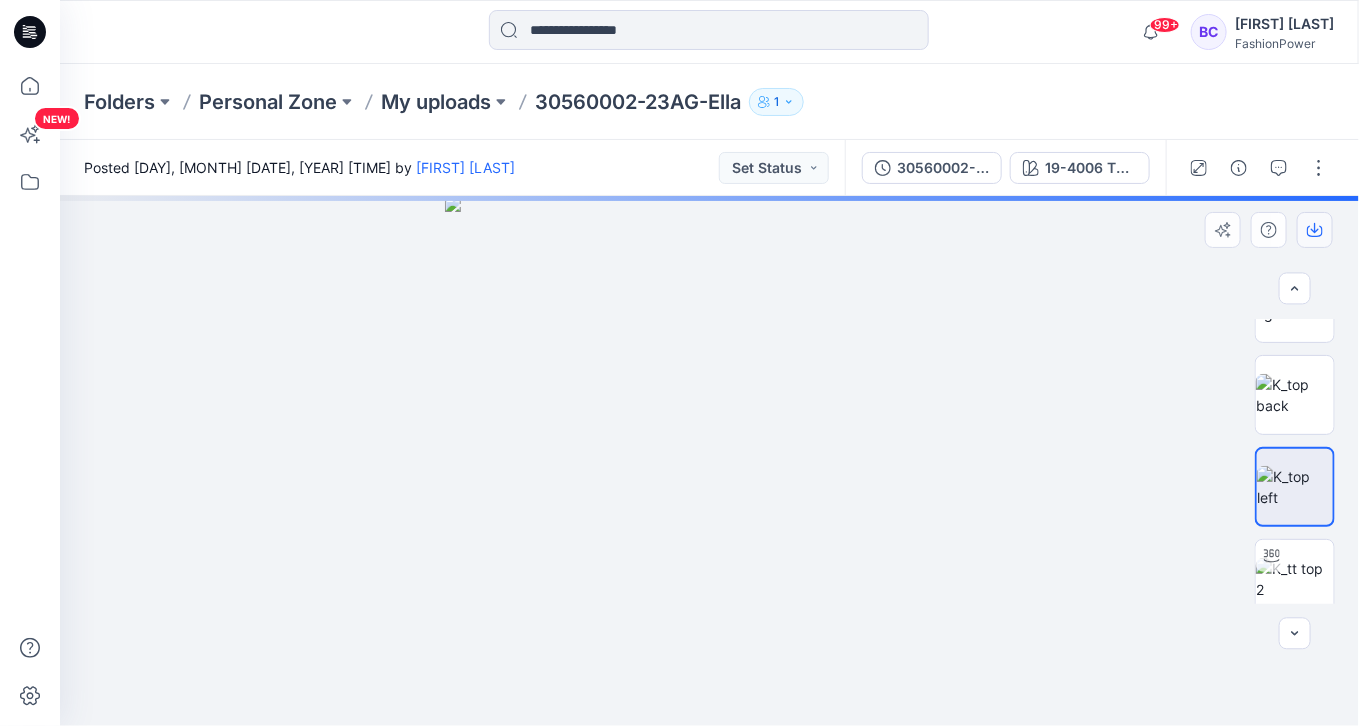 click at bounding box center [1315, 230] 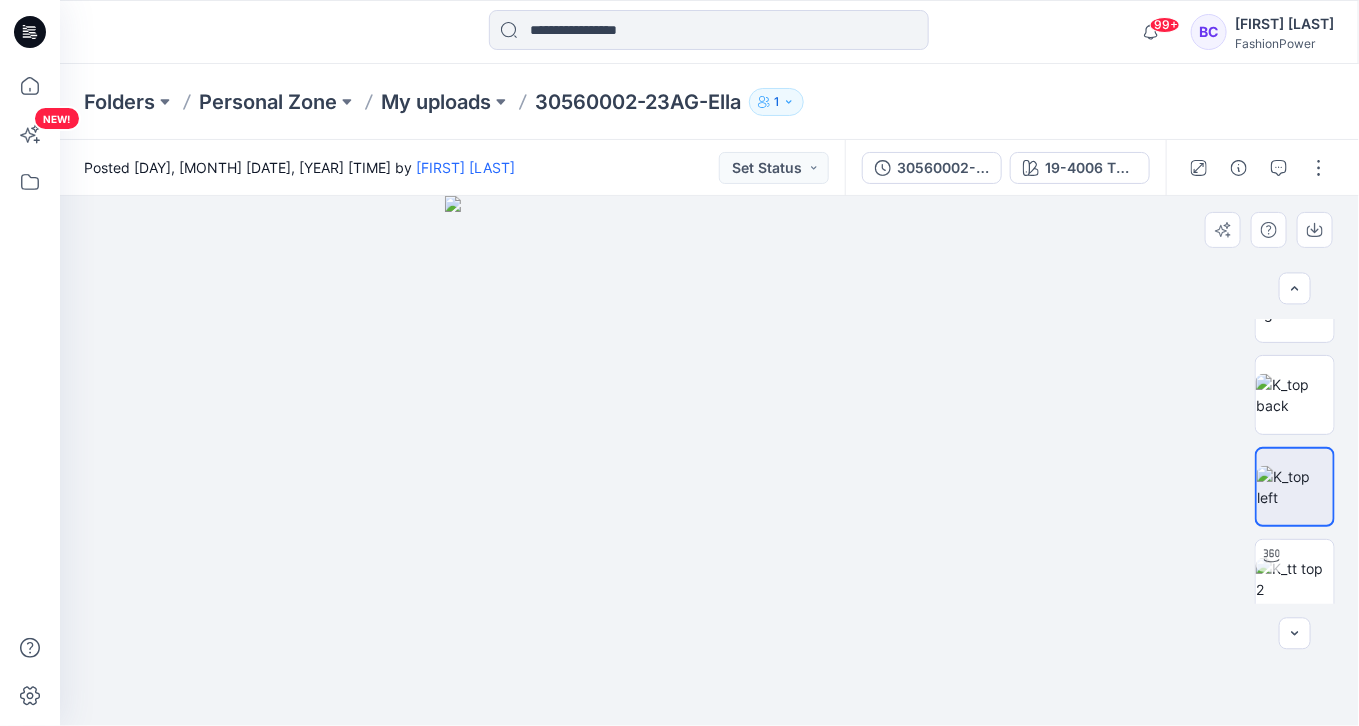 click at bounding box center [710, 461] 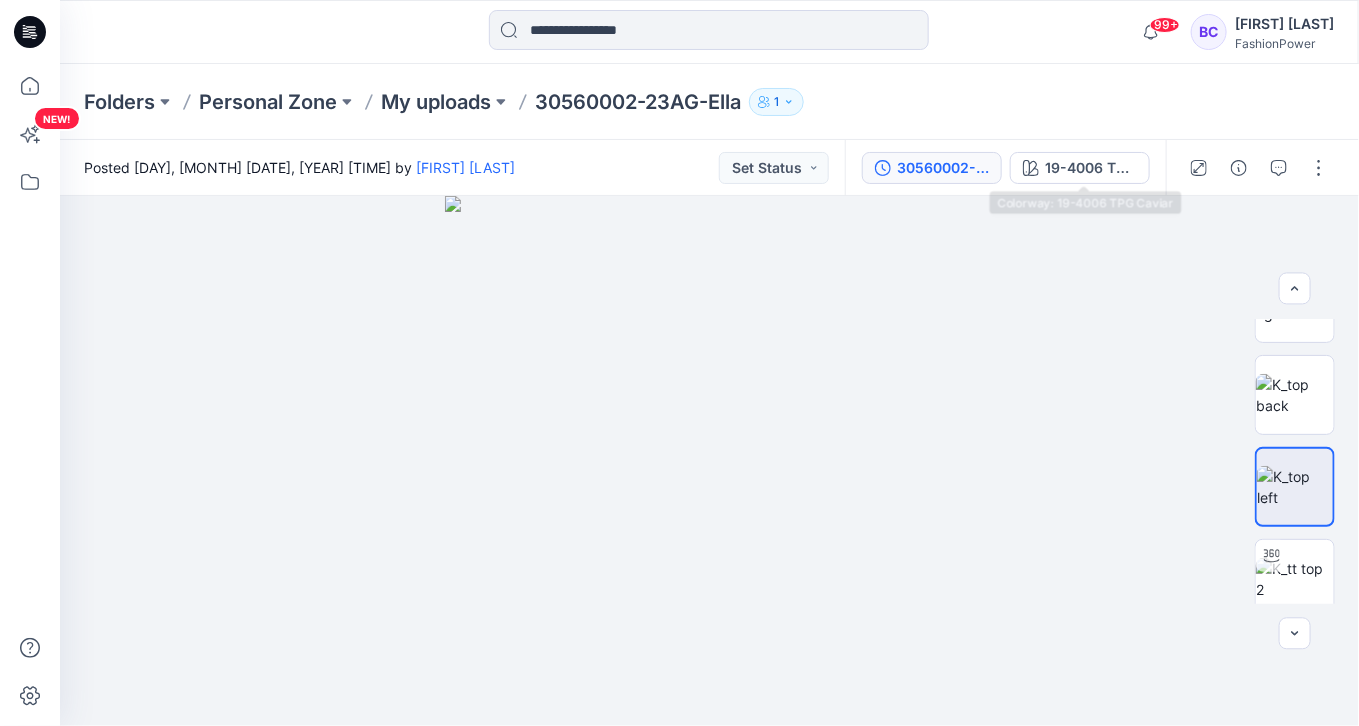 click on "30560002-23AG-Ella" at bounding box center [943, 168] 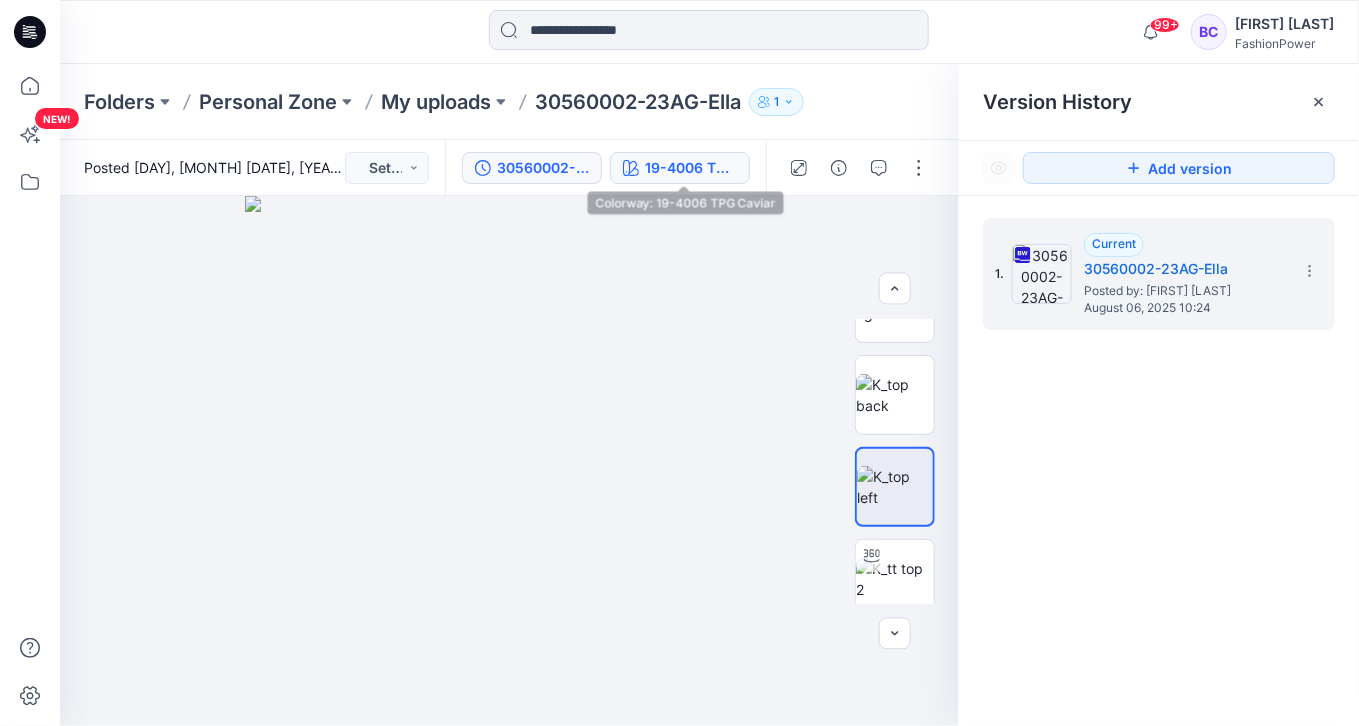 click on "19-4006 TPG Caviar" at bounding box center (680, 168) 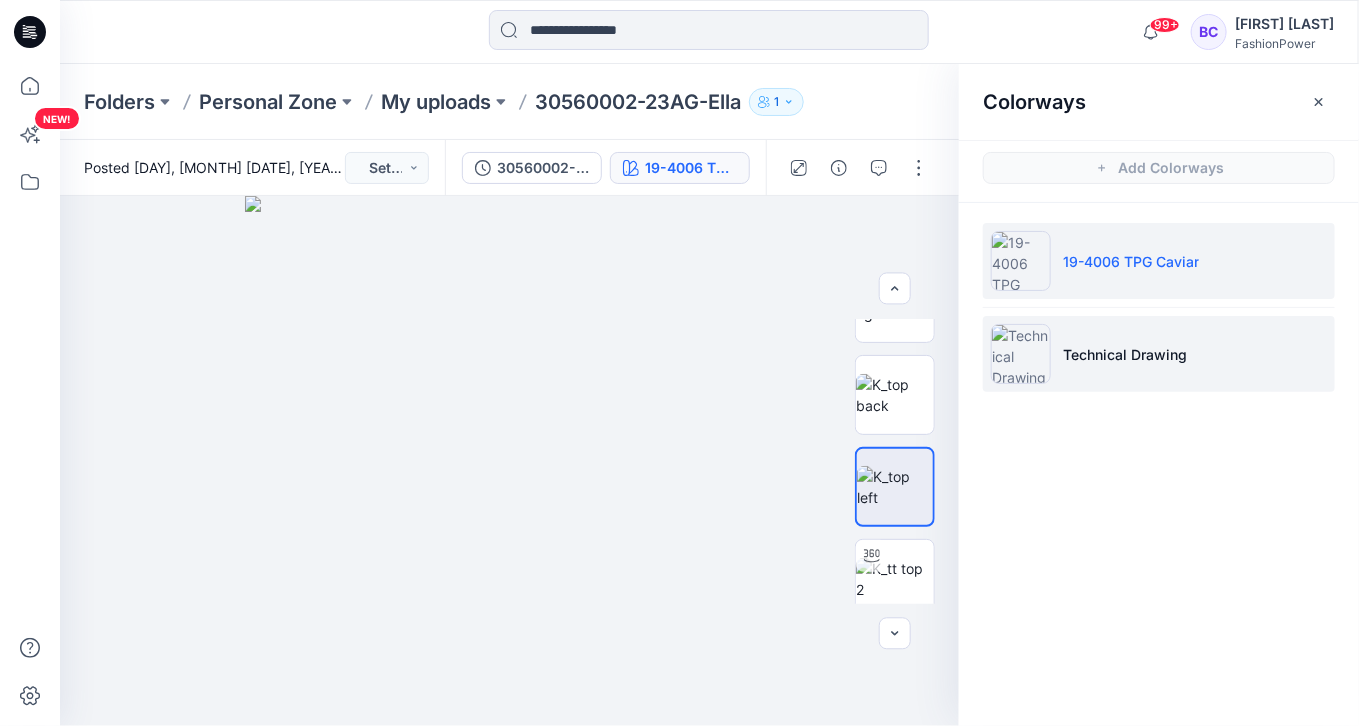 click on "Technical Drawing" at bounding box center [1159, 354] 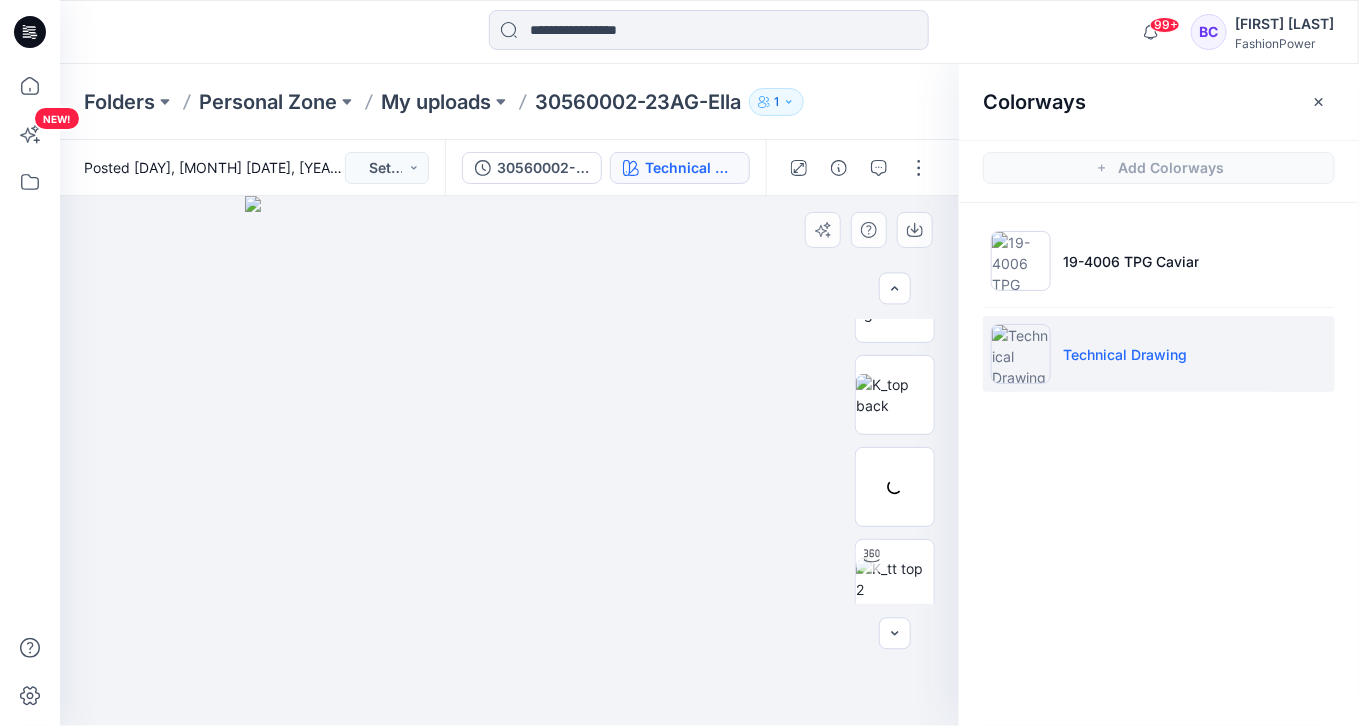 click at bounding box center [510, 461] 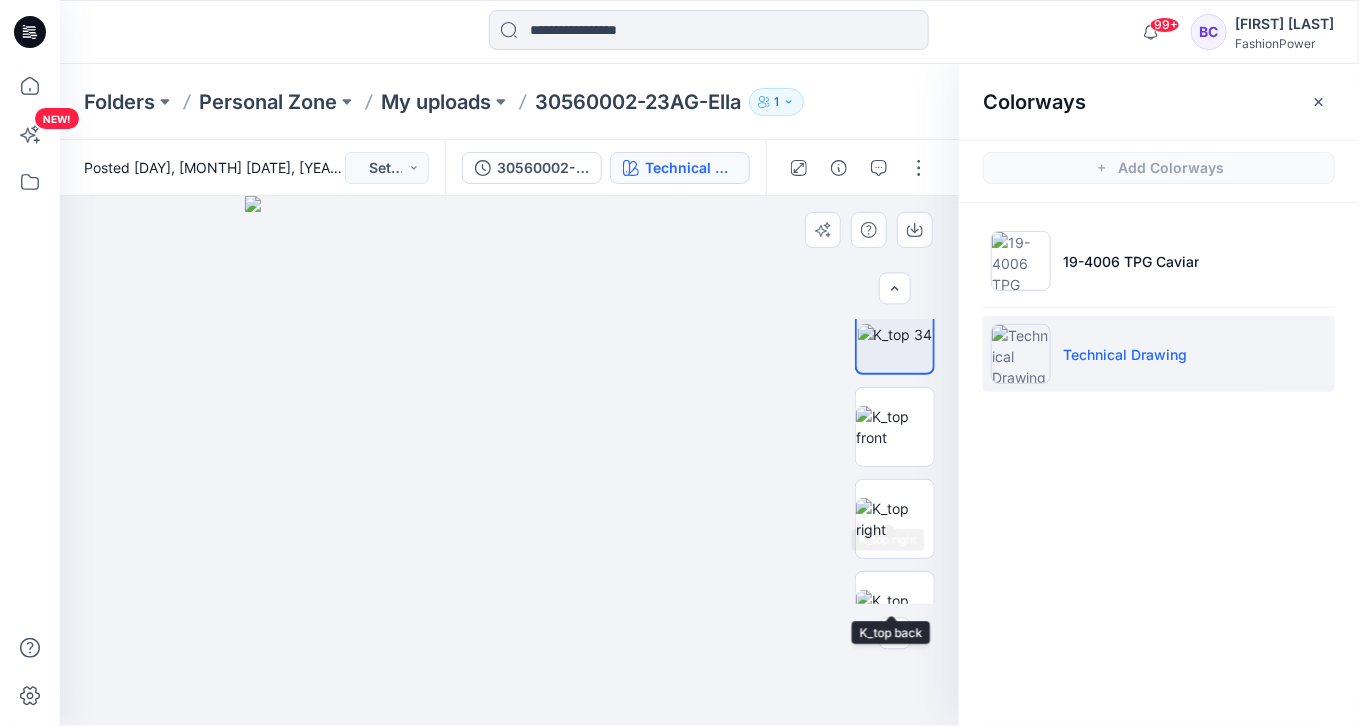 scroll, scrollTop: 0, scrollLeft: 0, axis: both 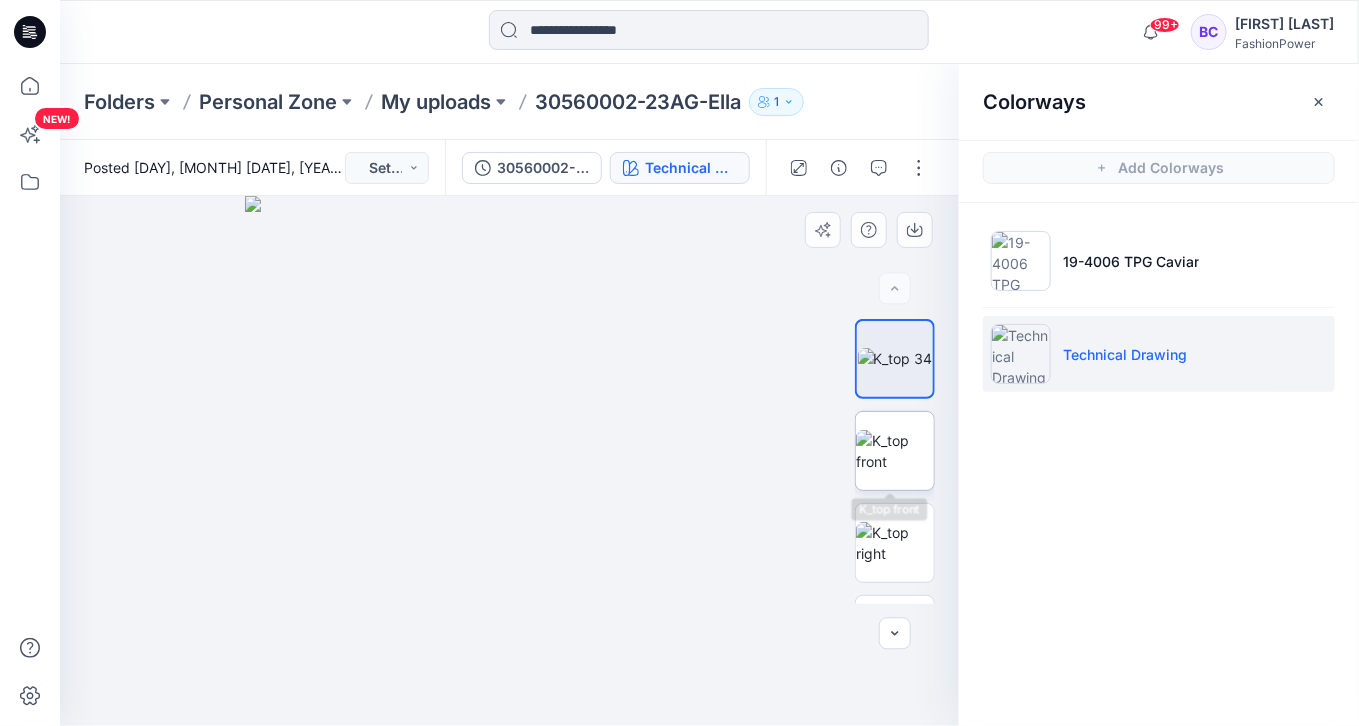 click at bounding box center [895, 451] 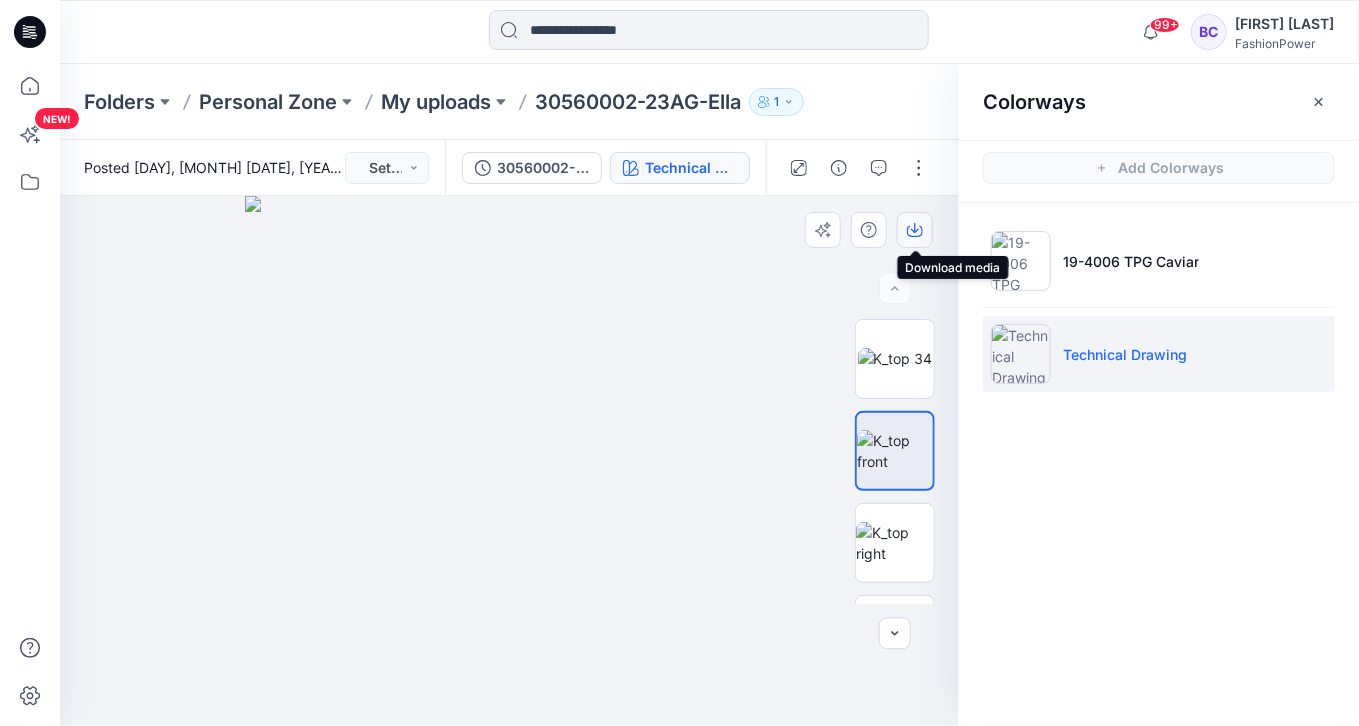 click 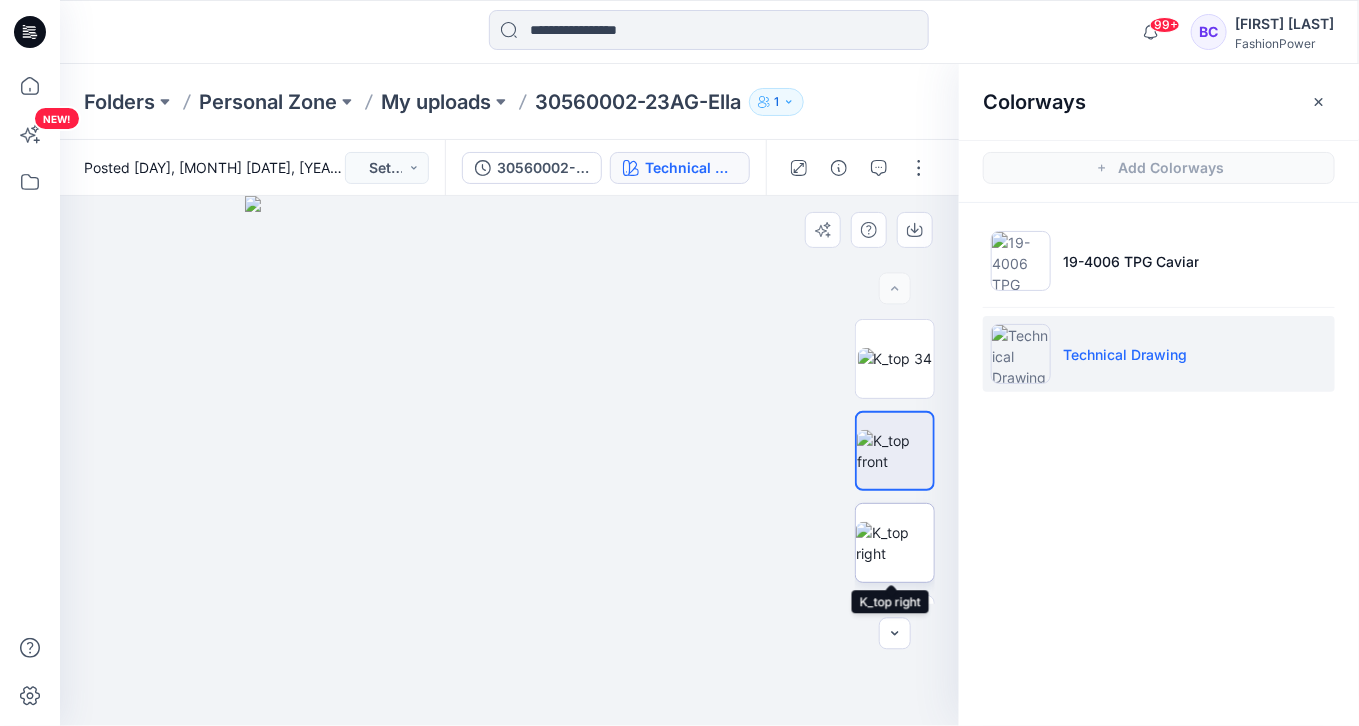drag, startPoint x: 902, startPoint y: 544, endPoint x: 913, endPoint y: 514, distance: 31.95309 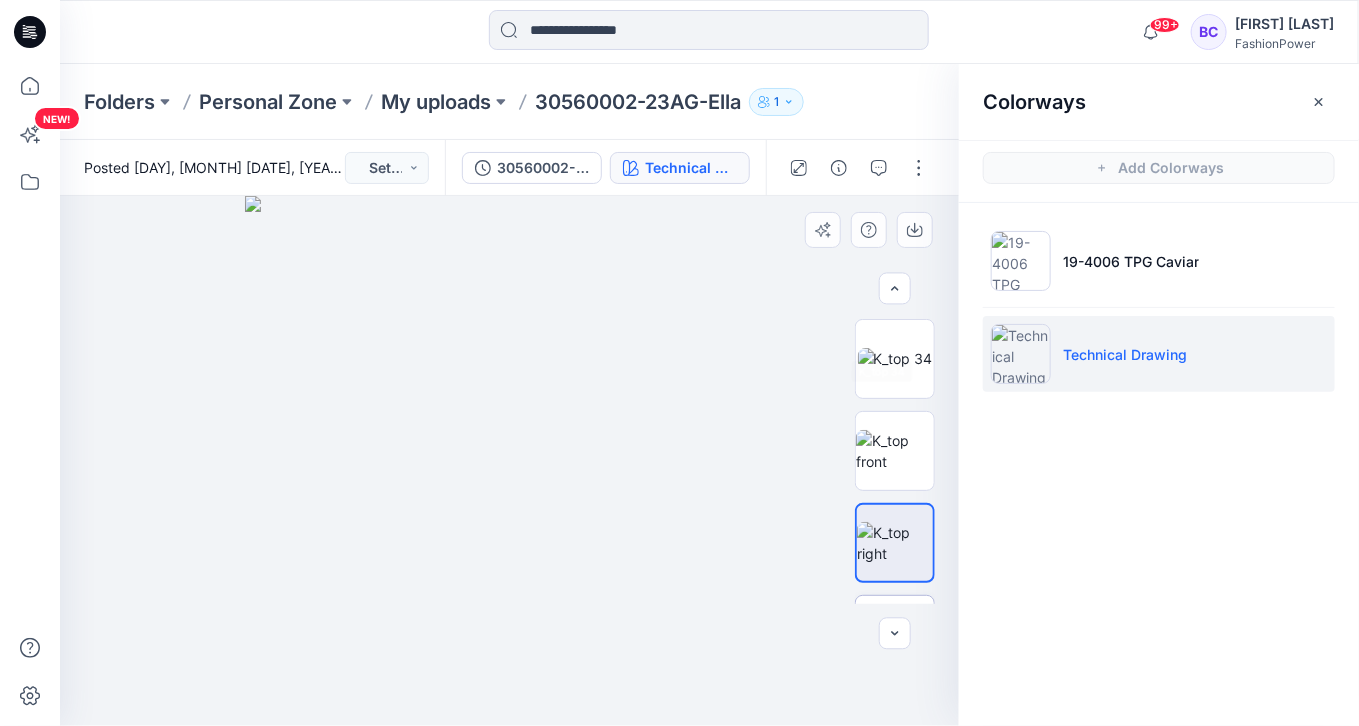 scroll, scrollTop: 80, scrollLeft: 0, axis: vertical 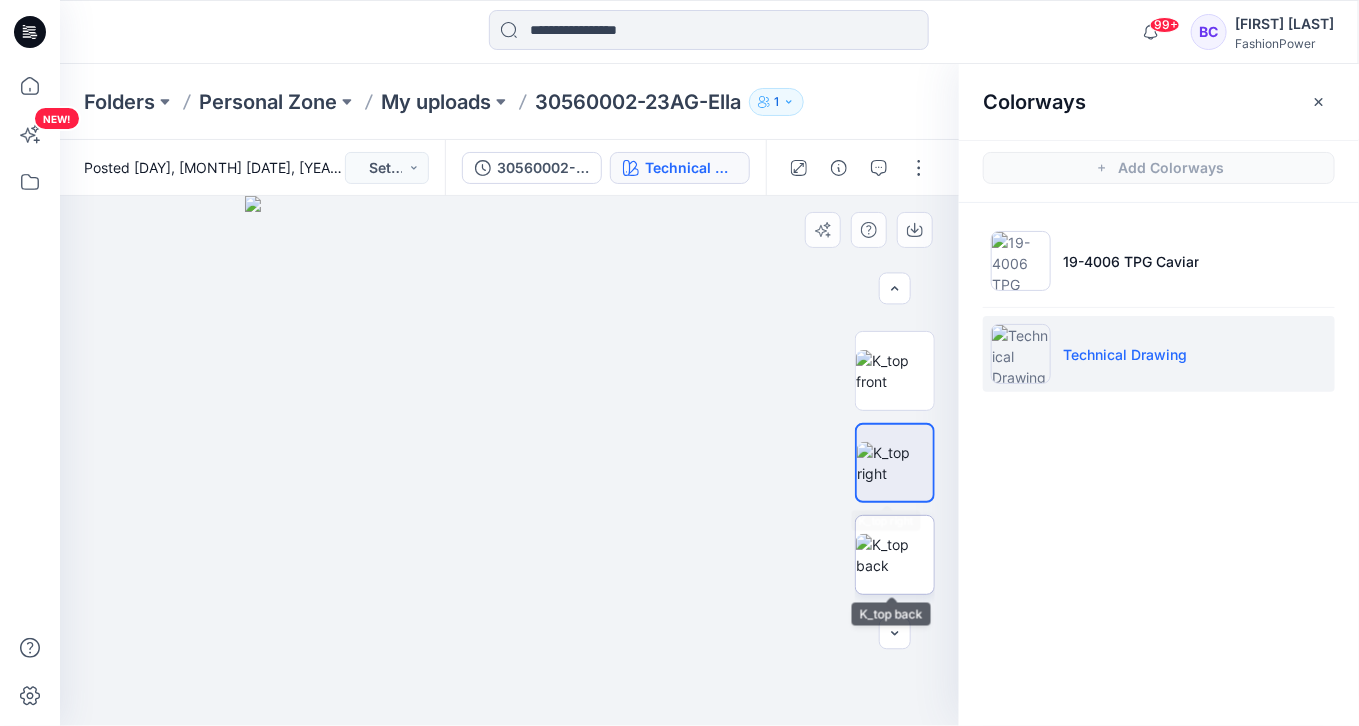 click at bounding box center [895, 555] 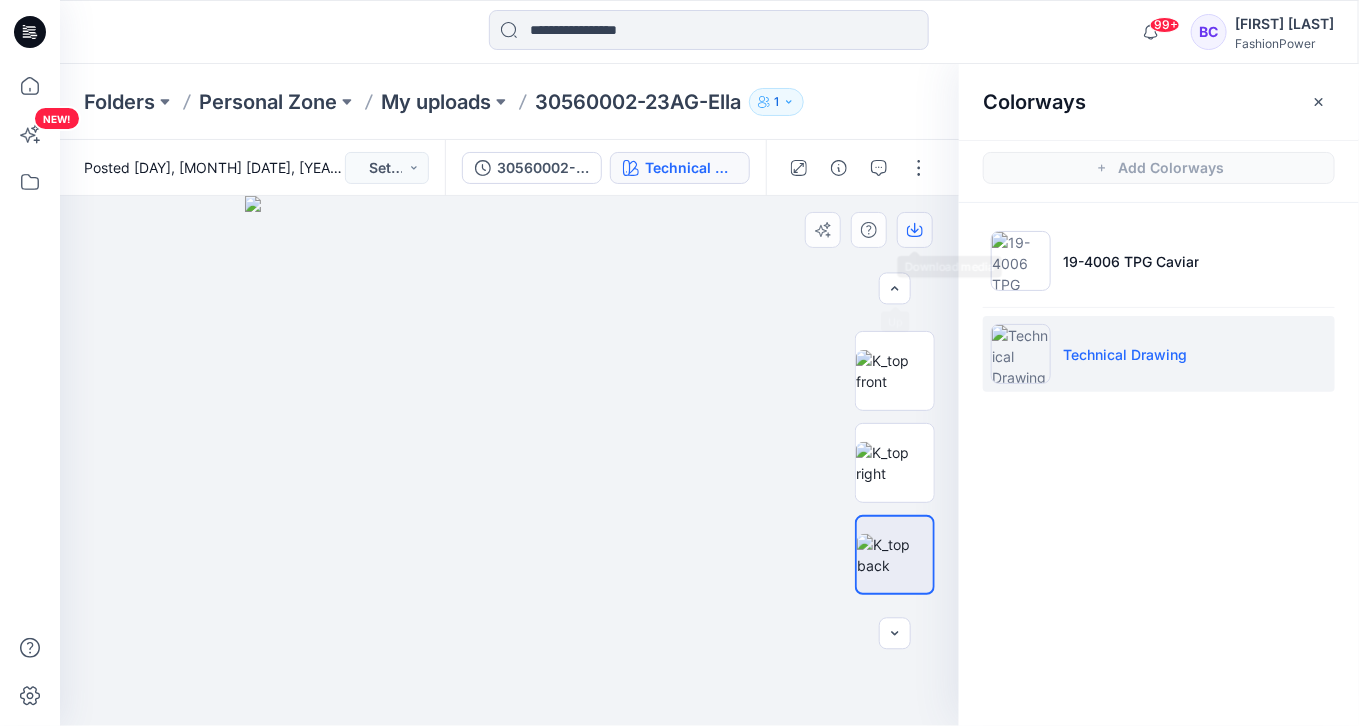 click 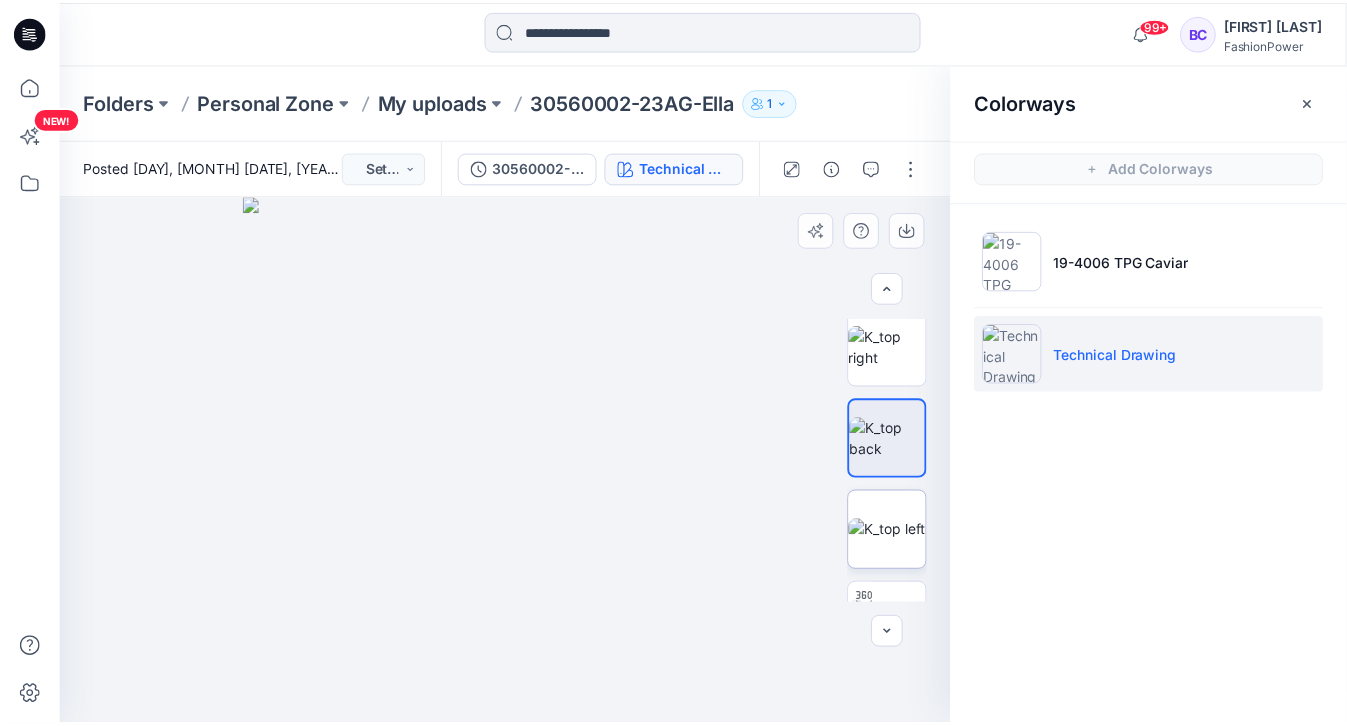 scroll, scrollTop: 240, scrollLeft: 0, axis: vertical 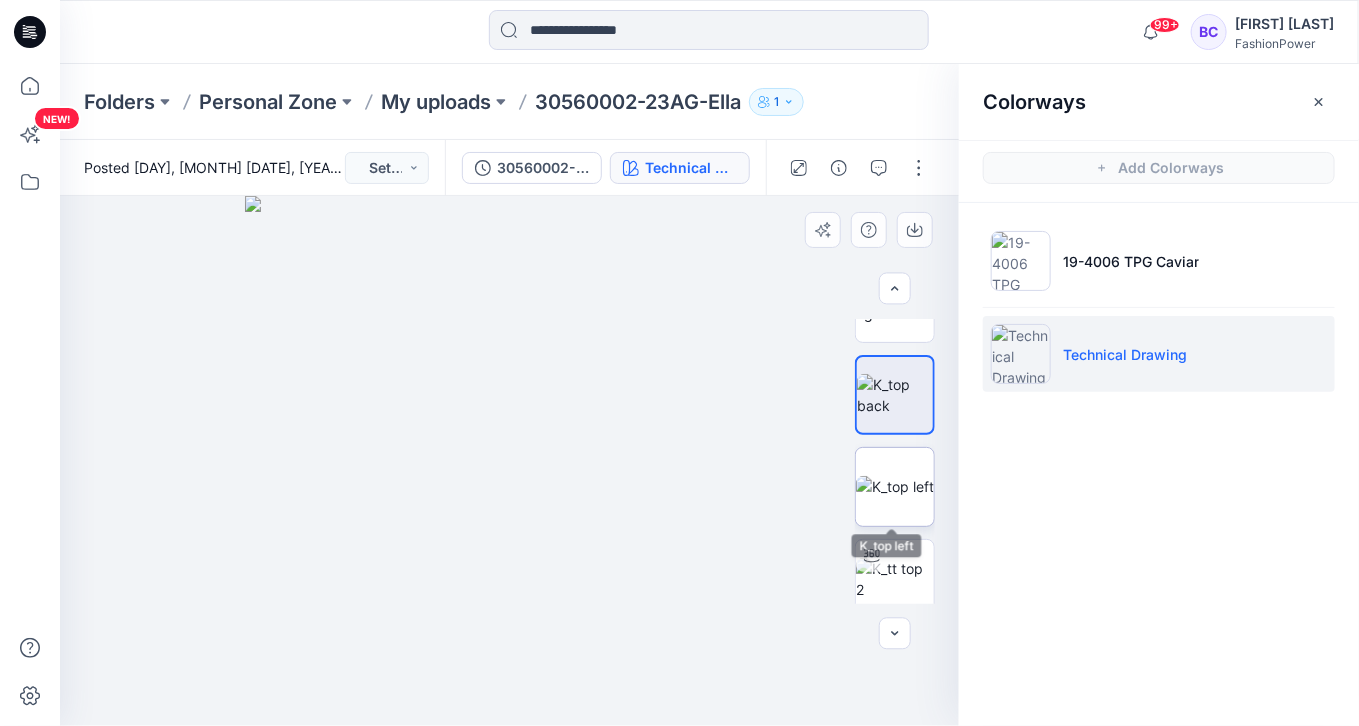 click at bounding box center (895, 486) 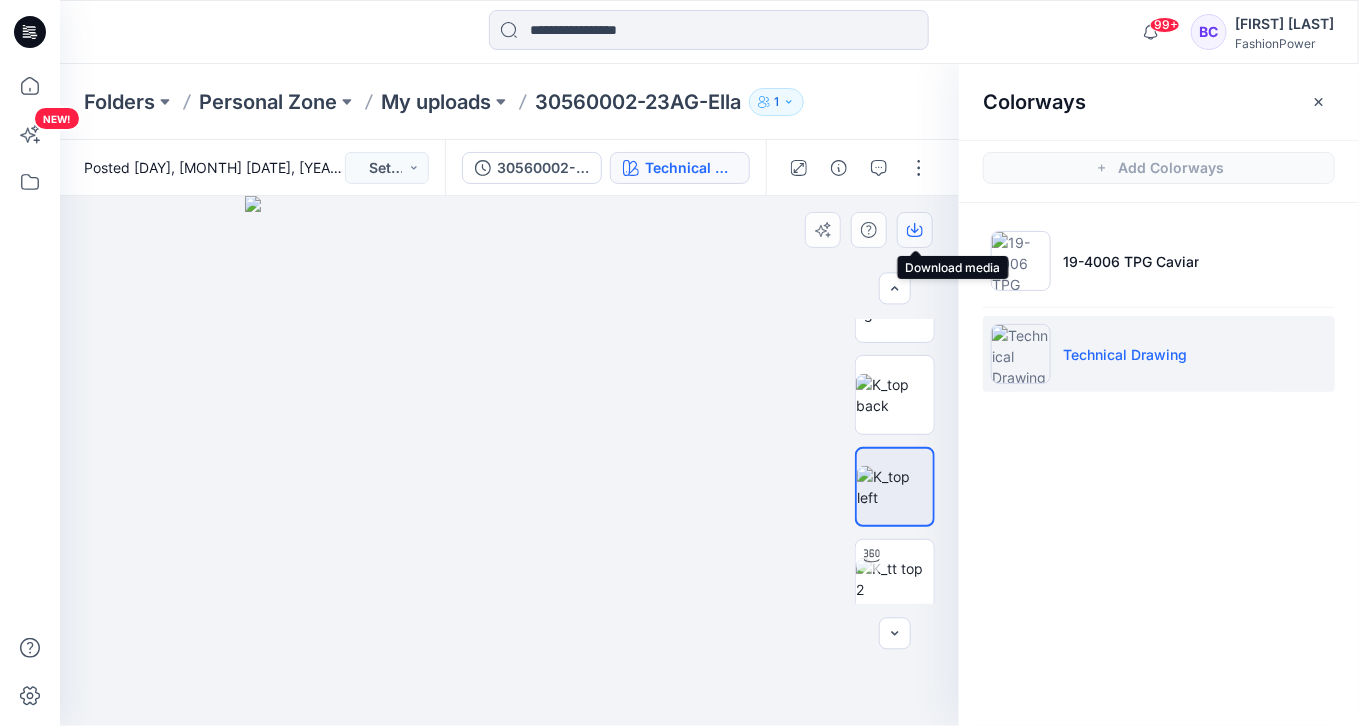click at bounding box center (915, 230) 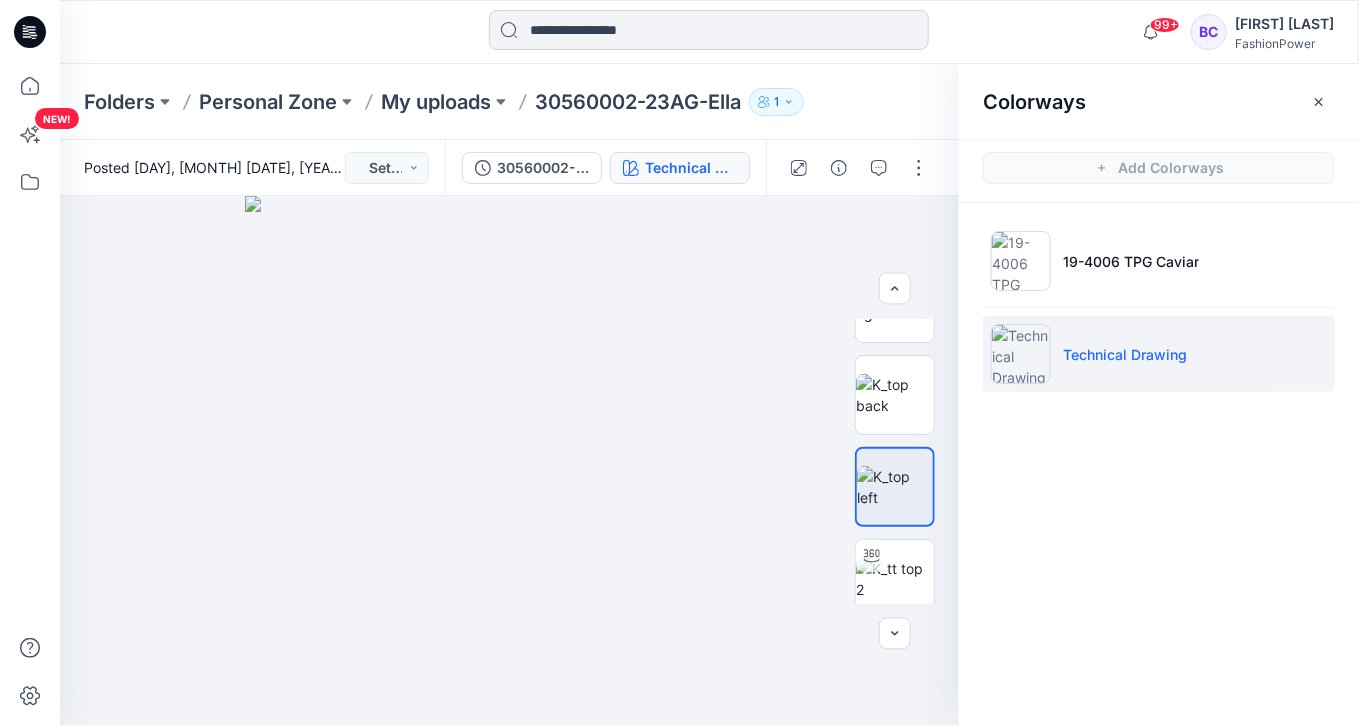 drag, startPoint x: 763, startPoint y: 0, endPoint x: 731, endPoint y: 44, distance: 54.405884 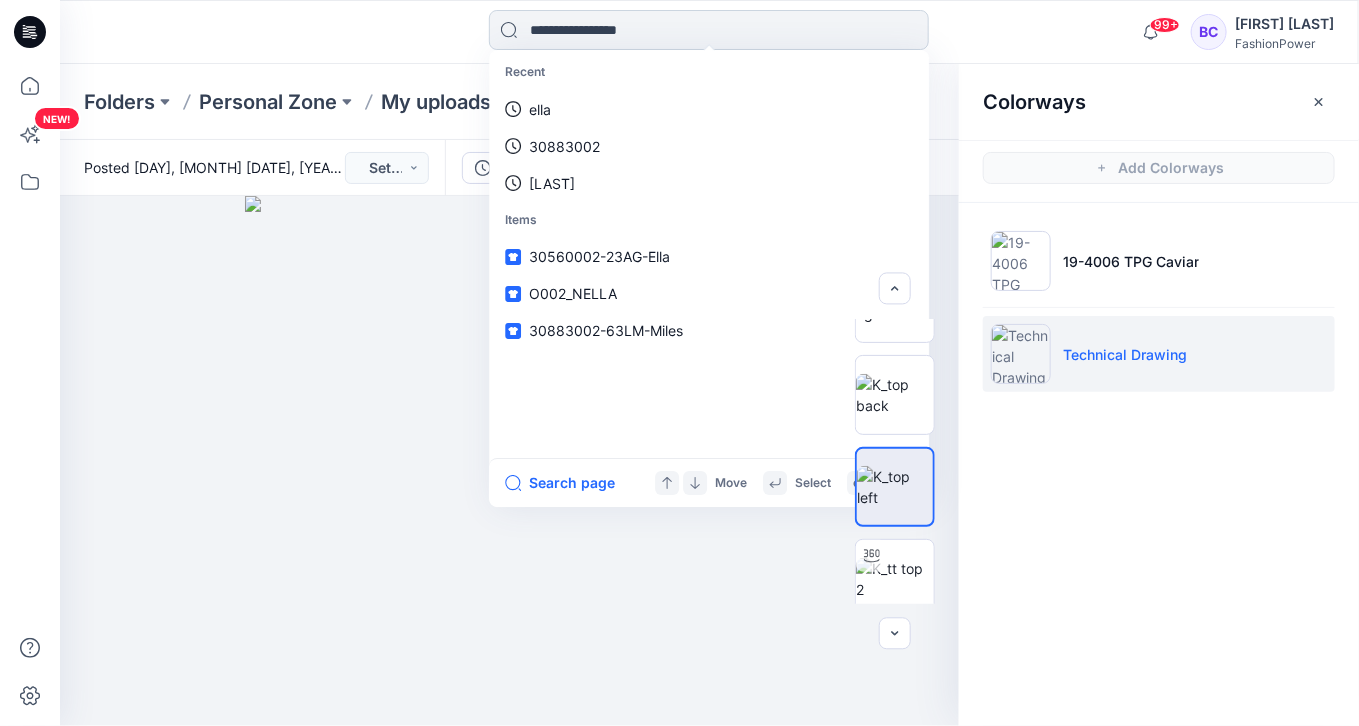 click at bounding box center (709, 30) 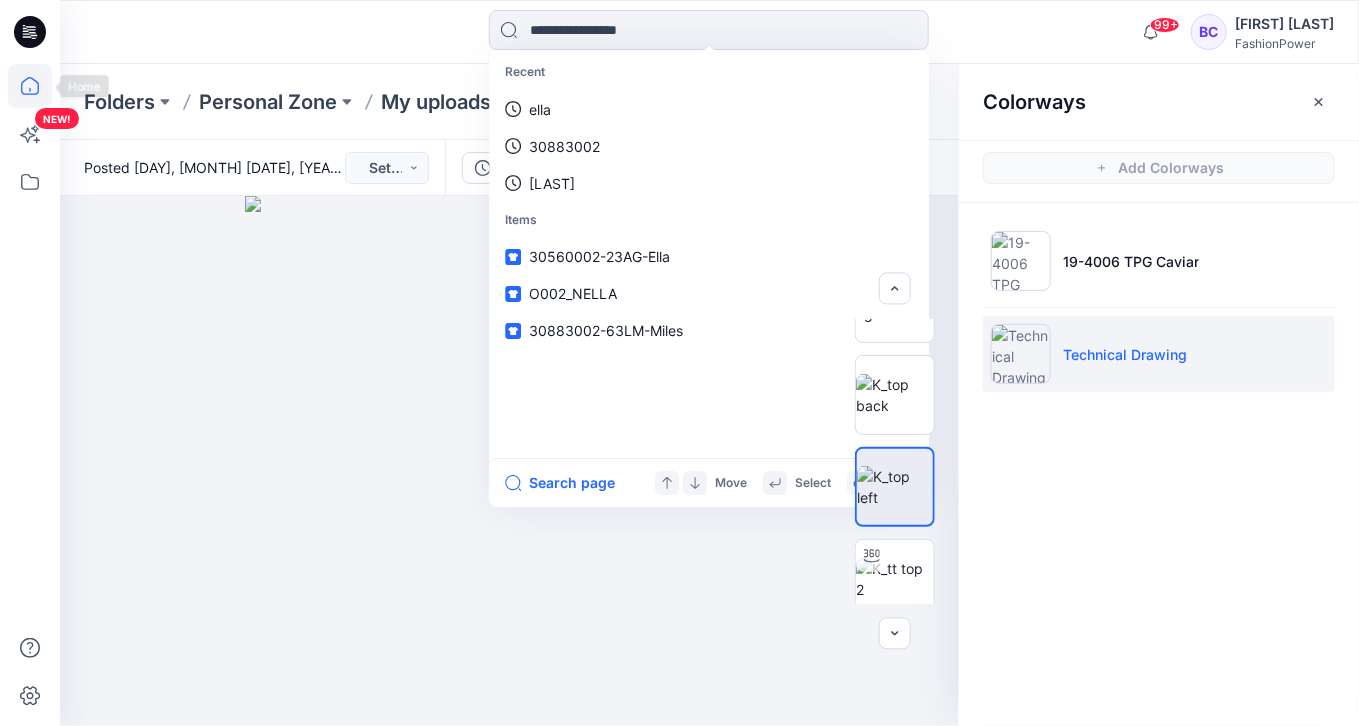 drag, startPoint x: 26, startPoint y: 90, endPoint x: 46, endPoint y: 71, distance: 27.58623 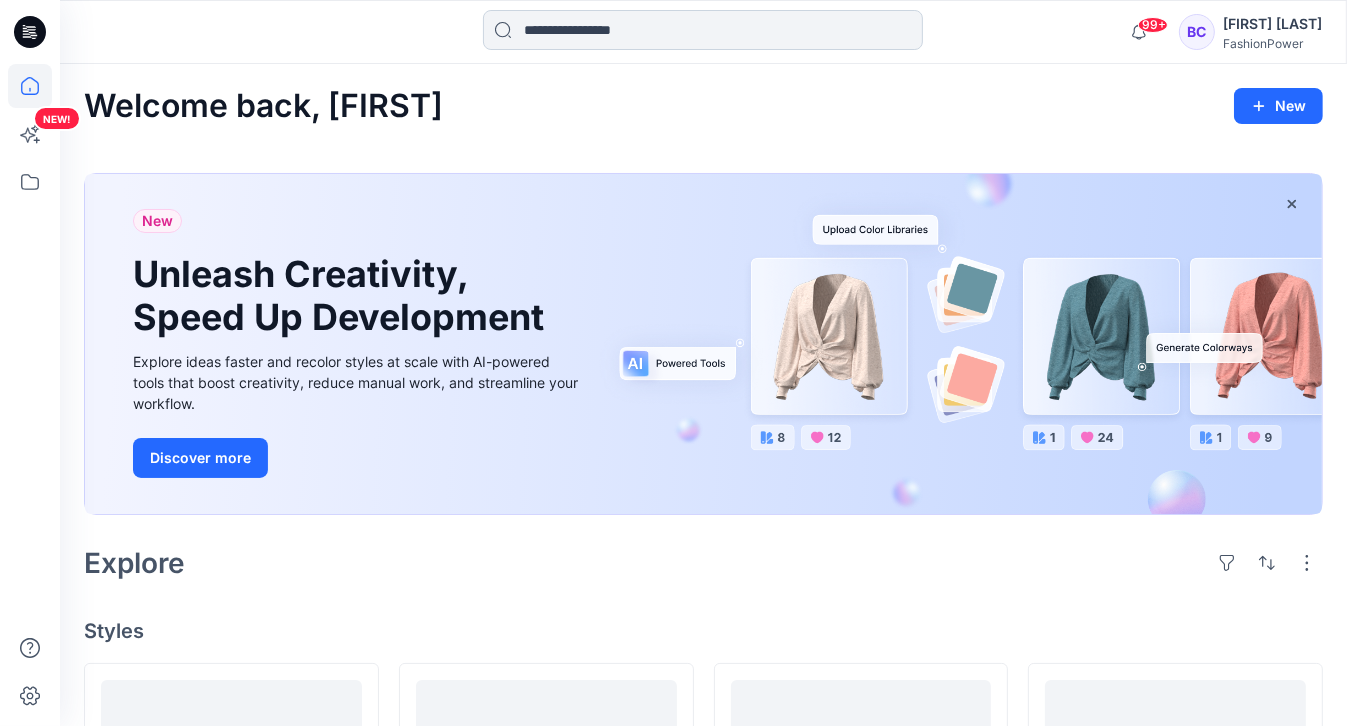 click at bounding box center [703, 30] 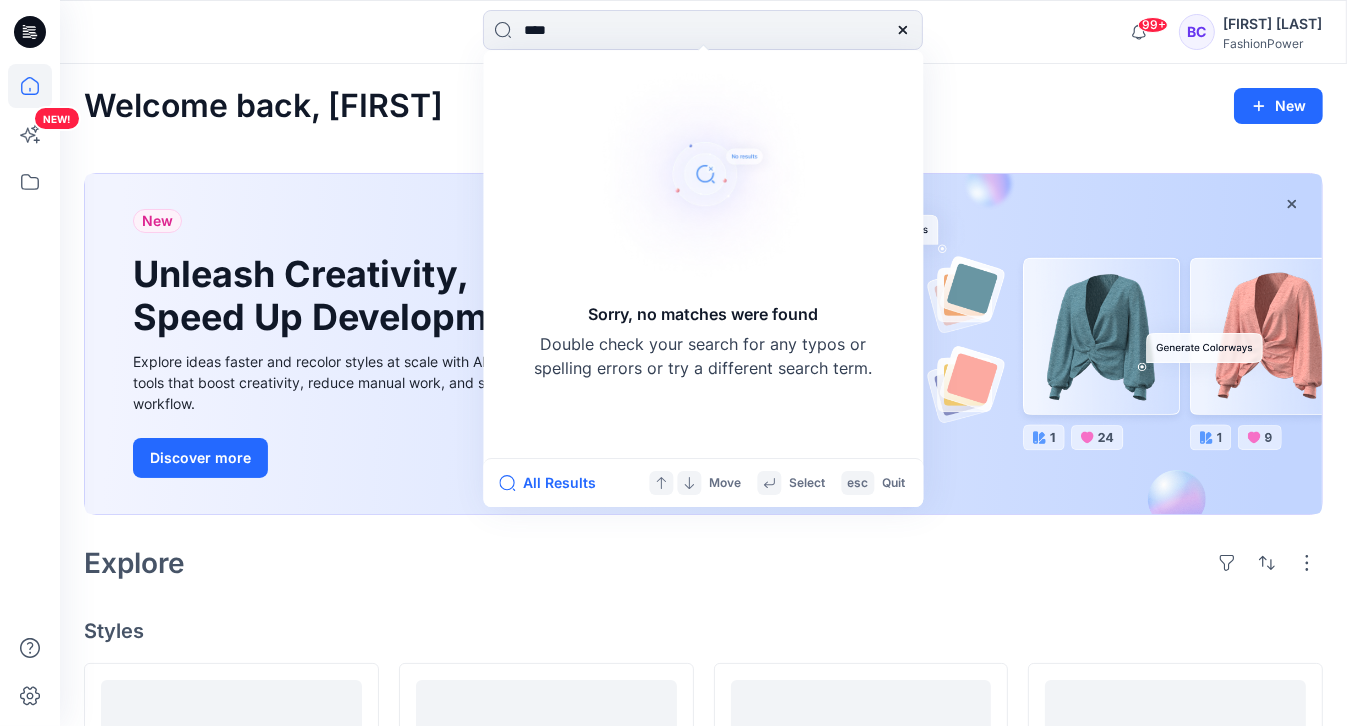 type on "***" 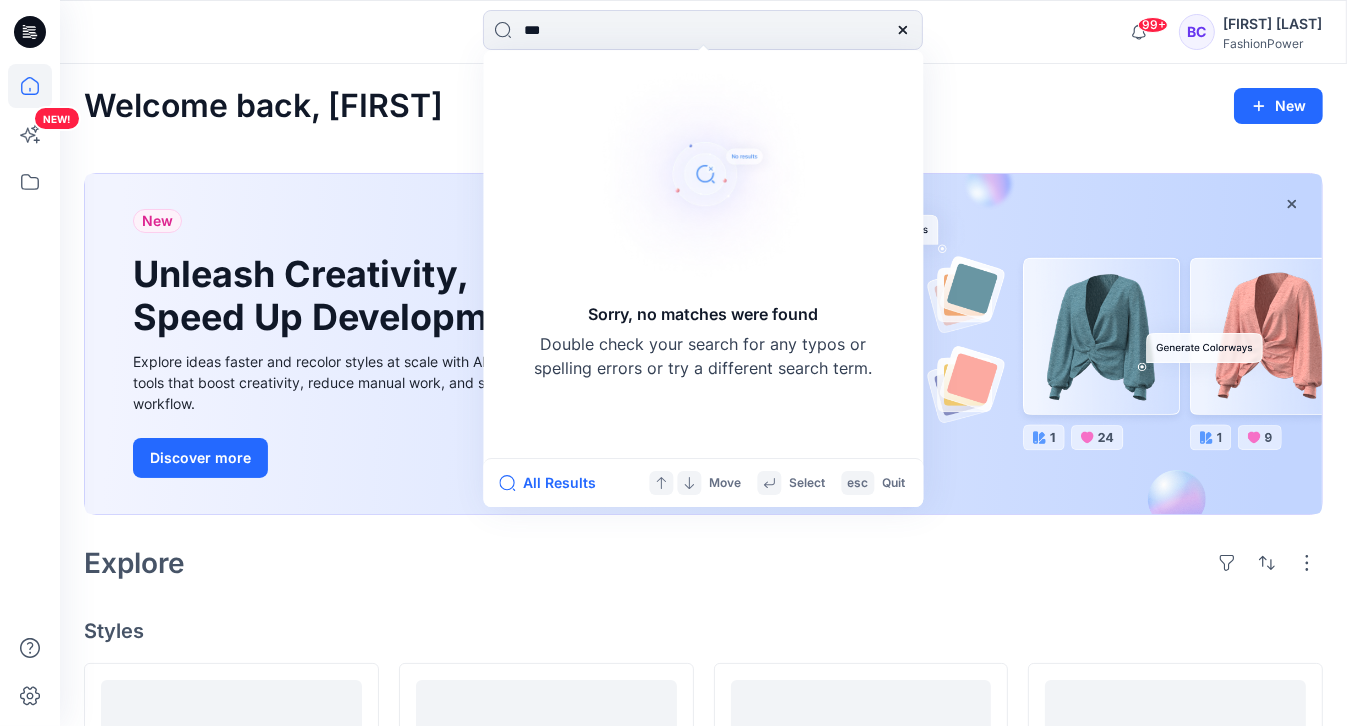 type 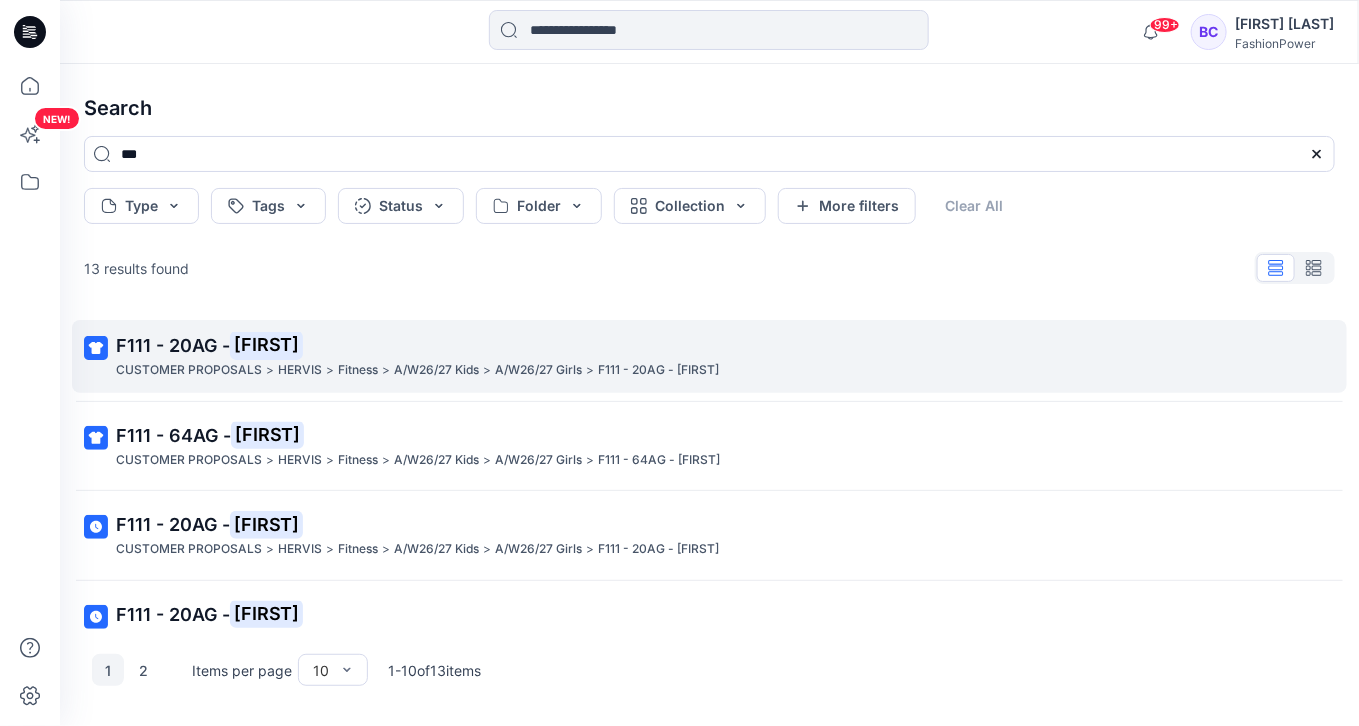 click on "F111 - 20AG -" at bounding box center [173, 345] 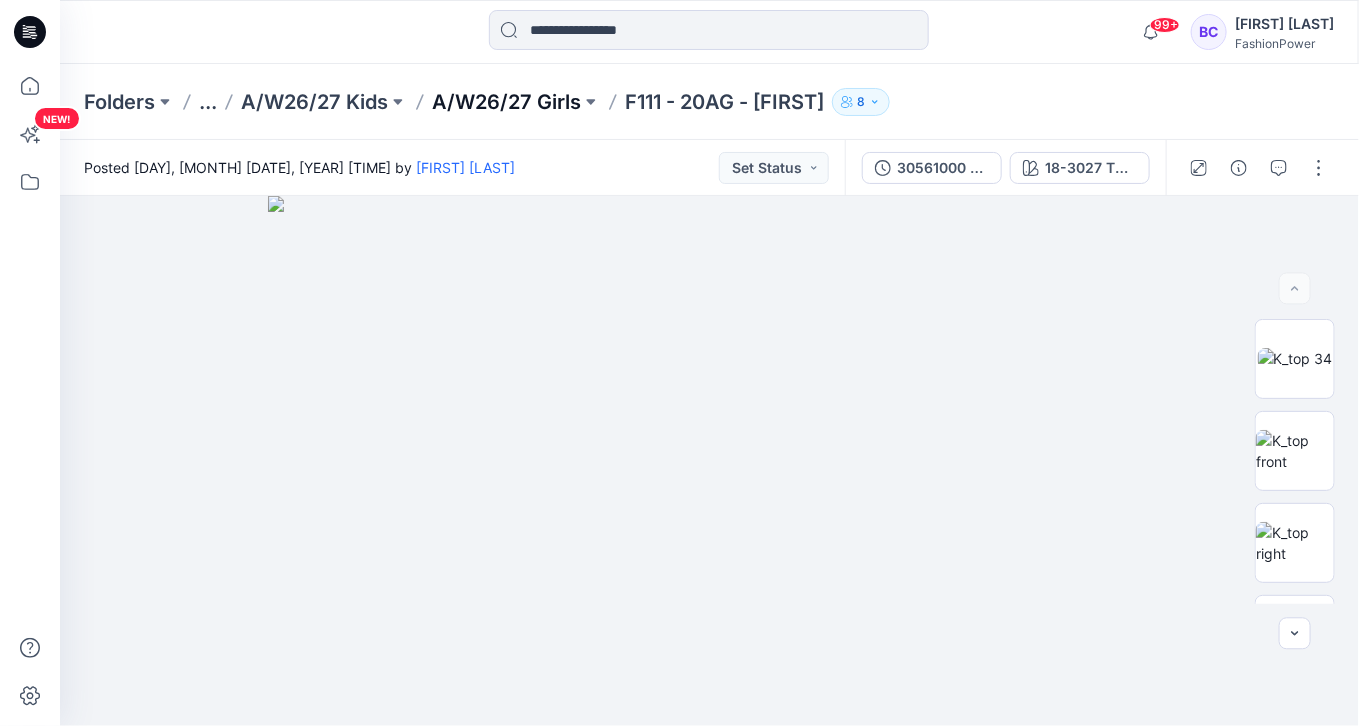 click on "A/W26/27 Girls" at bounding box center [506, 102] 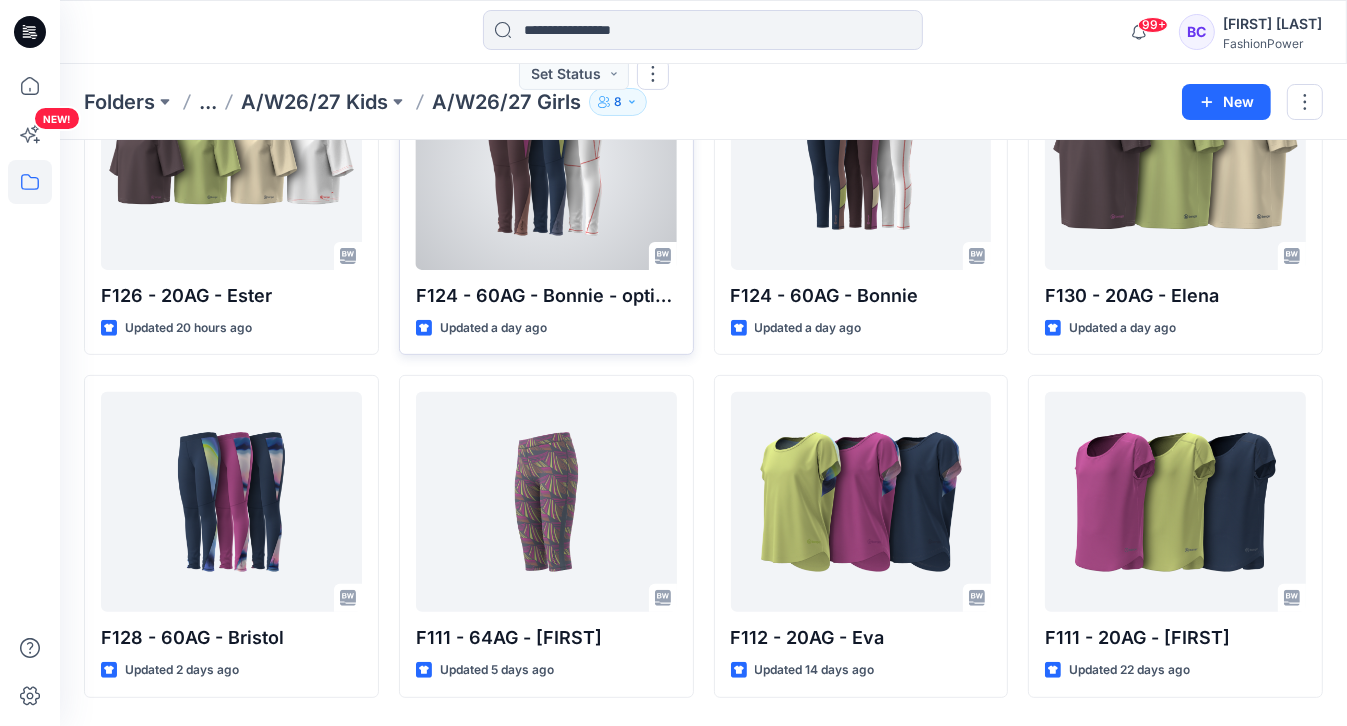 scroll, scrollTop: 560, scrollLeft: 0, axis: vertical 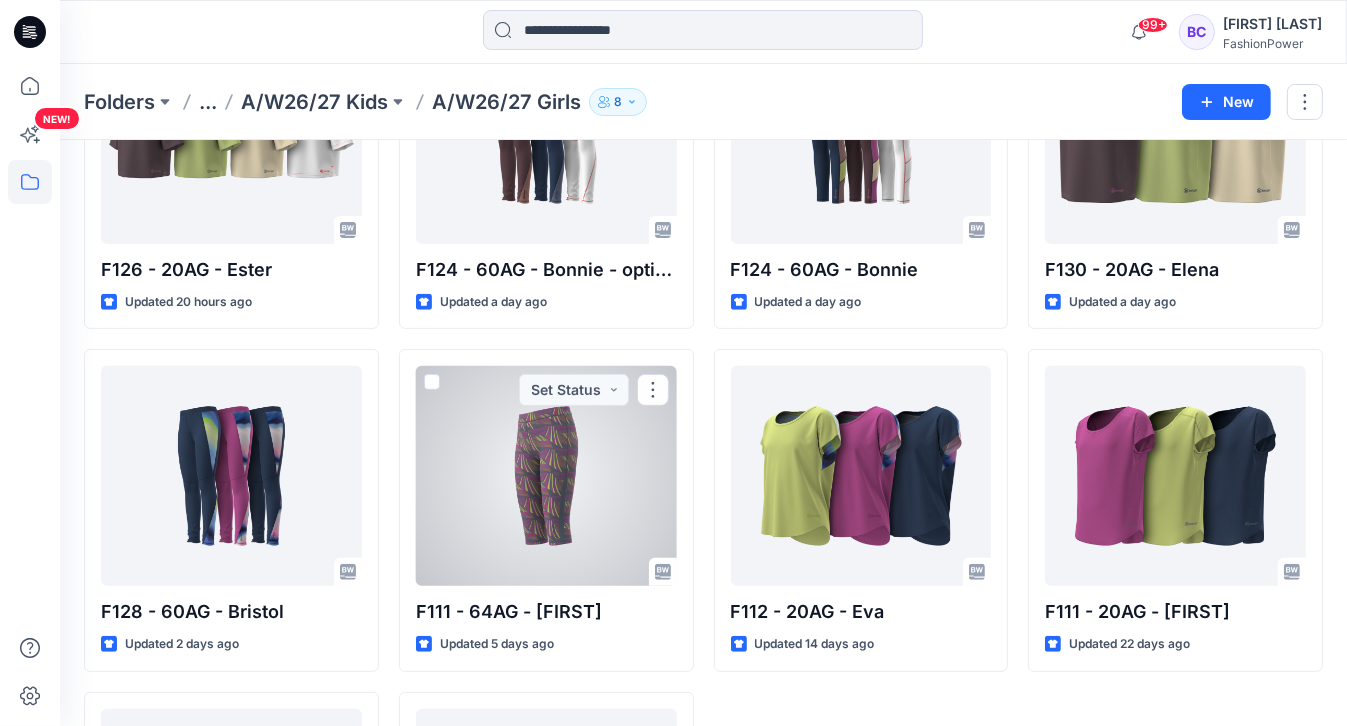 click at bounding box center [546, 476] 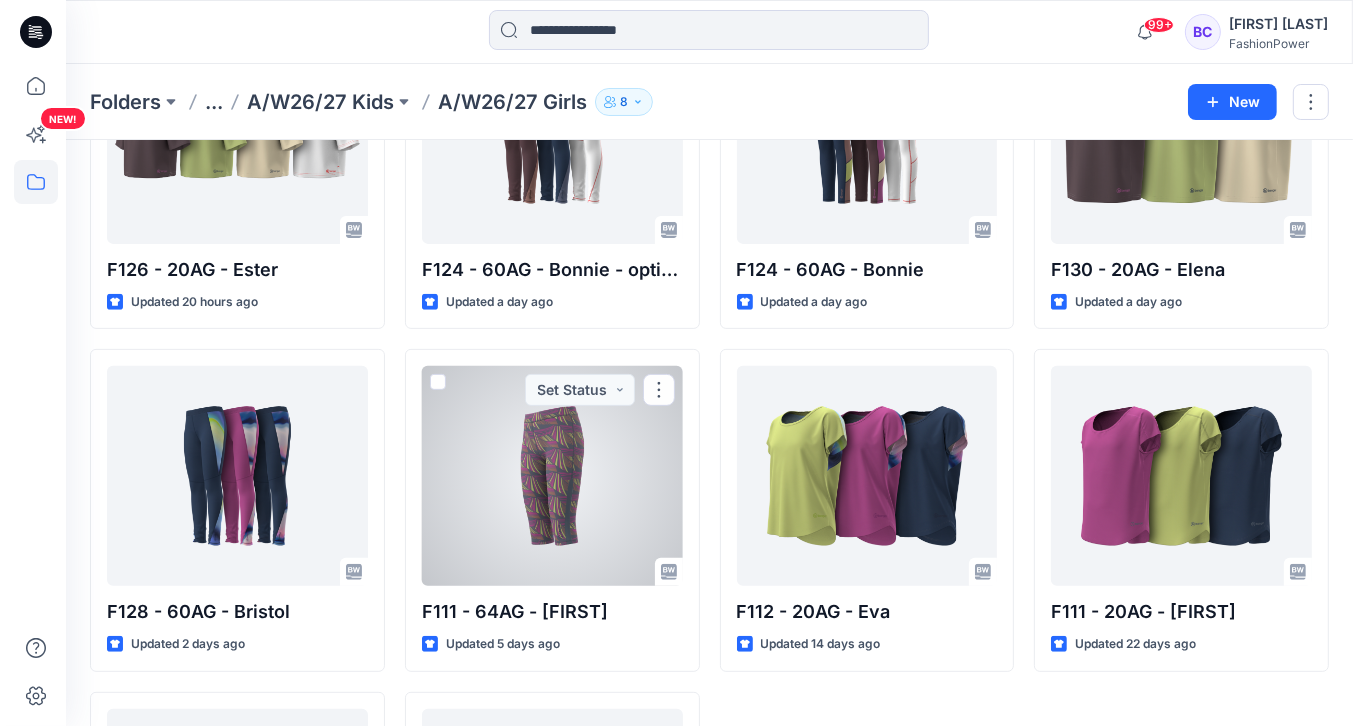 scroll, scrollTop: 0, scrollLeft: 0, axis: both 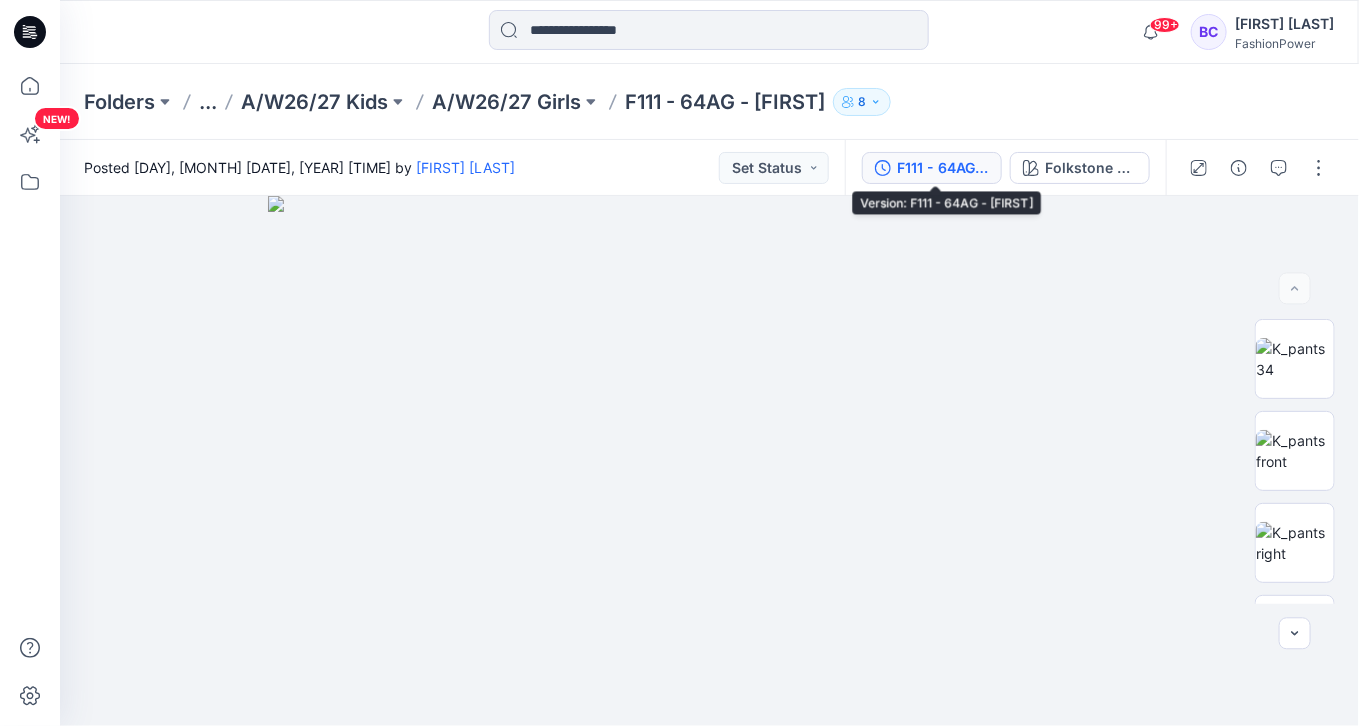 click on "F111 - 64AG - Evy" at bounding box center (943, 168) 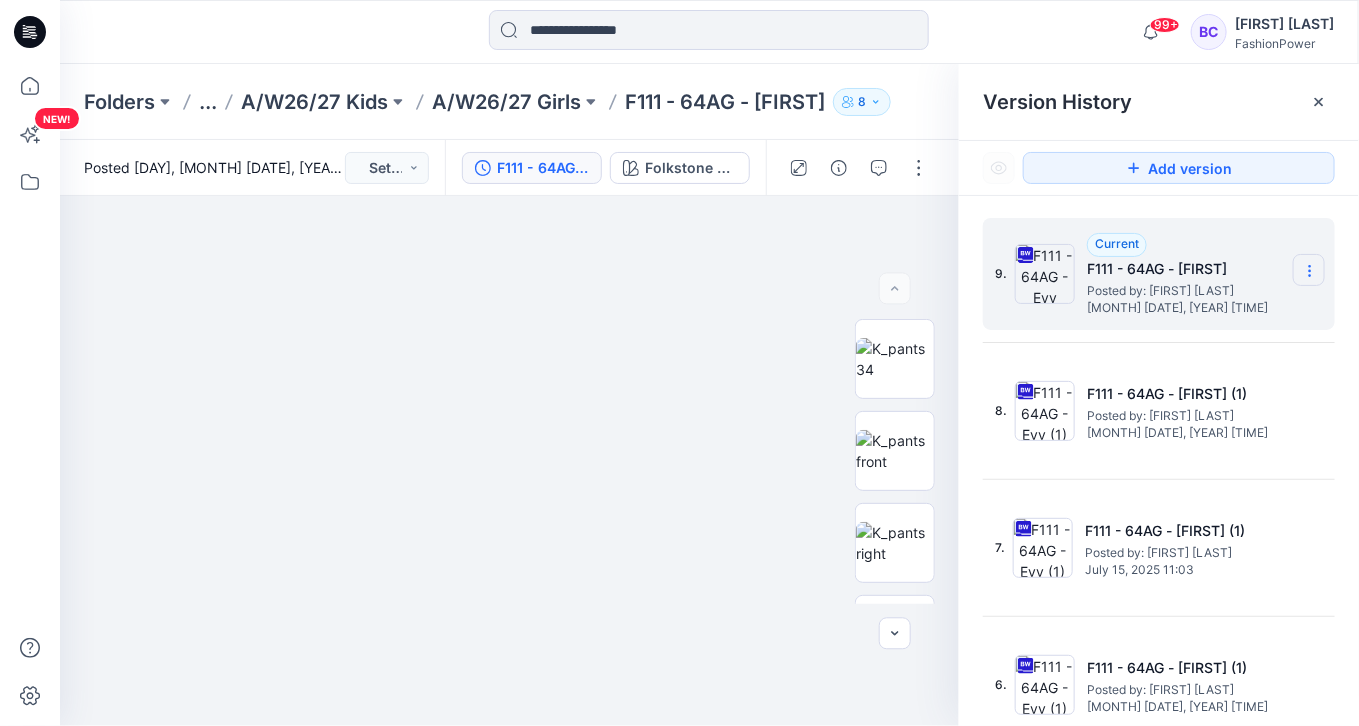 click at bounding box center (1309, 270) 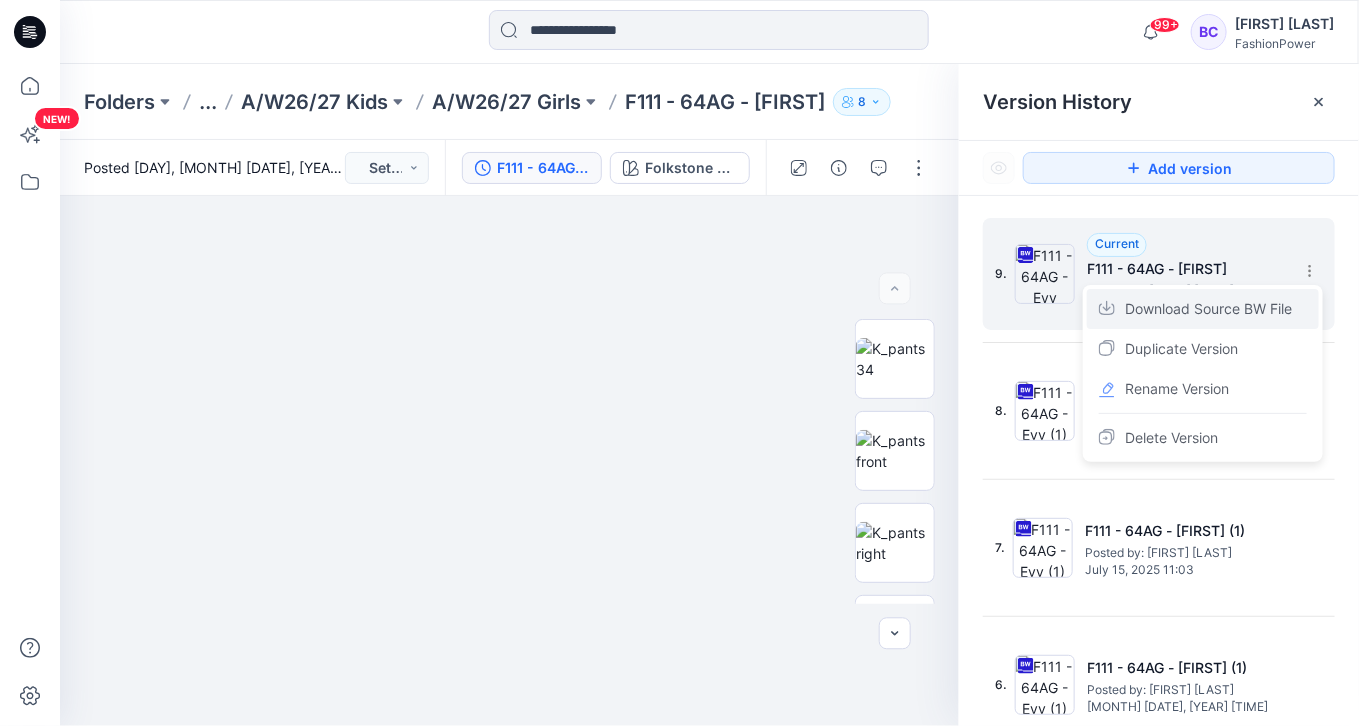 click on "Download Source BW File" at bounding box center [1208, 309] 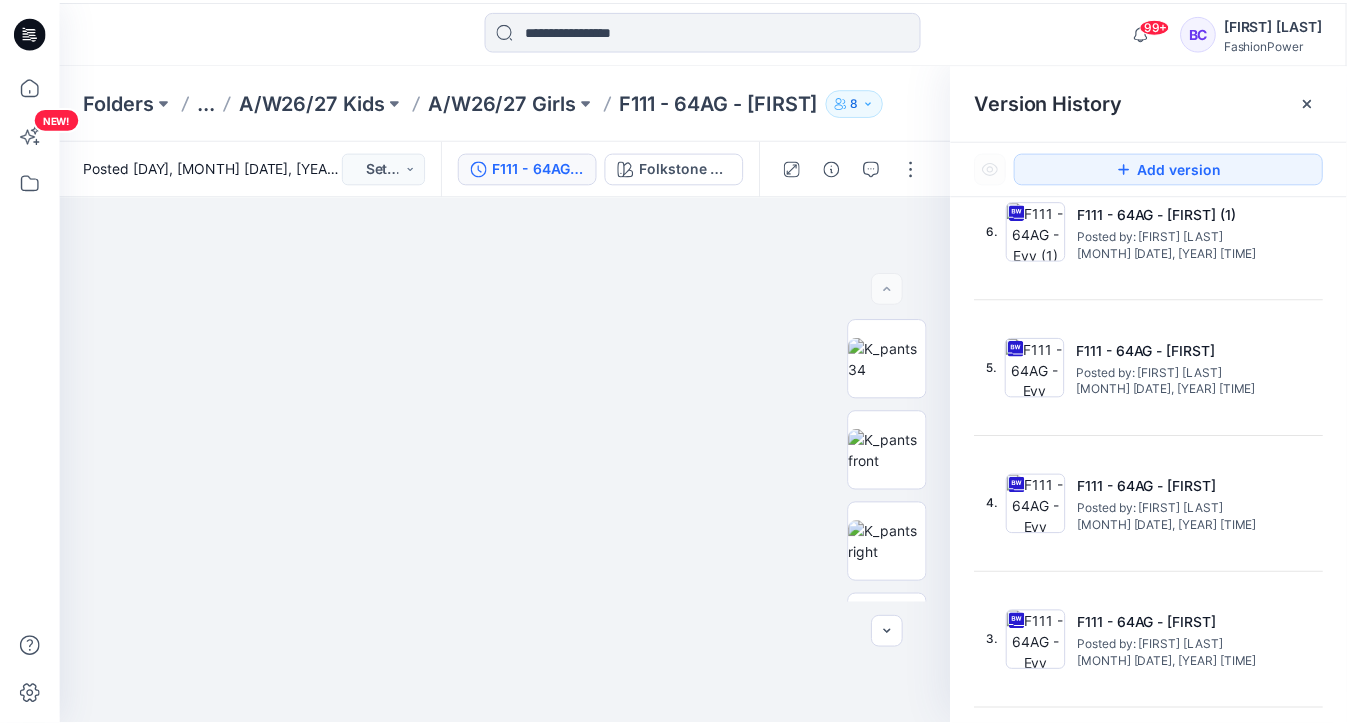 scroll, scrollTop: 489, scrollLeft: 0, axis: vertical 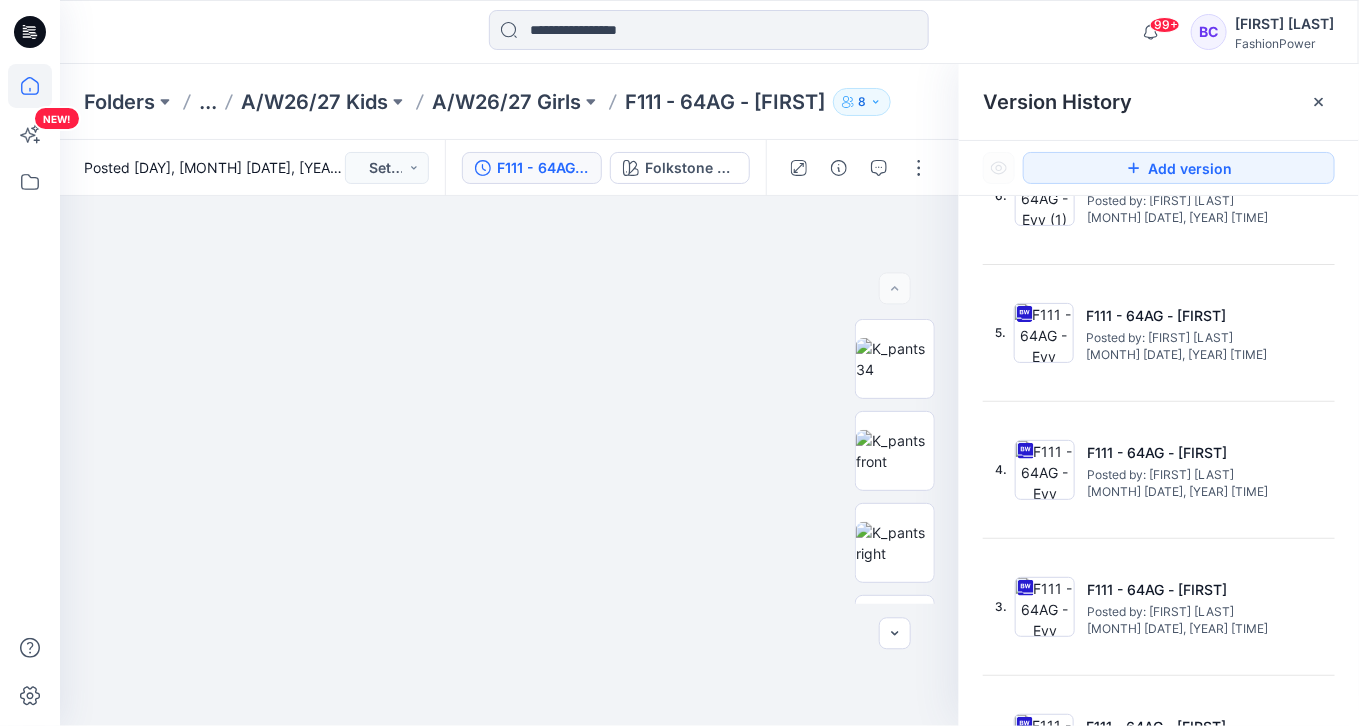 click 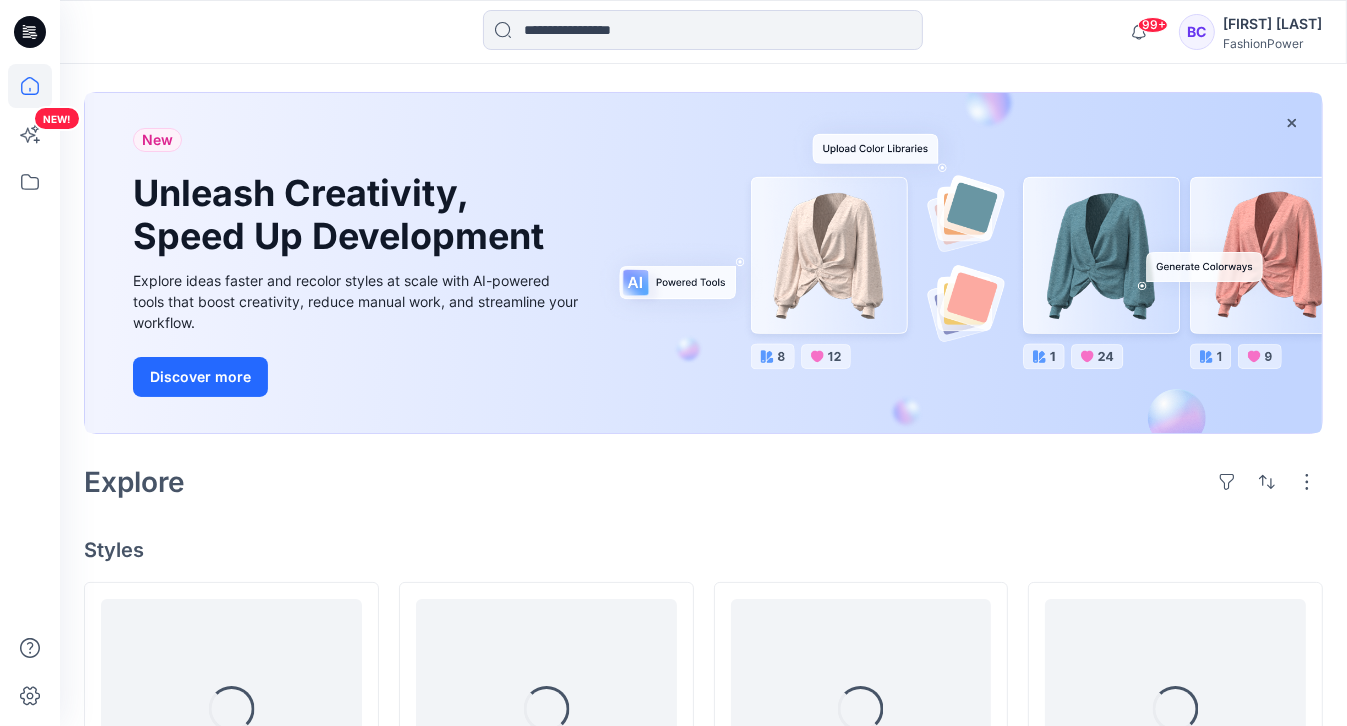 scroll, scrollTop: 160, scrollLeft: 0, axis: vertical 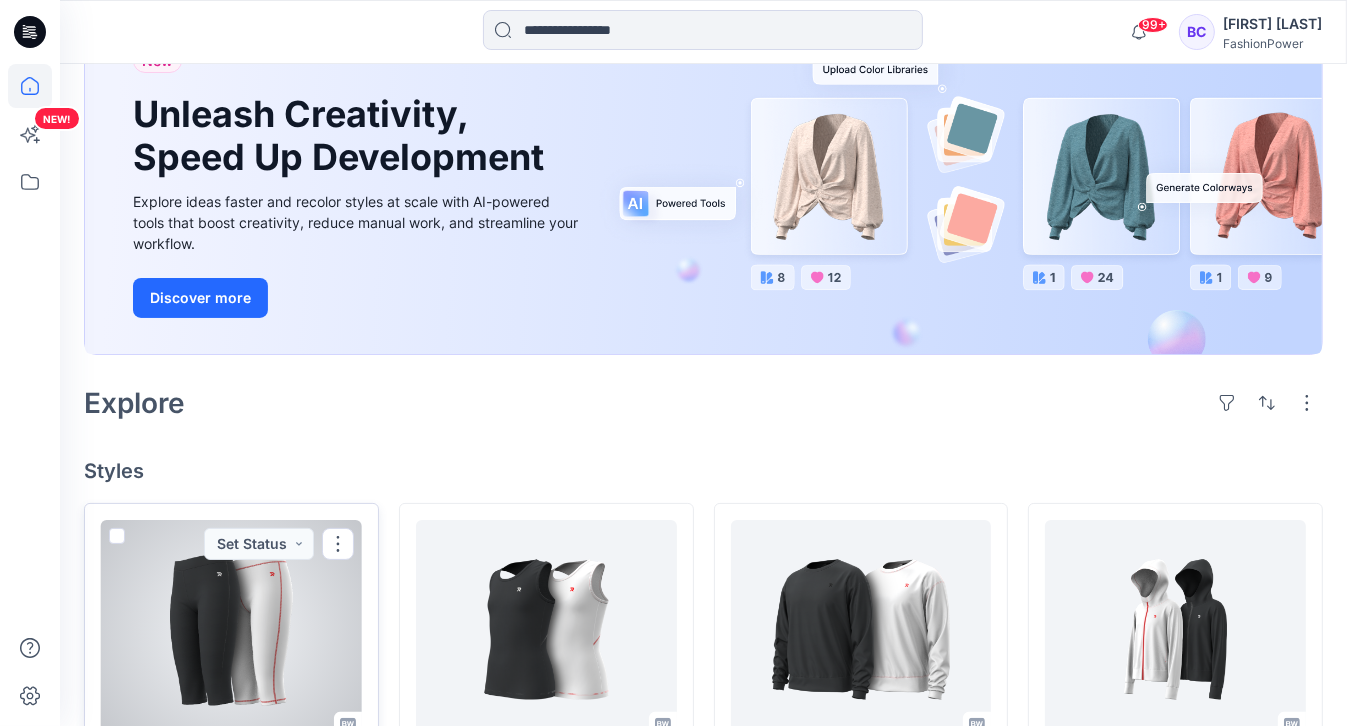 click at bounding box center [231, 630] 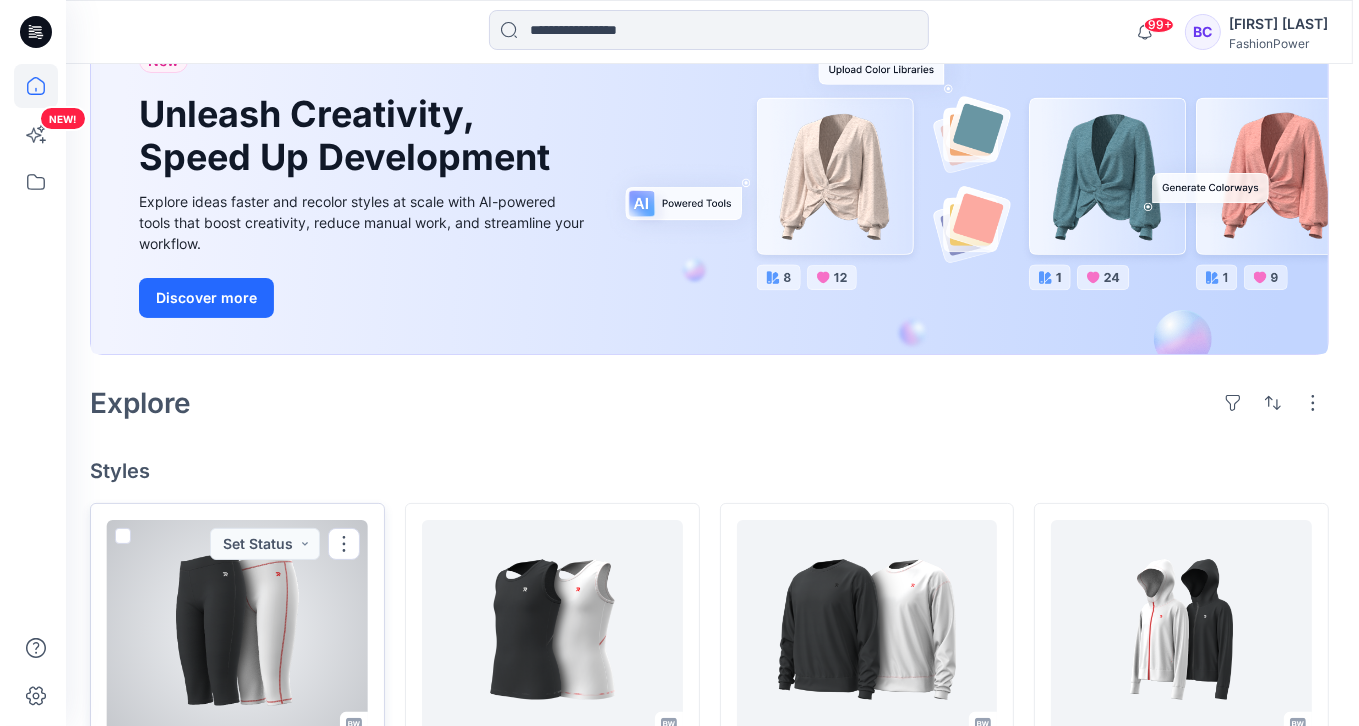 scroll, scrollTop: 0, scrollLeft: 0, axis: both 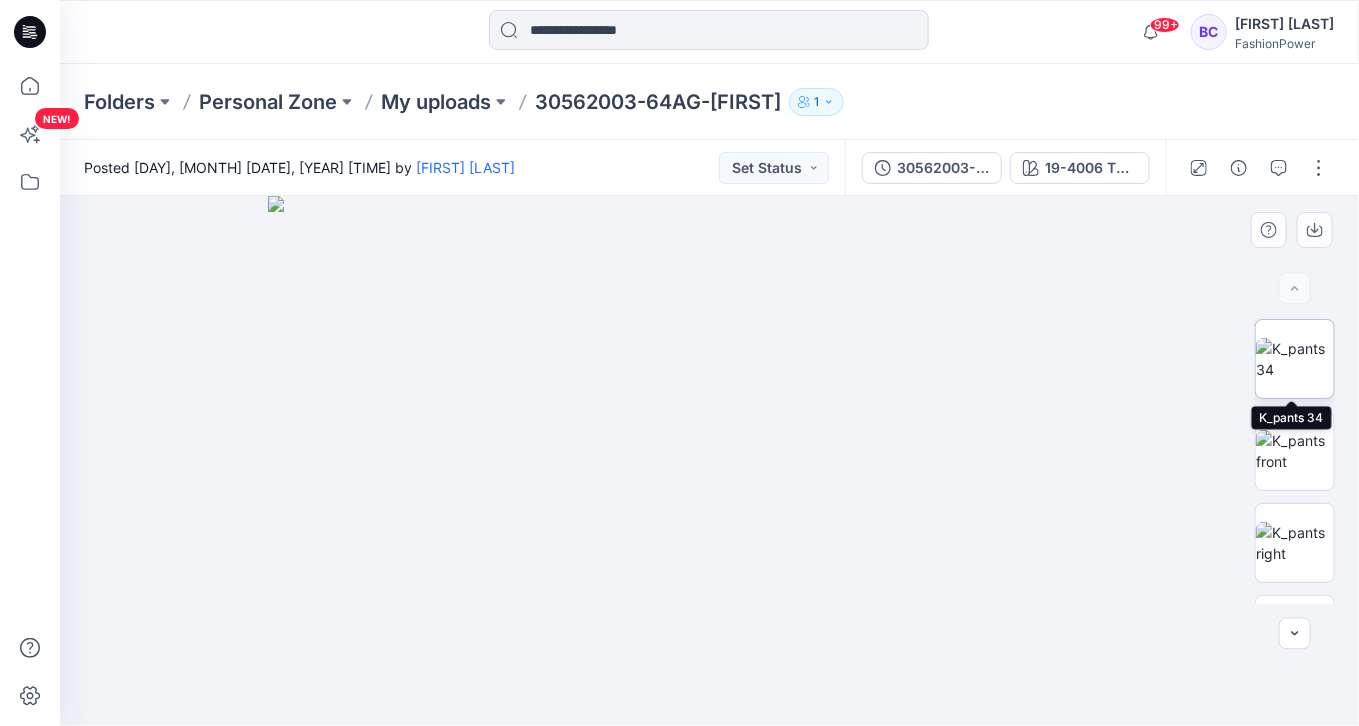 click at bounding box center [1295, 359] 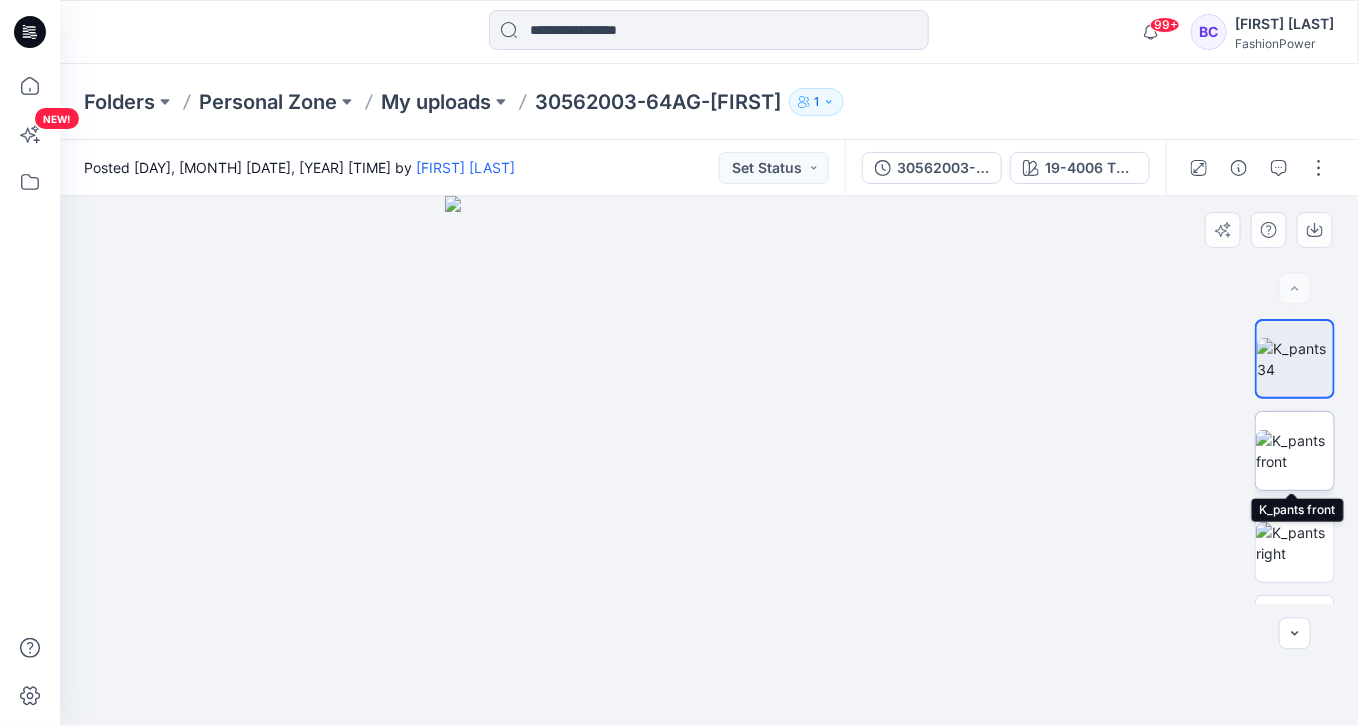 click at bounding box center [1295, 451] 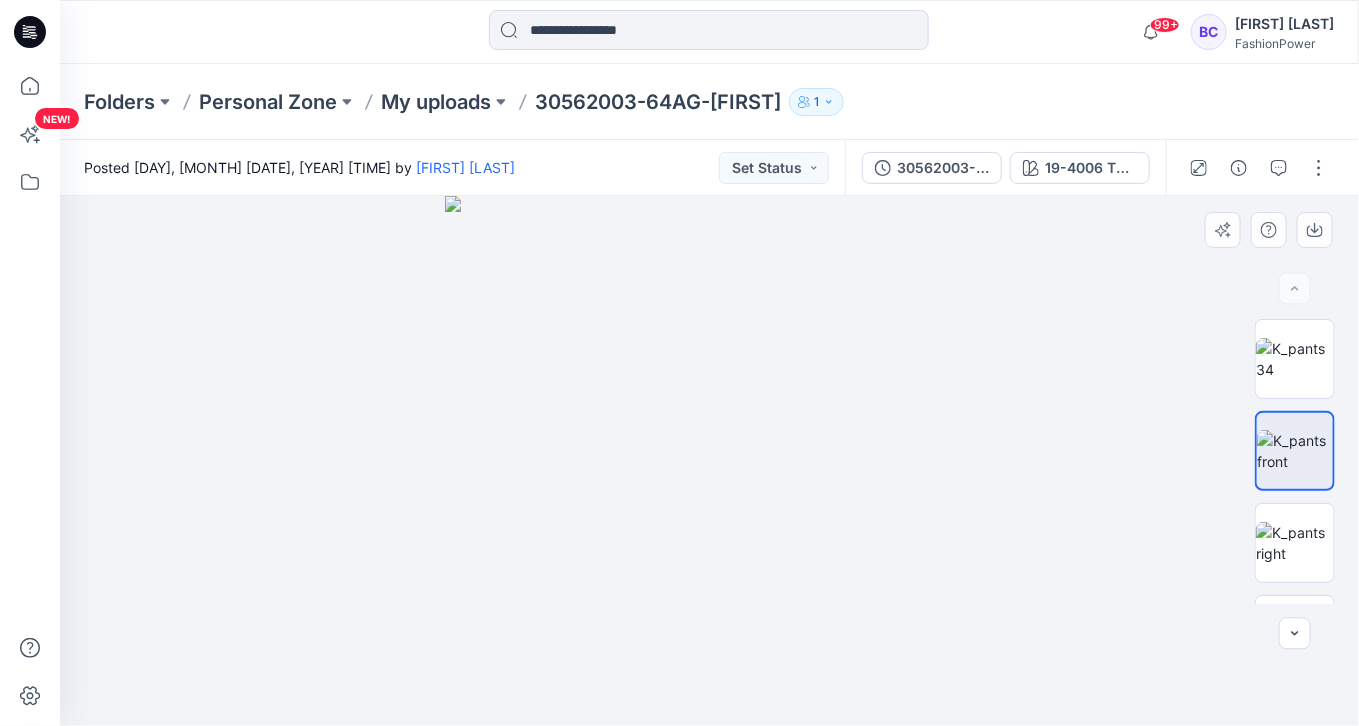 click at bounding box center [710, 461] 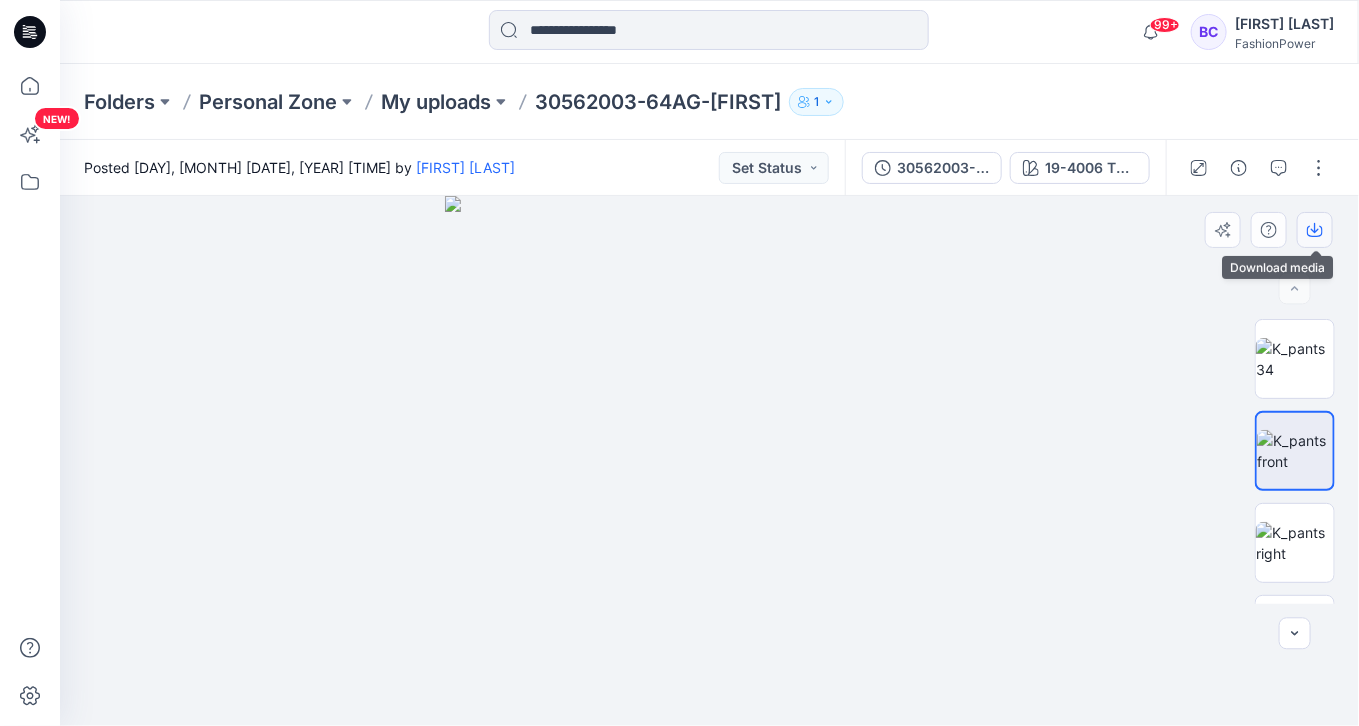 click 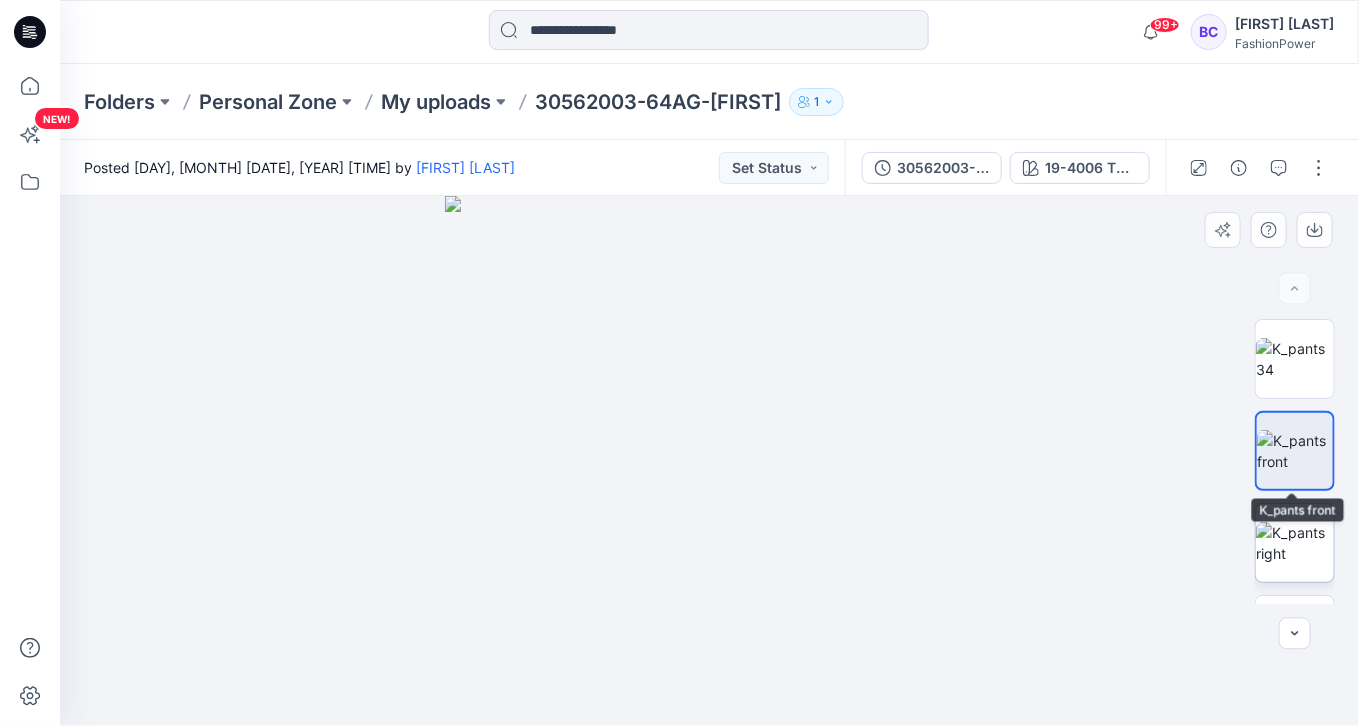 click at bounding box center [1295, 543] 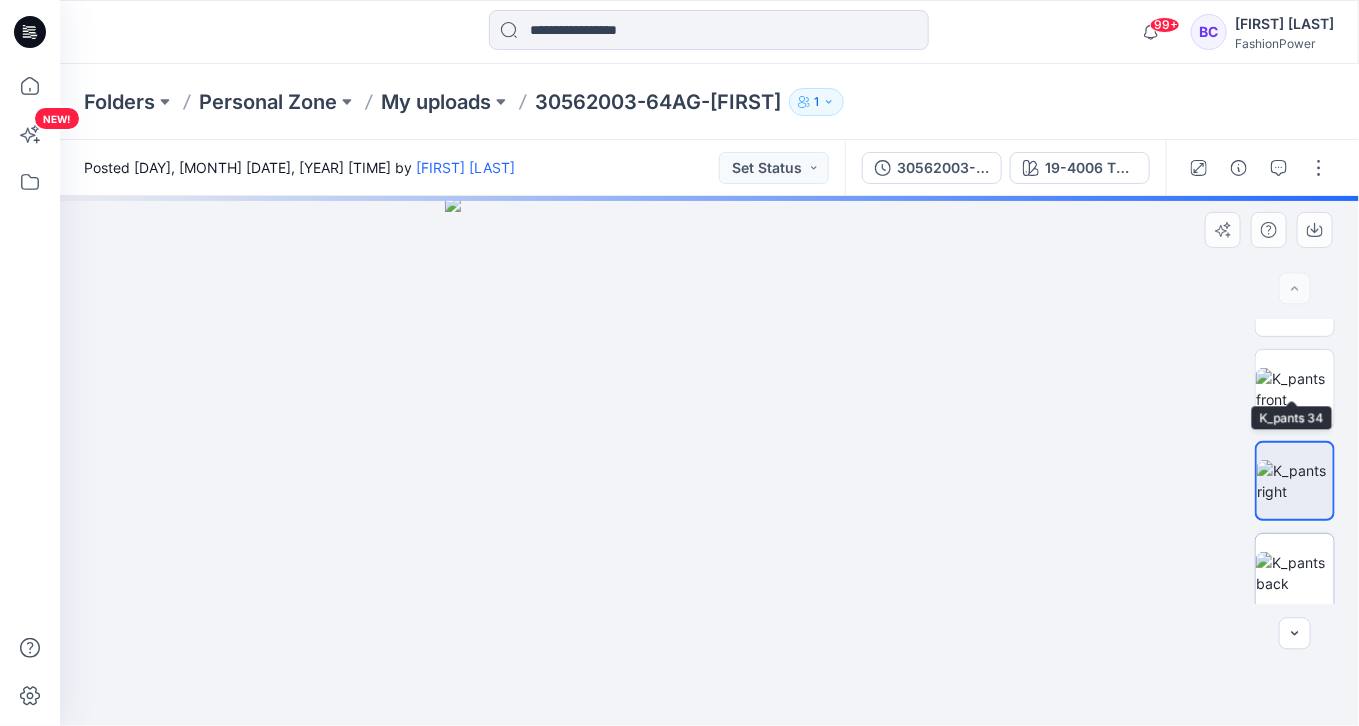 scroll, scrollTop: 160, scrollLeft: 0, axis: vertical 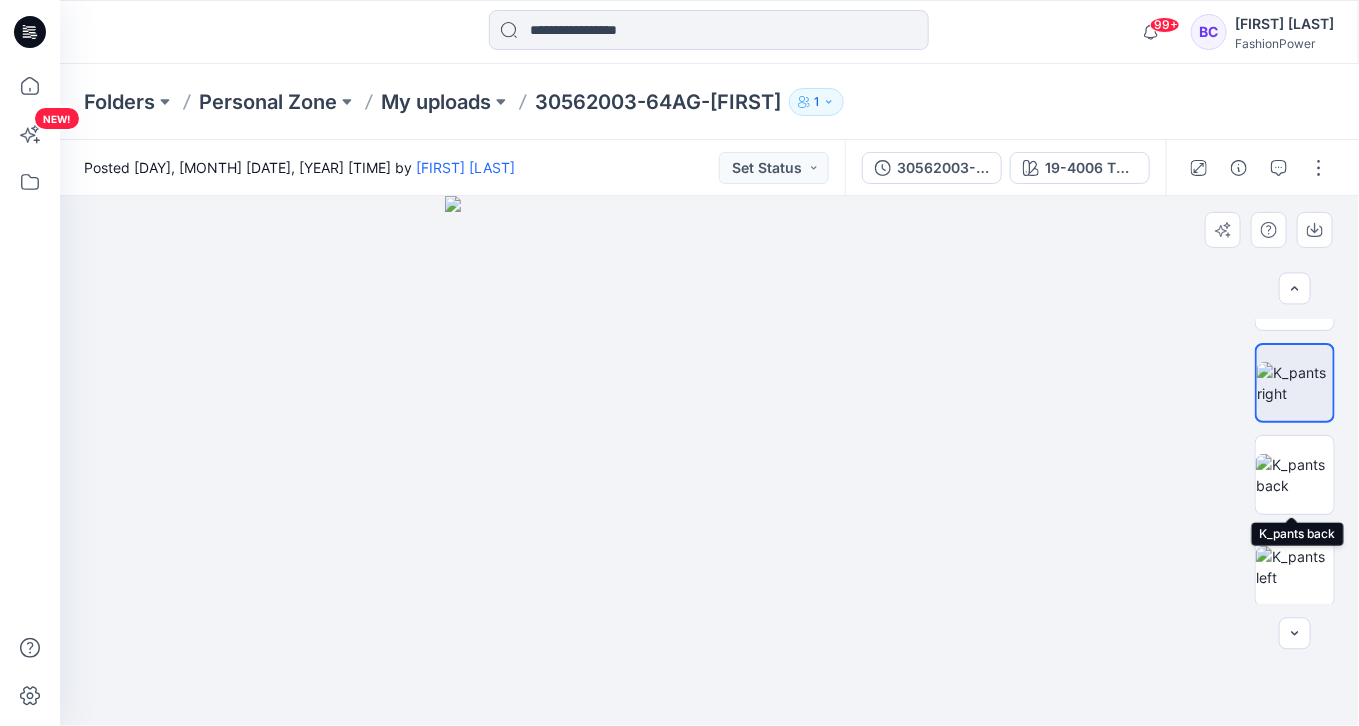drag, startPoint x: 1302, startPoint y: 491, endPoint x: 1314, endPoint y: 345, distance: 146.49232 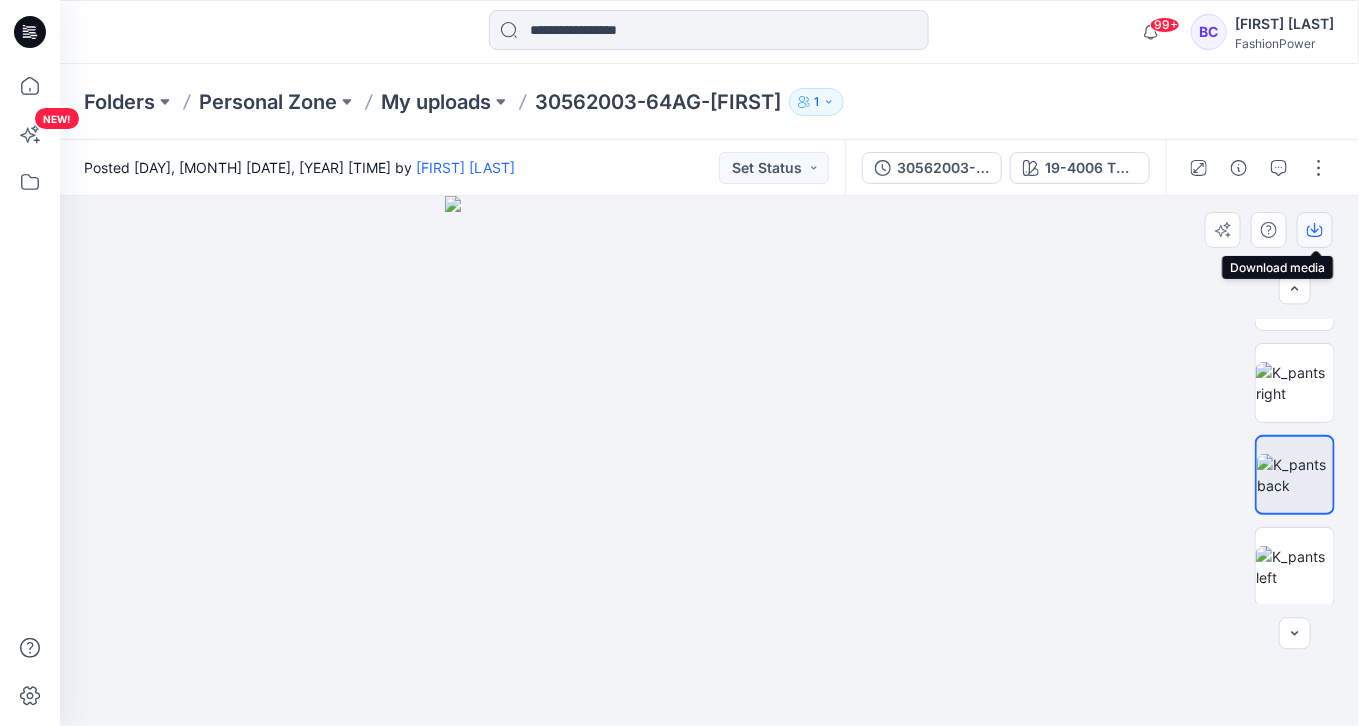 click at bounding box center [1315, 230] 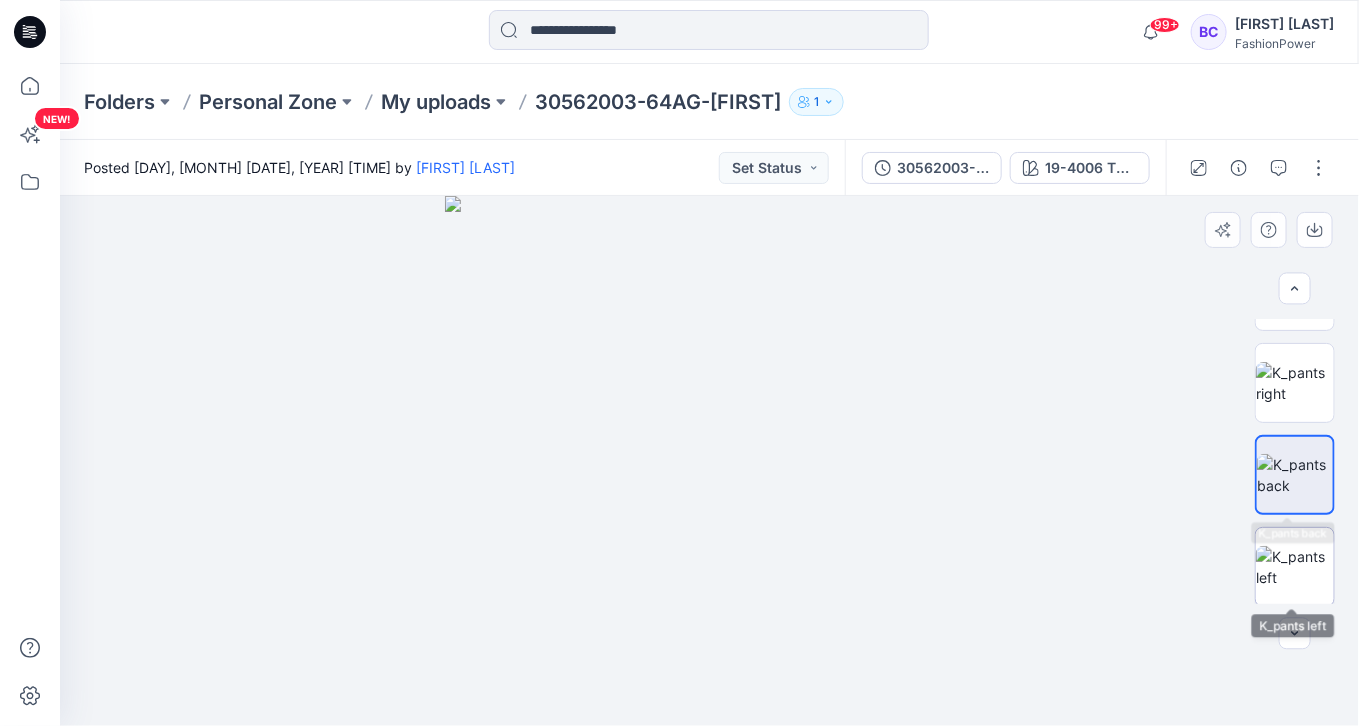 click at bounding box center [1295, 567] 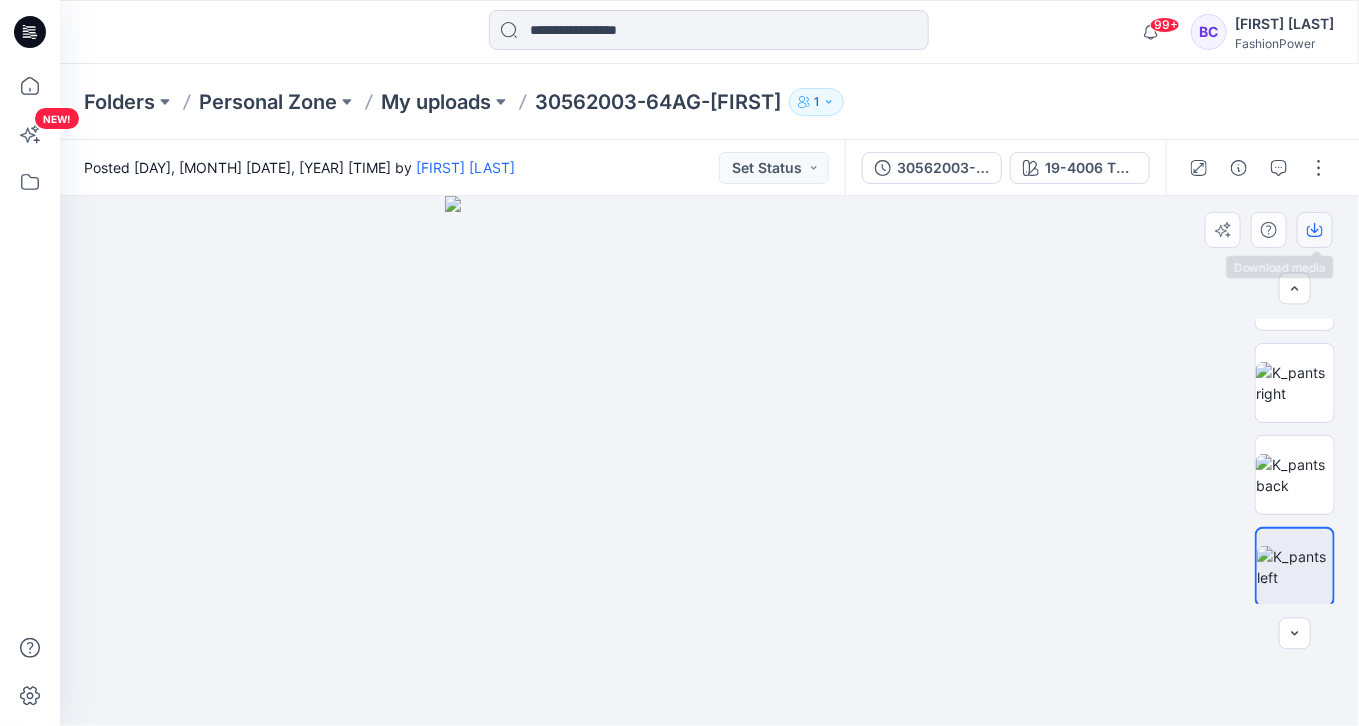 click at bounding box center [1315, 230] 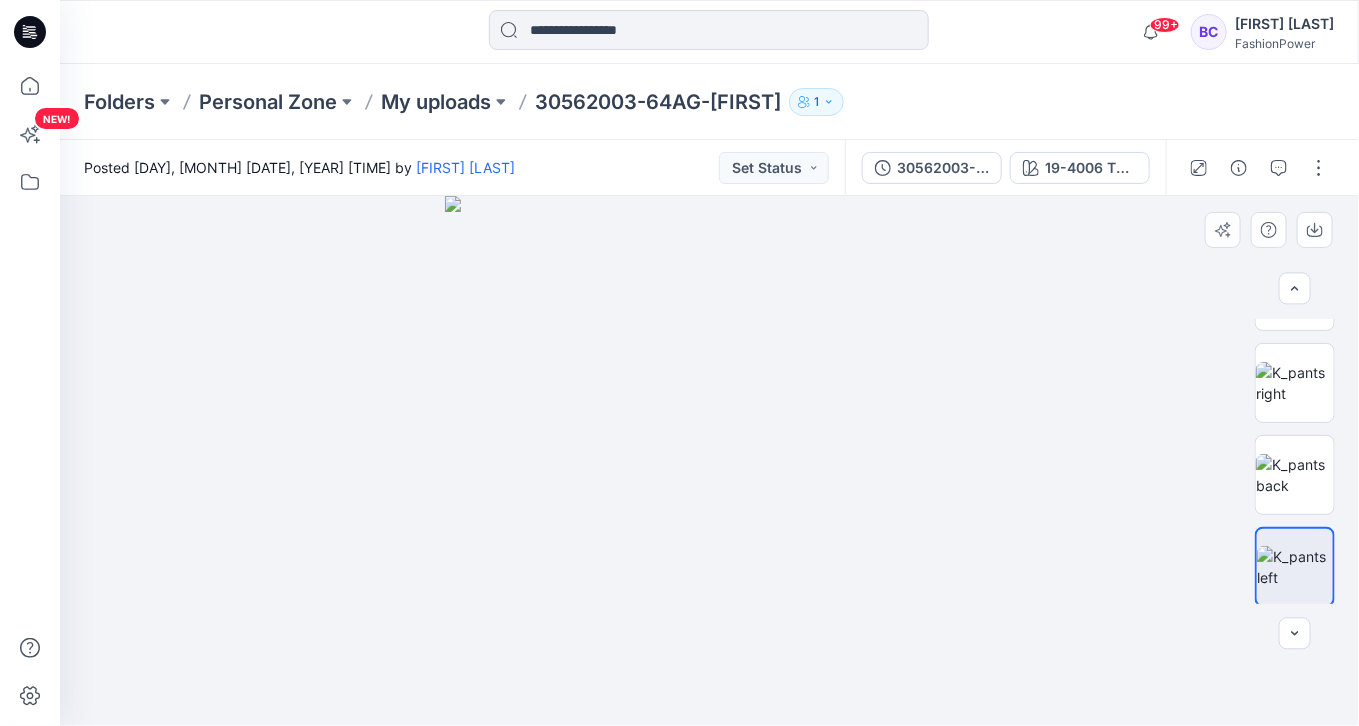 click at bounding box center (710, 461) 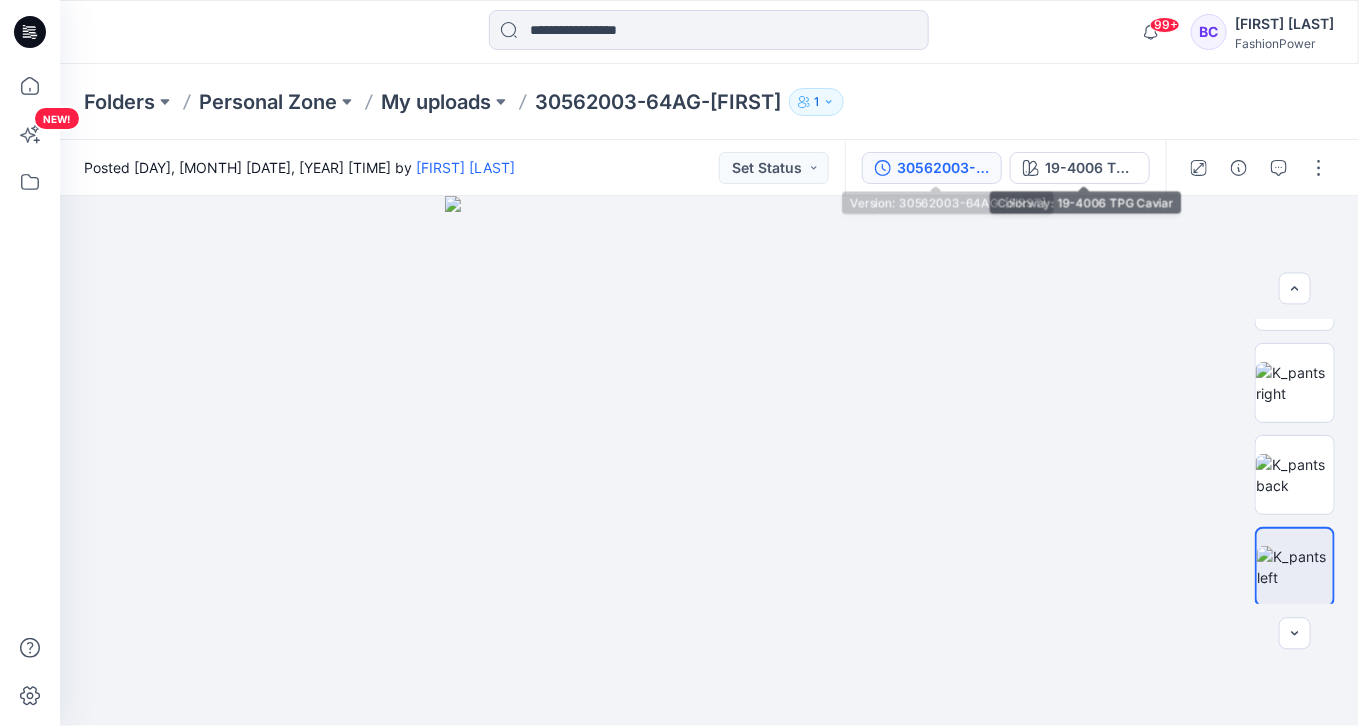 click on "30562003-64AG-Evy" at bounding box center (943, 168) 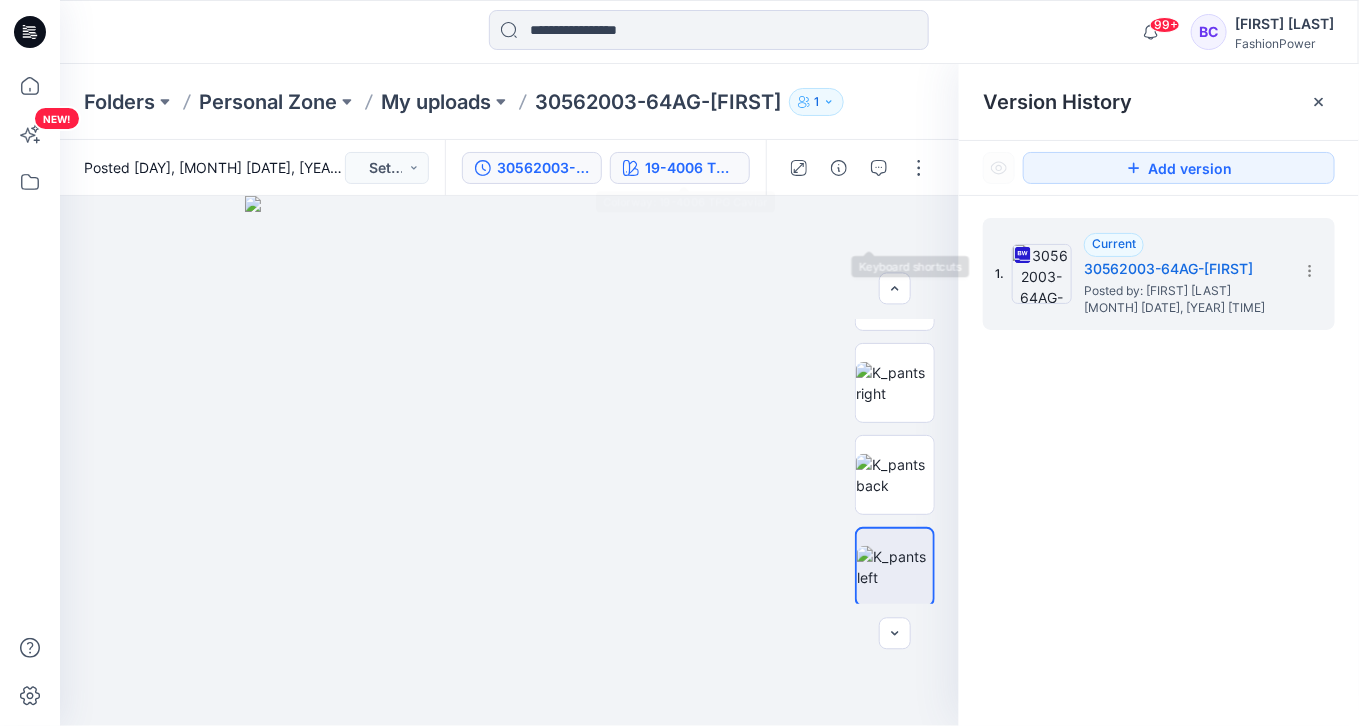 click on "19-4006 TPG Caviar" at bounding box center [691, 168] 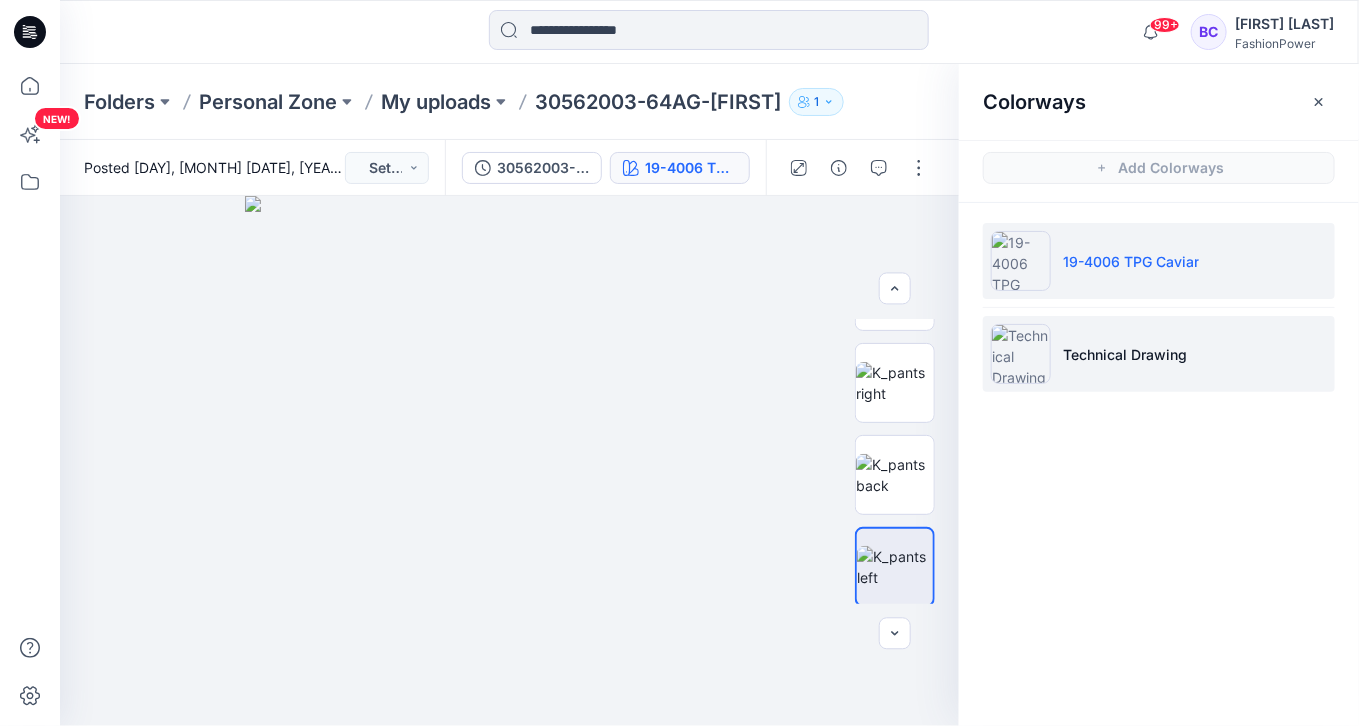 click on "Technical Drawing" at bounding box center (1159, 354) 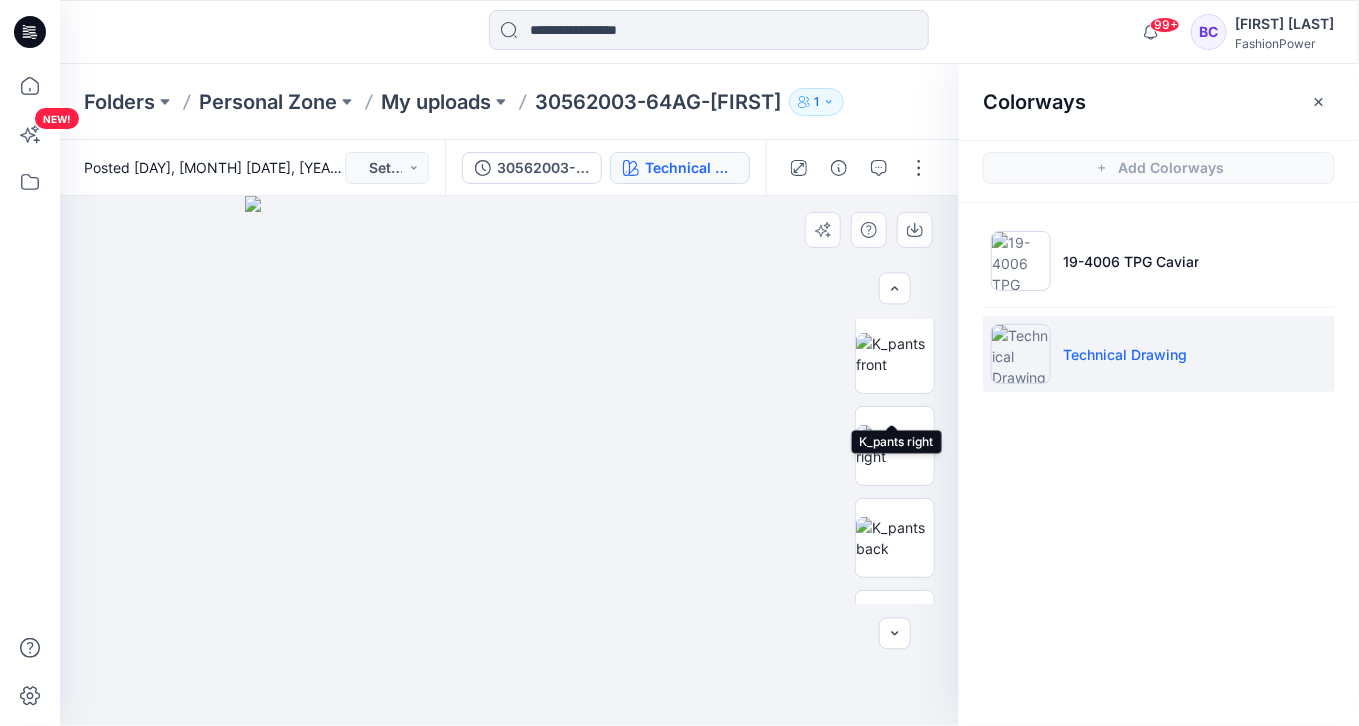 scroll, scrollTop: 80, scrollLeft: 0, axis: vertical 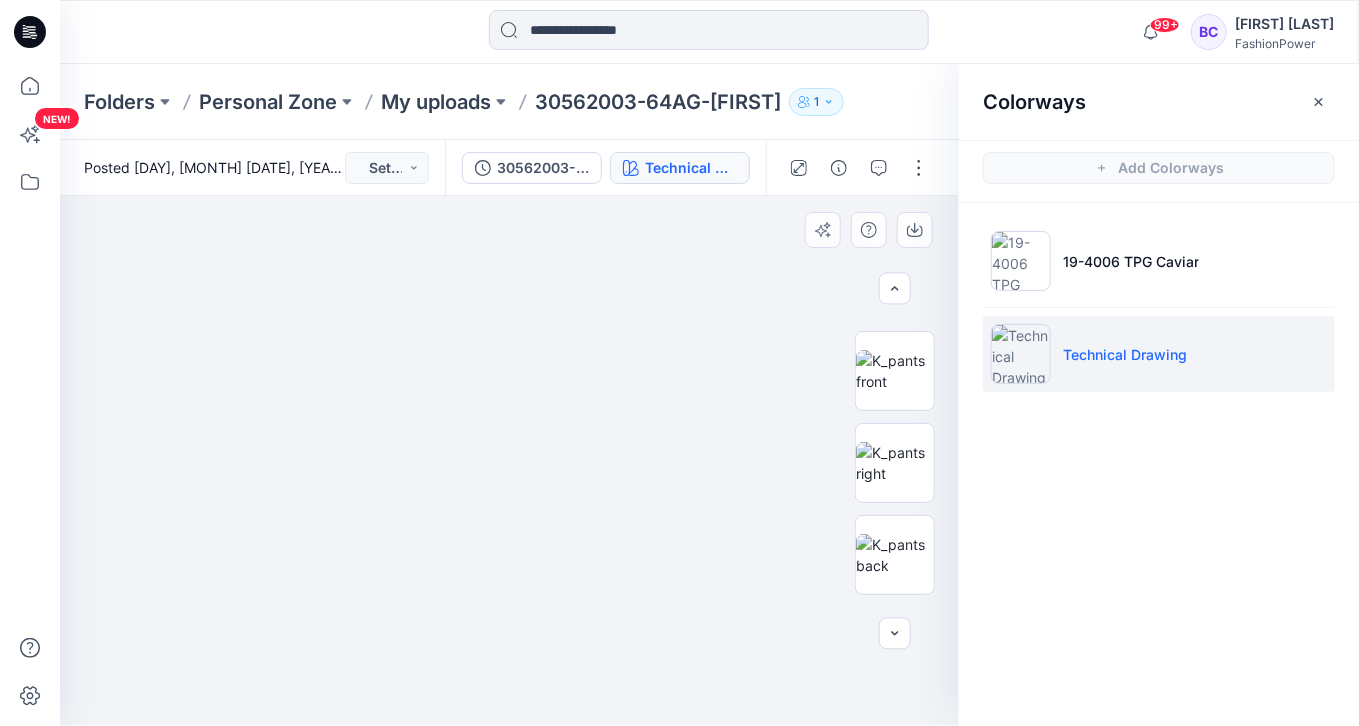 drag, startPoint x: 643, startPoint y: 293, endPoint x: 620, endPoint y: 423, distance: 132.01894 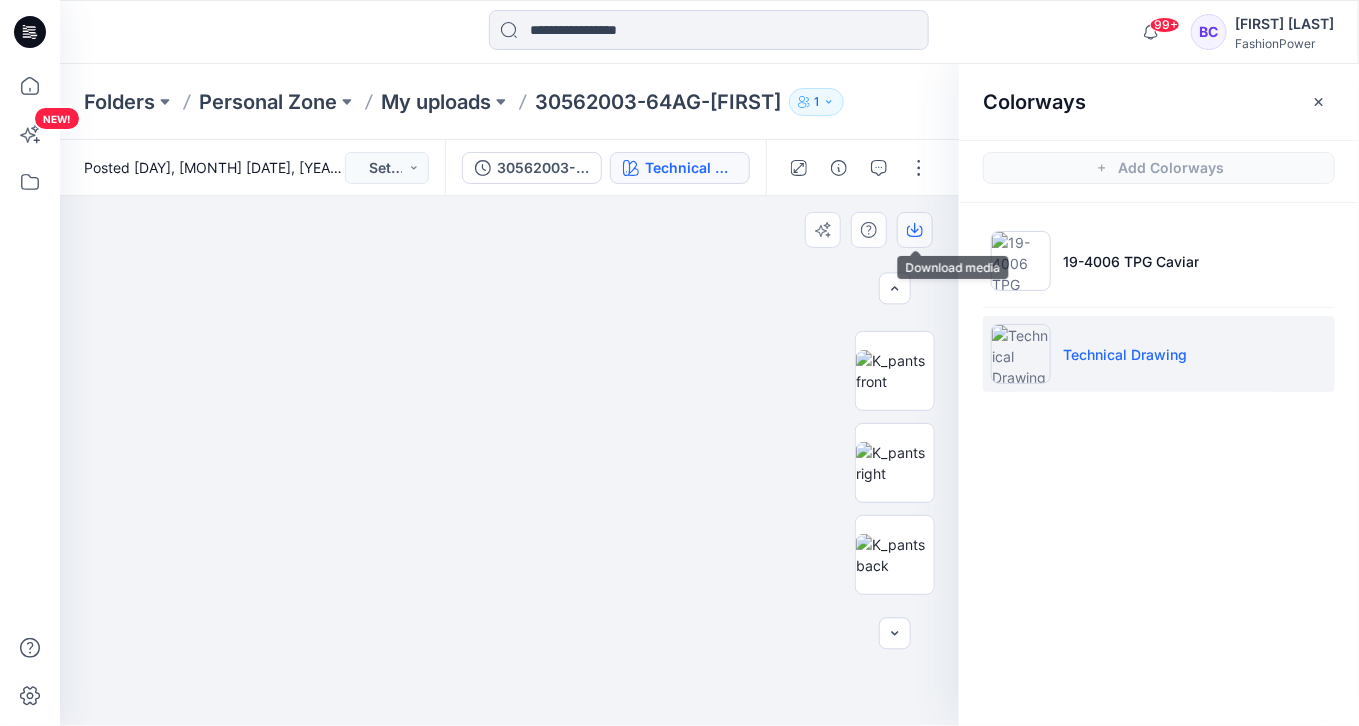 click 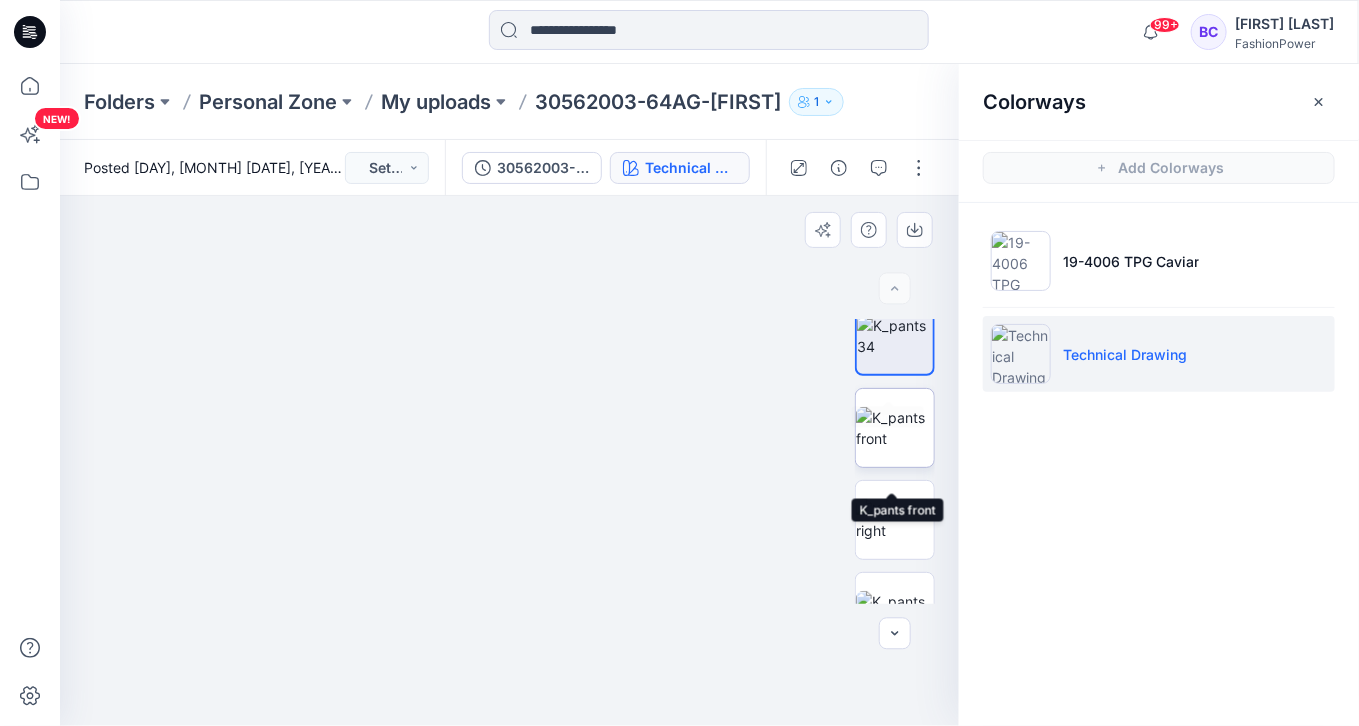 scroll, scrollTop: 0, scrollLeft: 0, axis: both 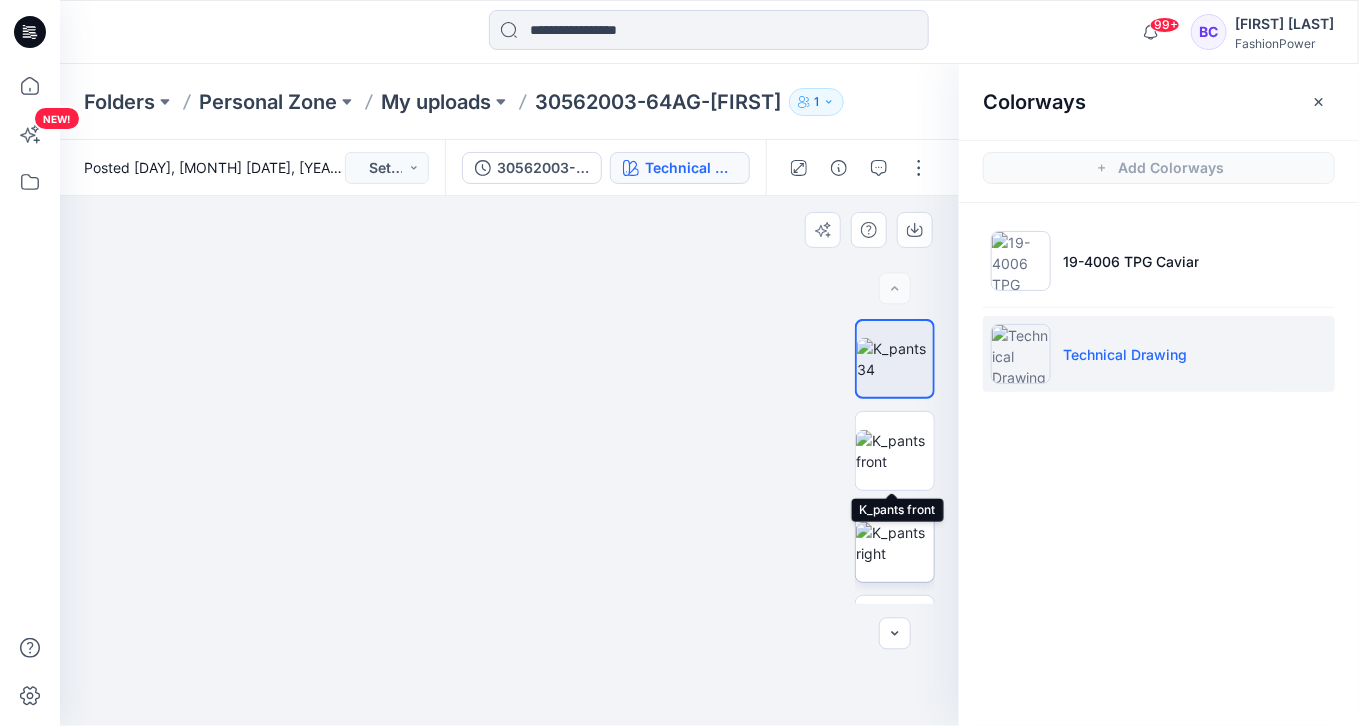 click at bounding box center (895, 543) 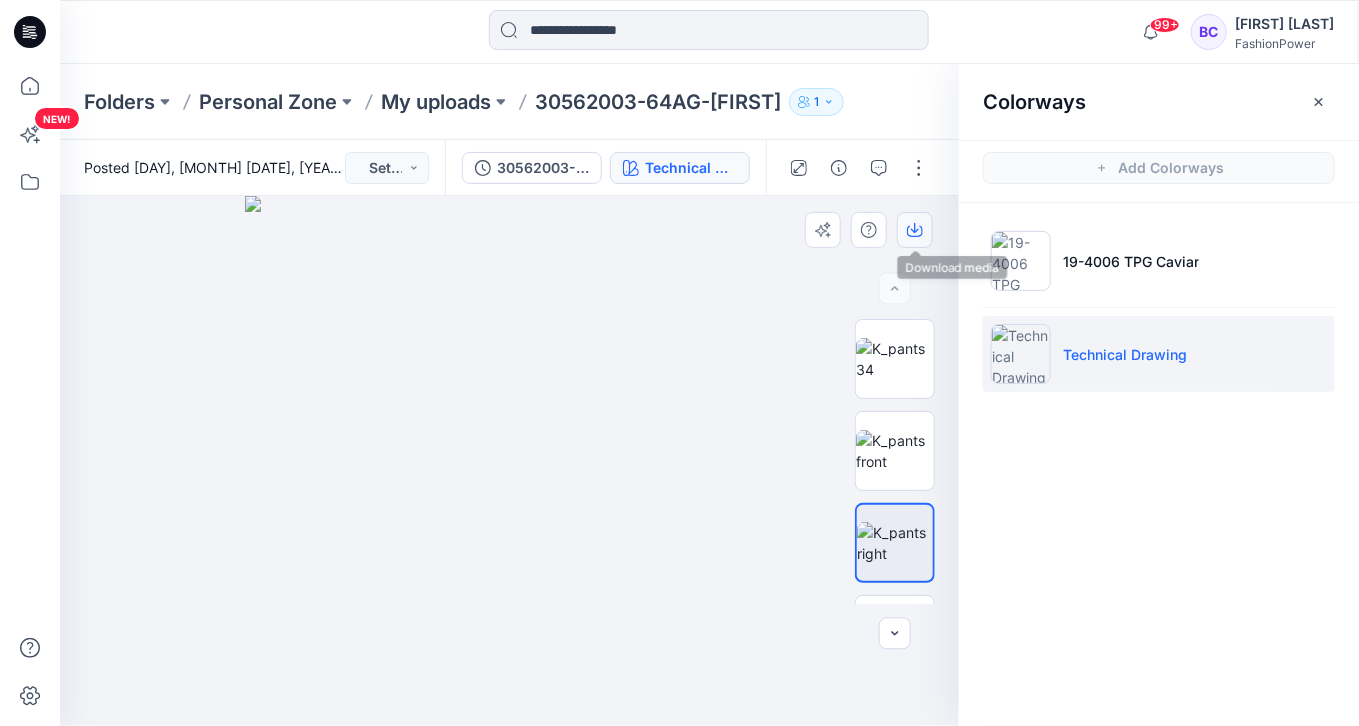 click at bounding box center (915, 230) 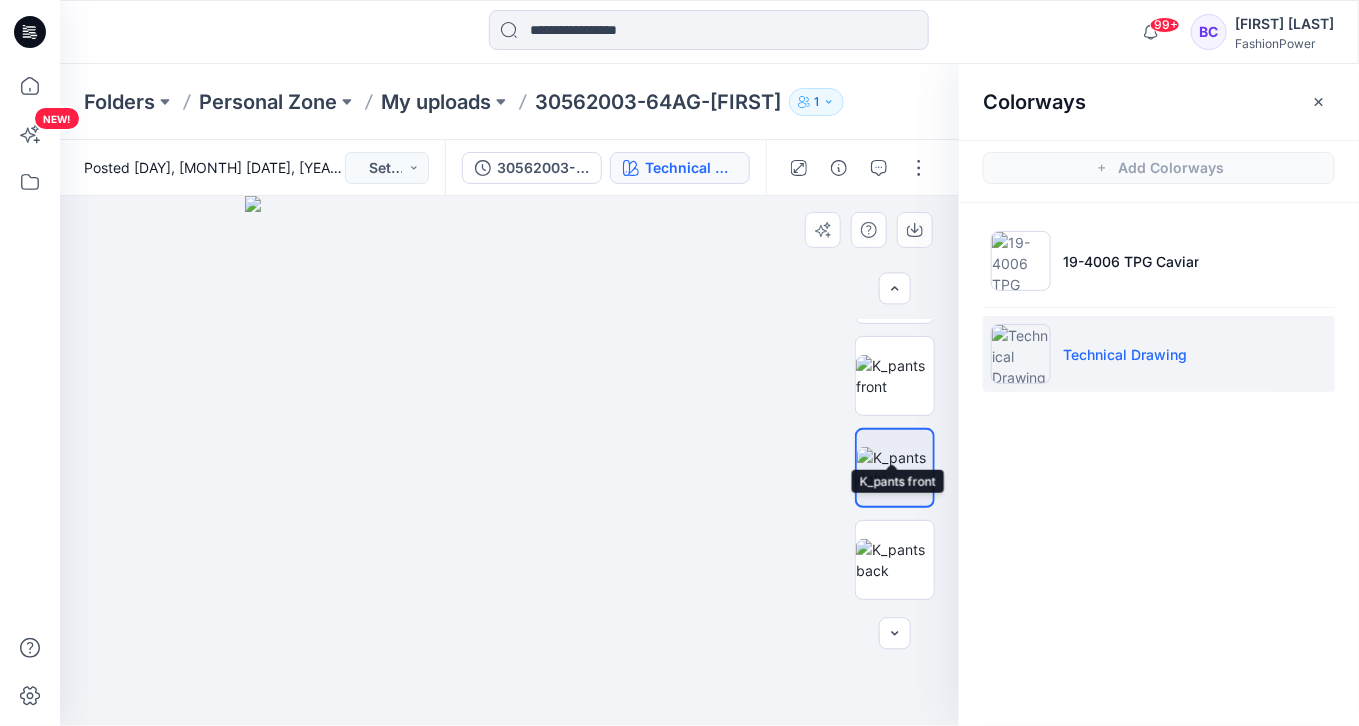 scroll, scrollTop: 160, scrollLeft: 0, axis: vertical 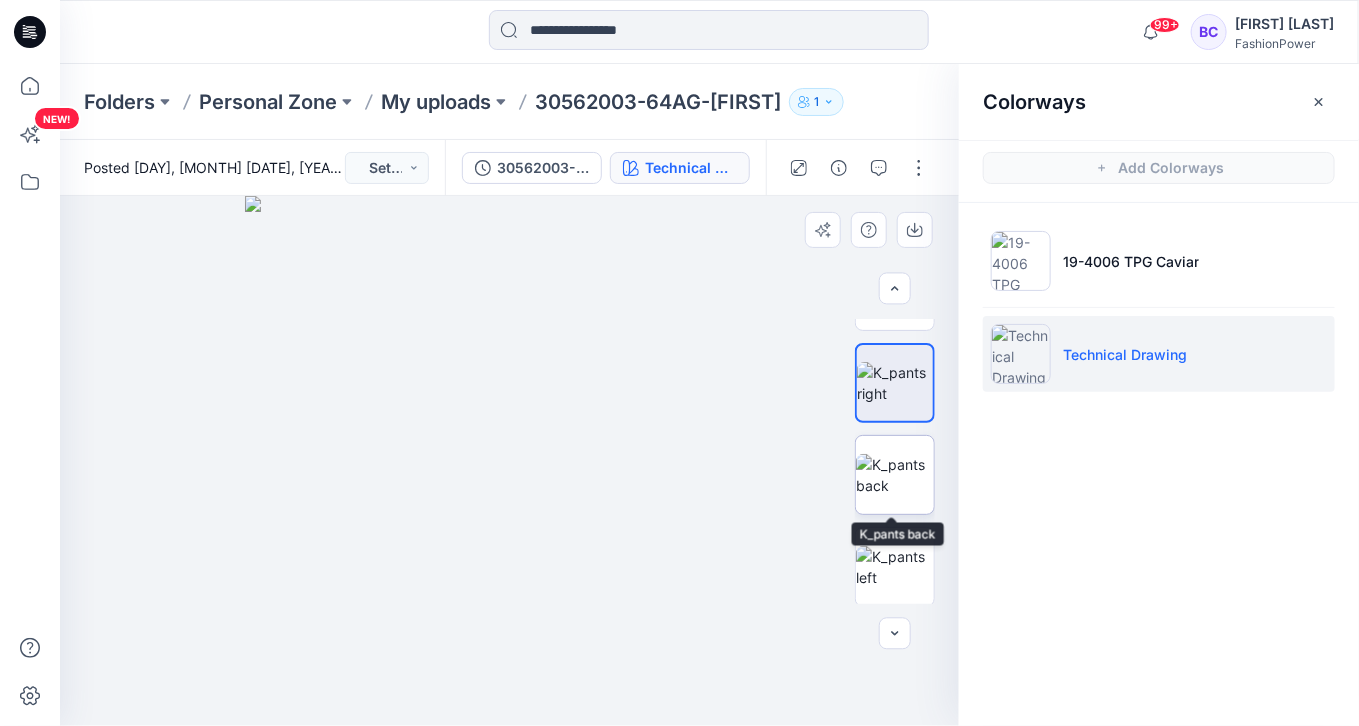 drag, startPoint x: 900, startPoint y: 505, endPoint x: 901, endPoint y: 476, distance: 29.017237 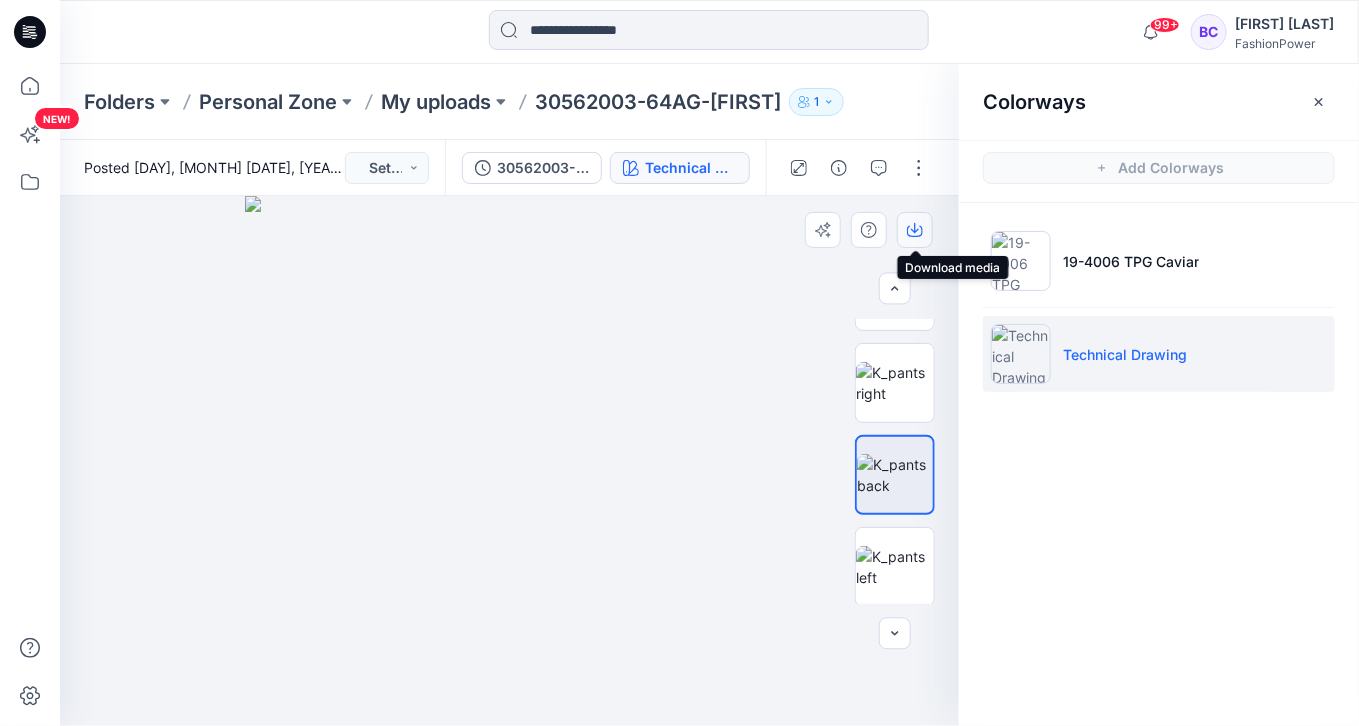 click at bounding box center [915, 230] 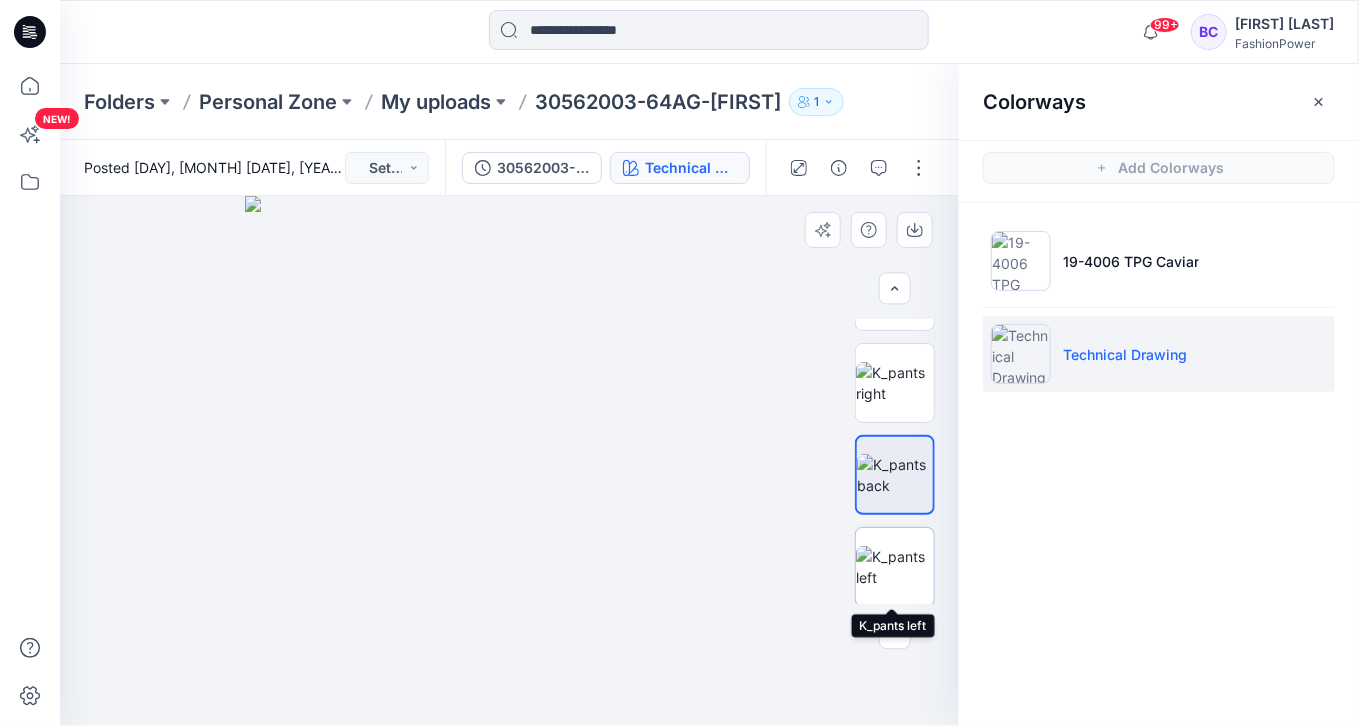 click at bounding box center [895, 567] 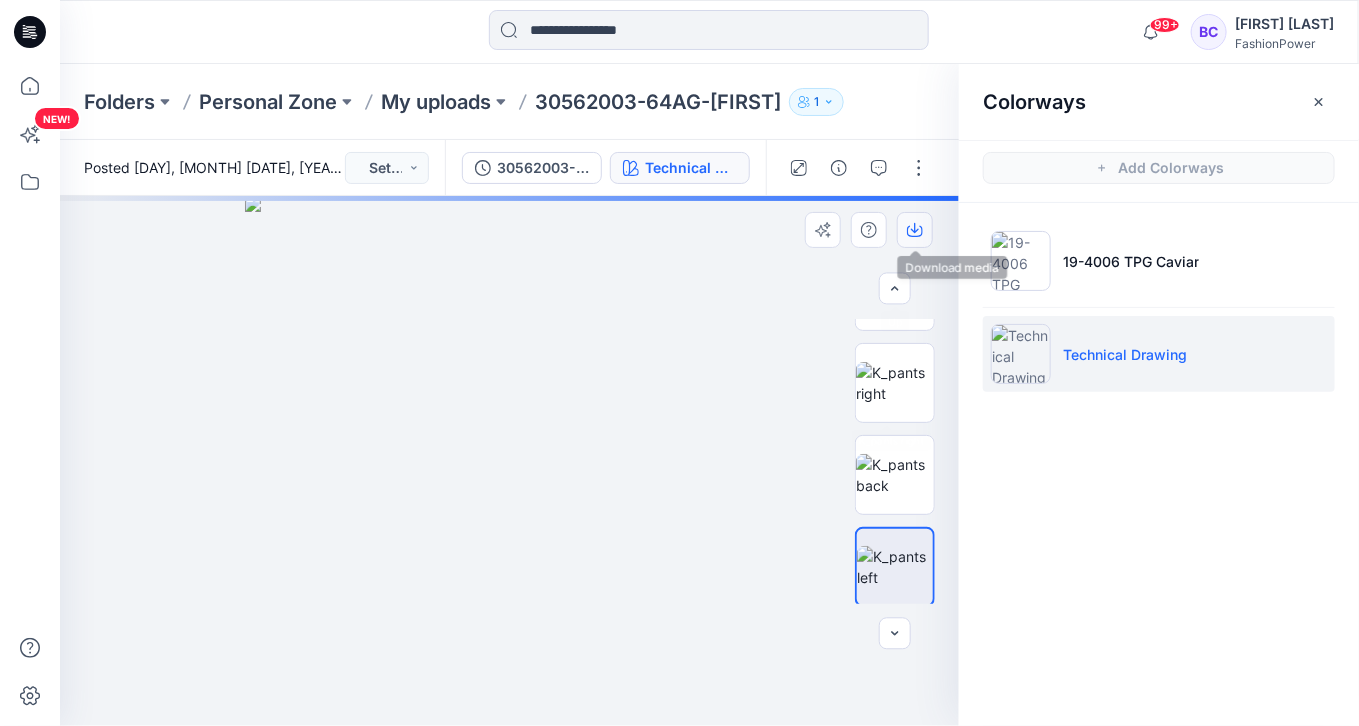 click 